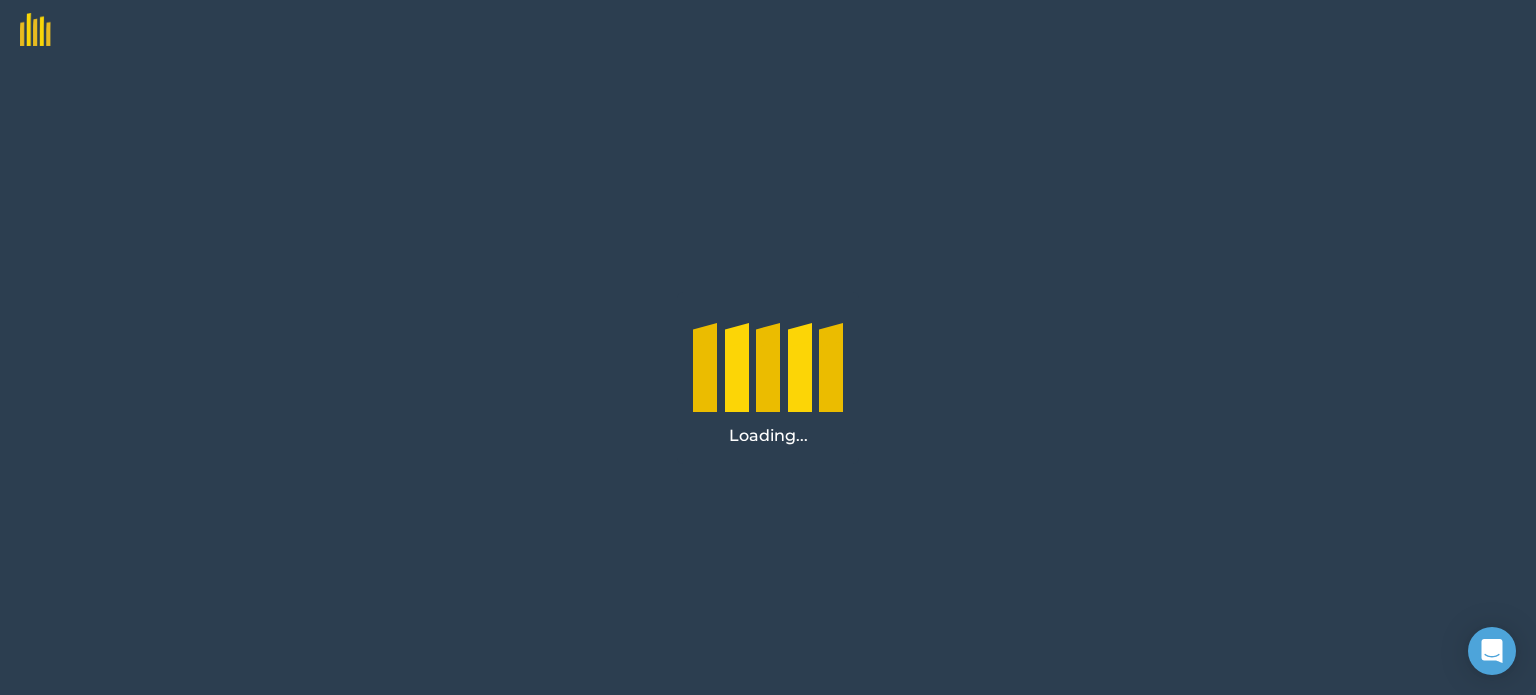 scroll, scrollTop: 0, scrollLeft: 0, axis: both 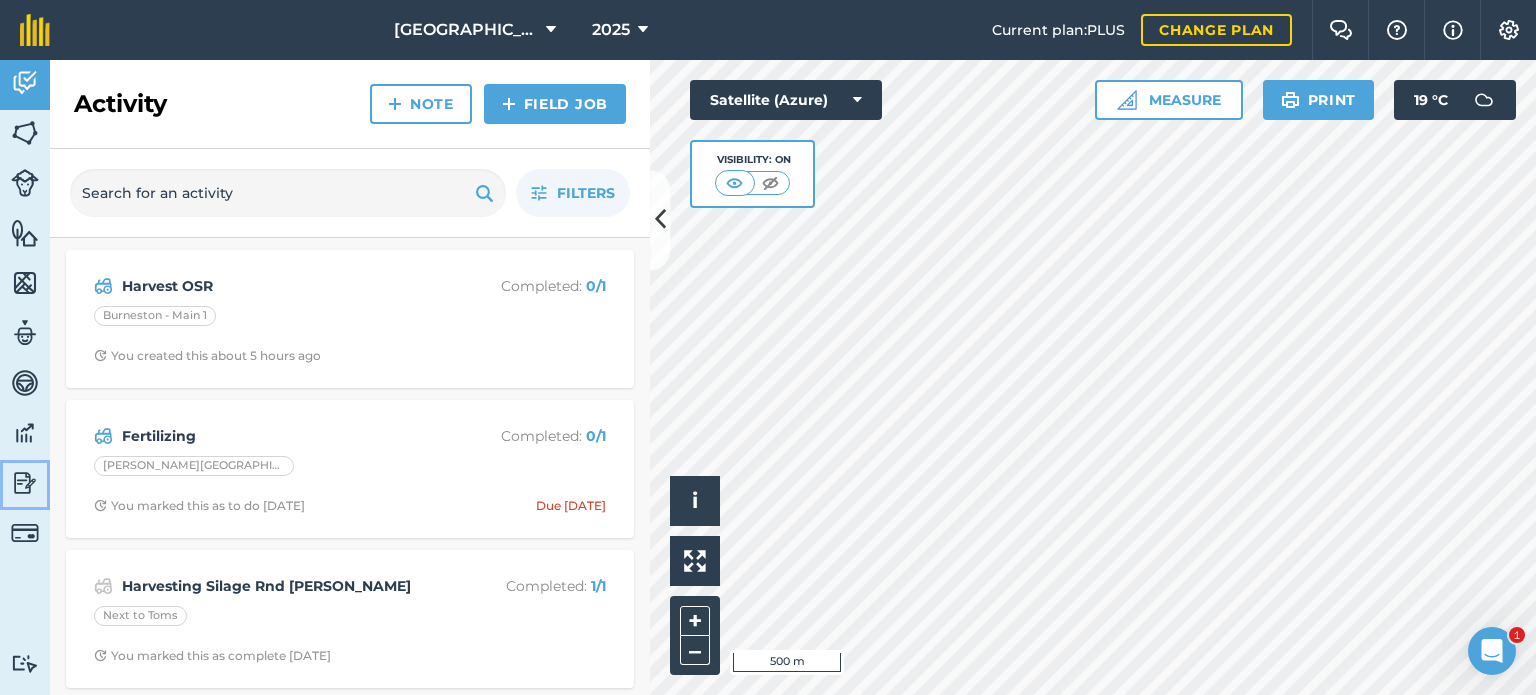 click at bounding box center (25, 483) 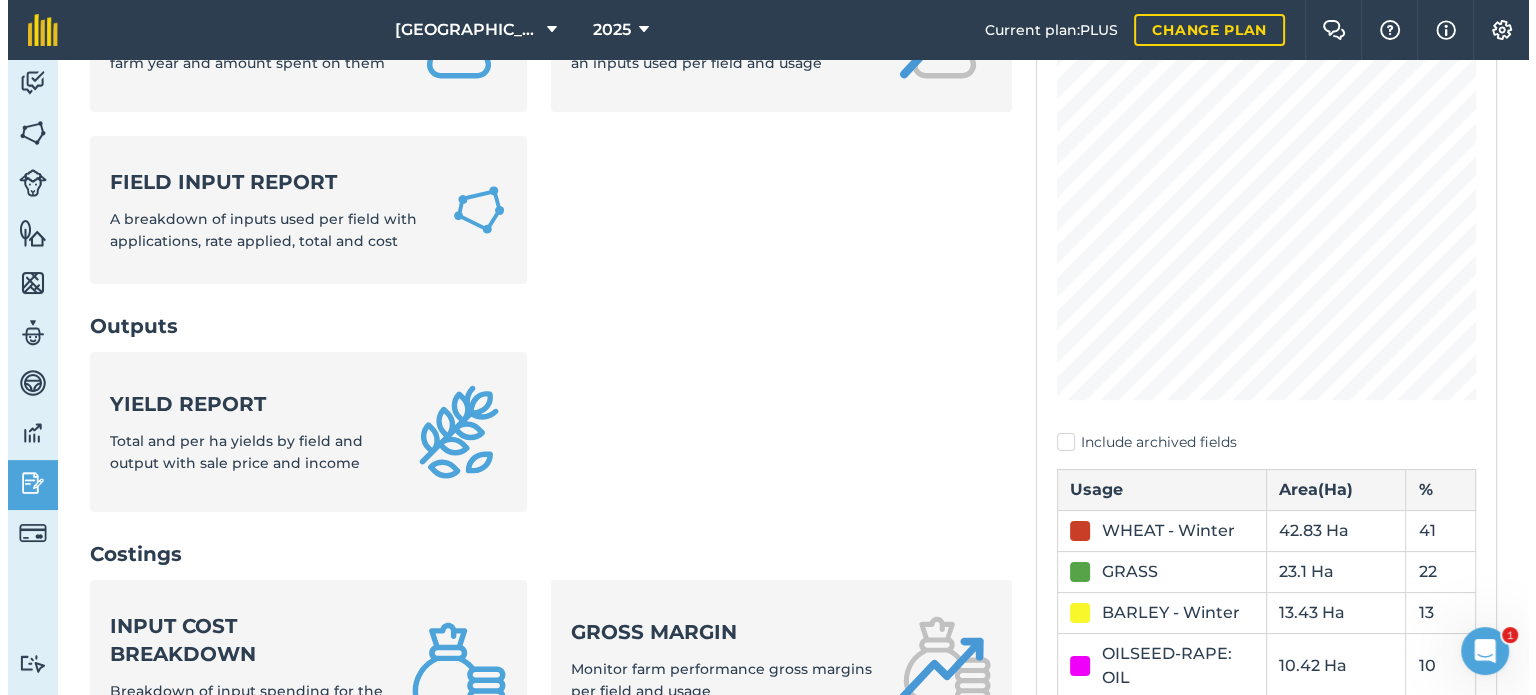 scroll, scrollTop: 300, scrollLeft: 0, axis: vertical 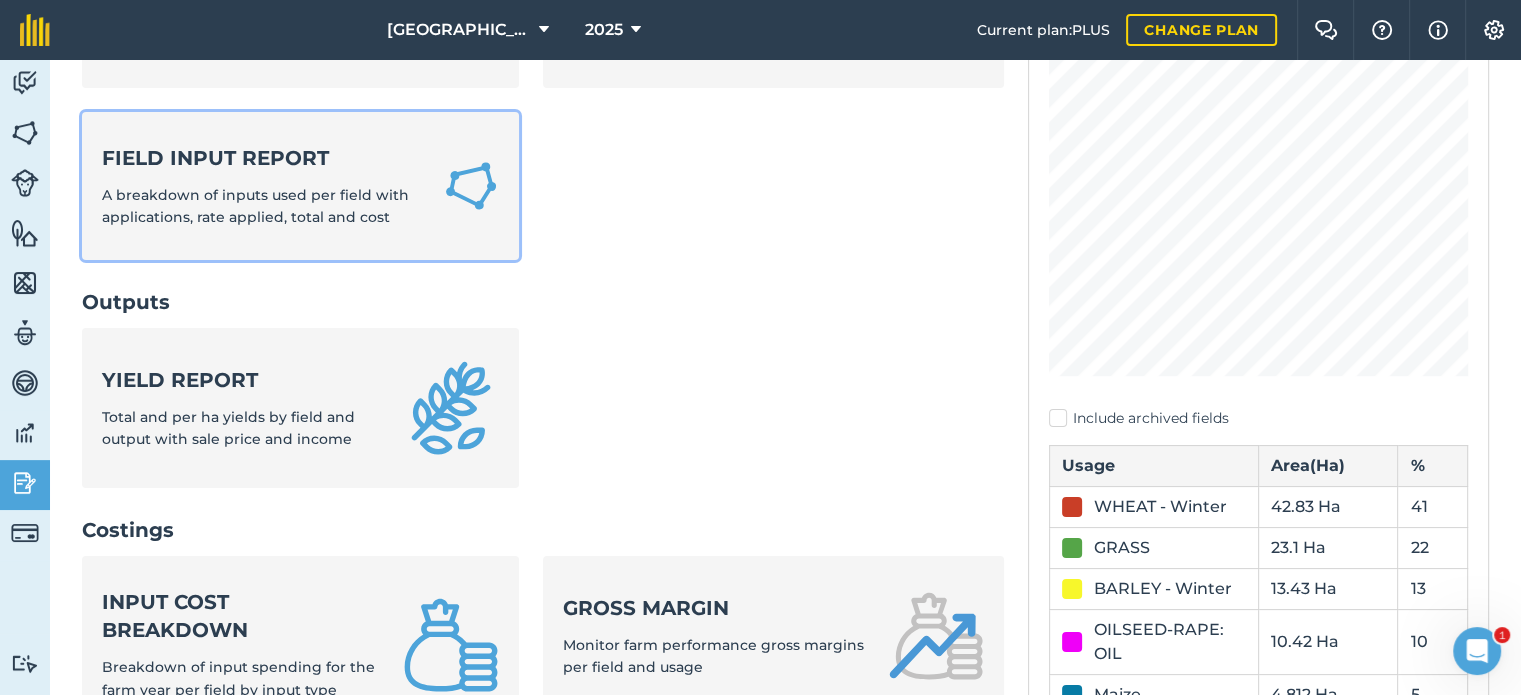 click on "A breakdown of inputs used per field with applications, rate applied, total and cost" at bounding box center [255, 206] 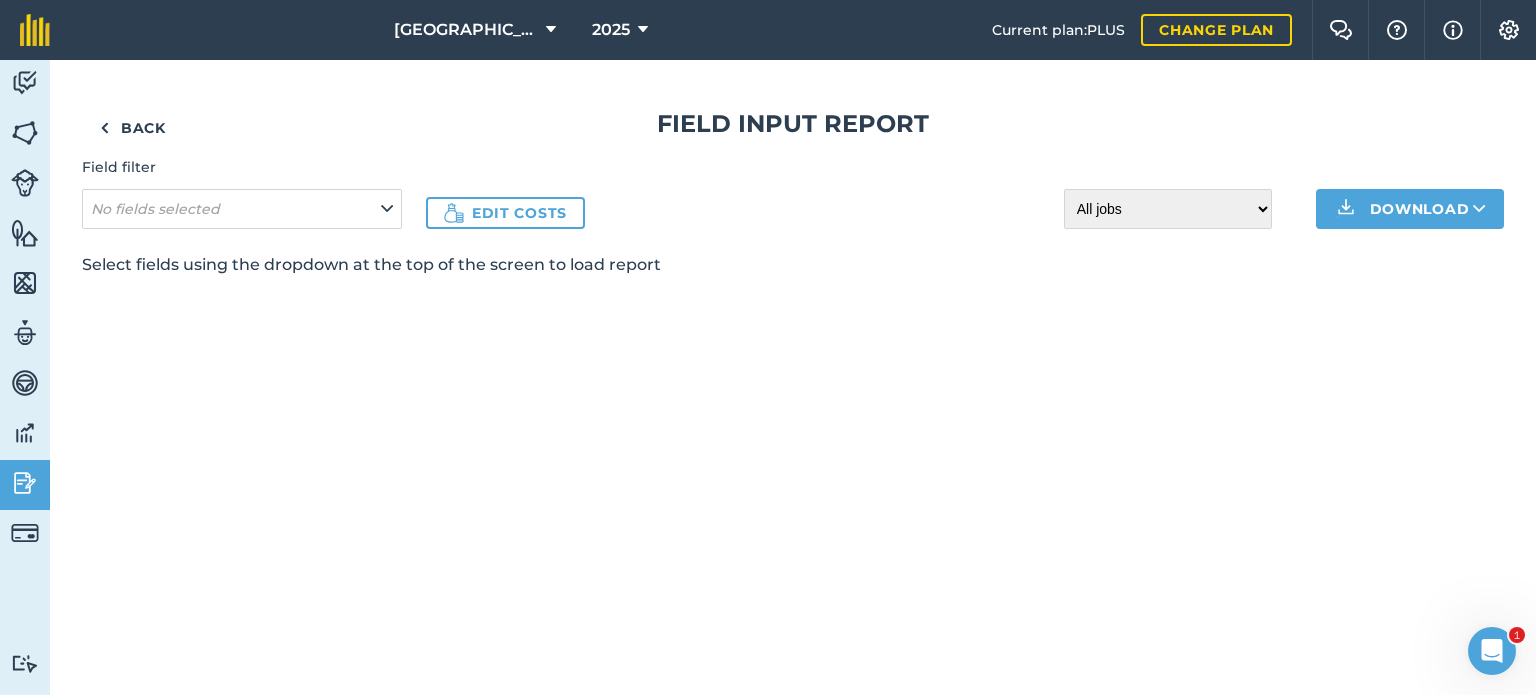 scroll, scrollTop: 0, scrollLeft: 0, axis: both 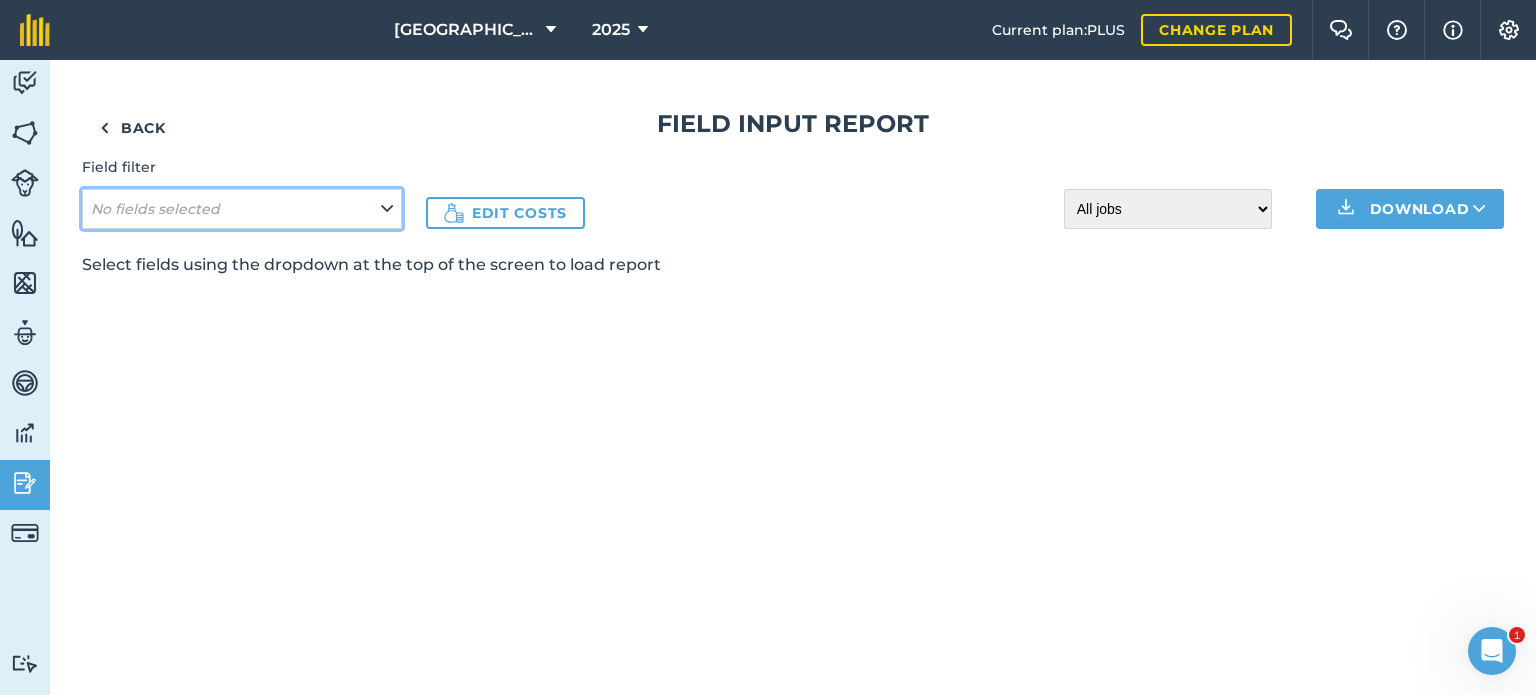 click on "No fields selected" at bounding box center [242, 209] 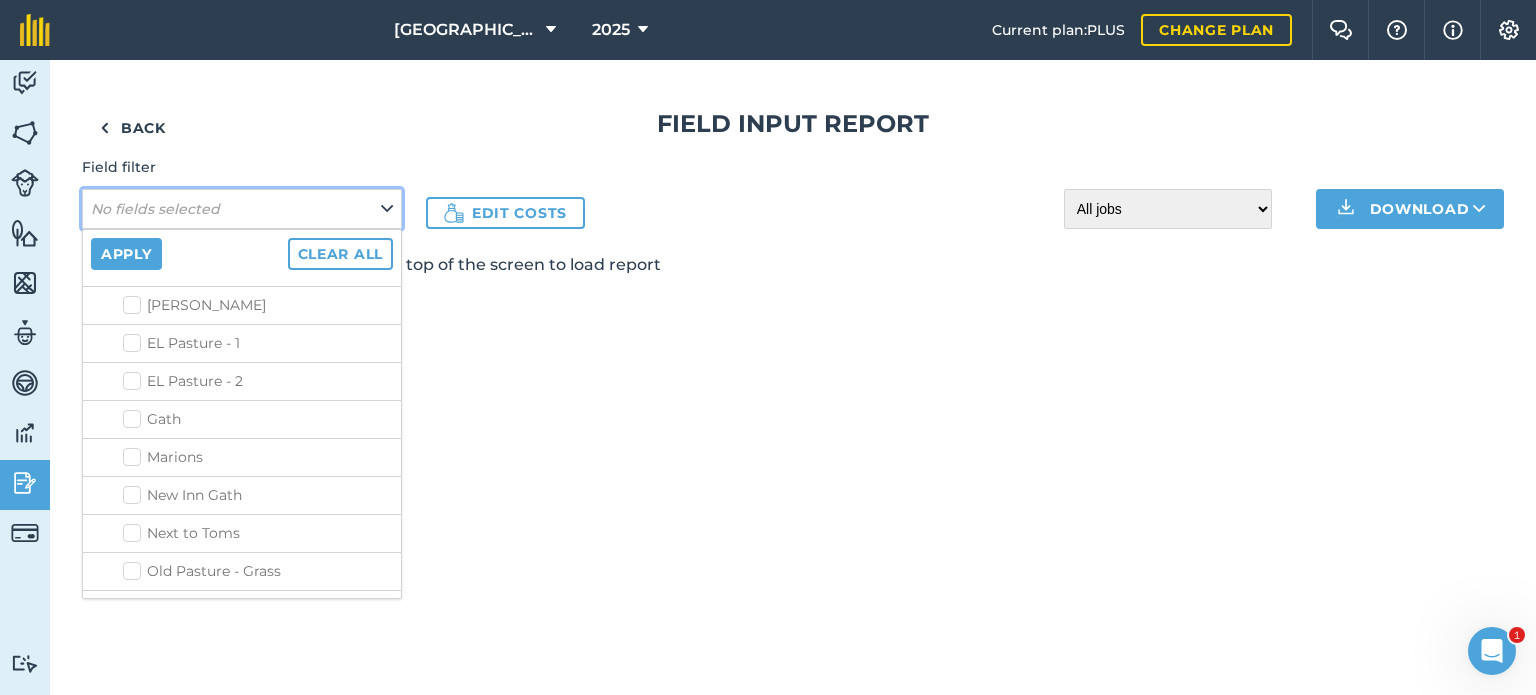 scroll, scrollTop: 1000, scrollLeft: 0, axis: vertical 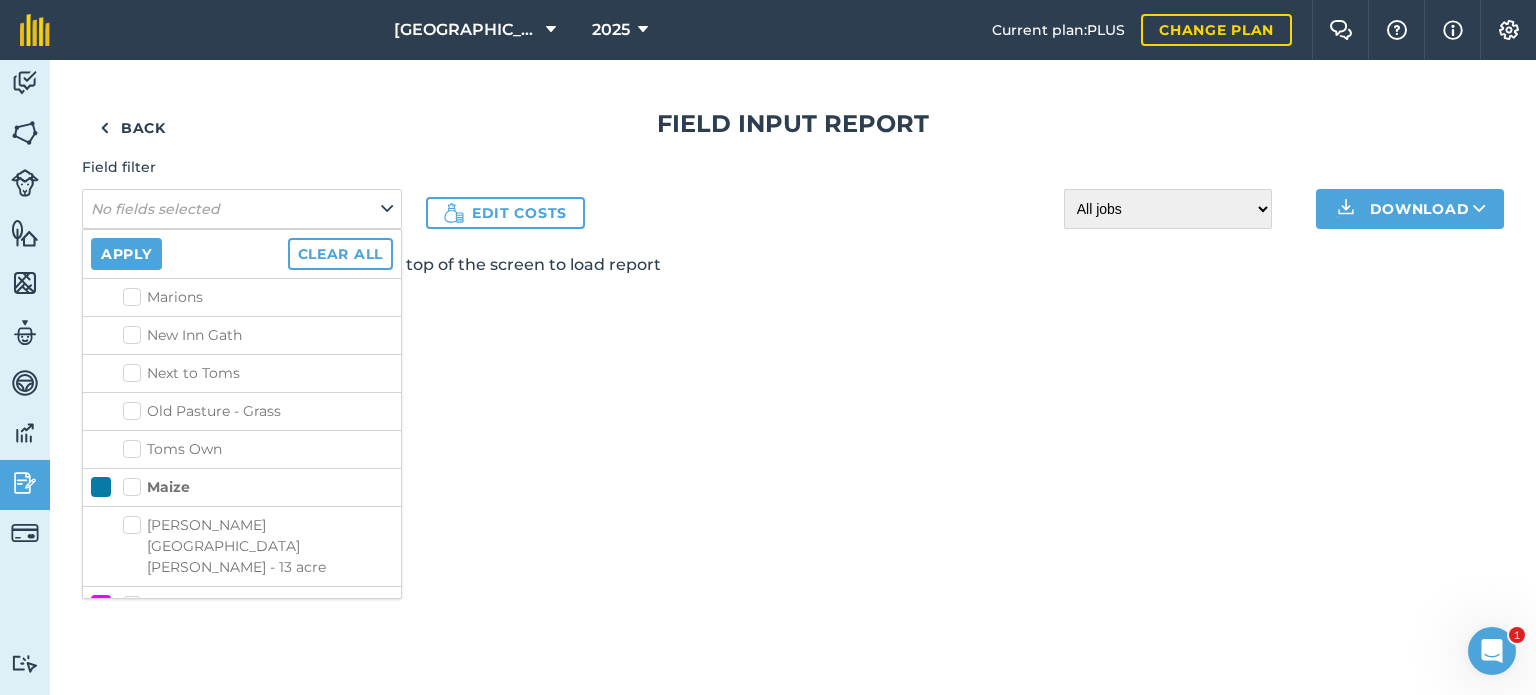 click on "Burneston - Main 1" at bounding box center (258, 643) 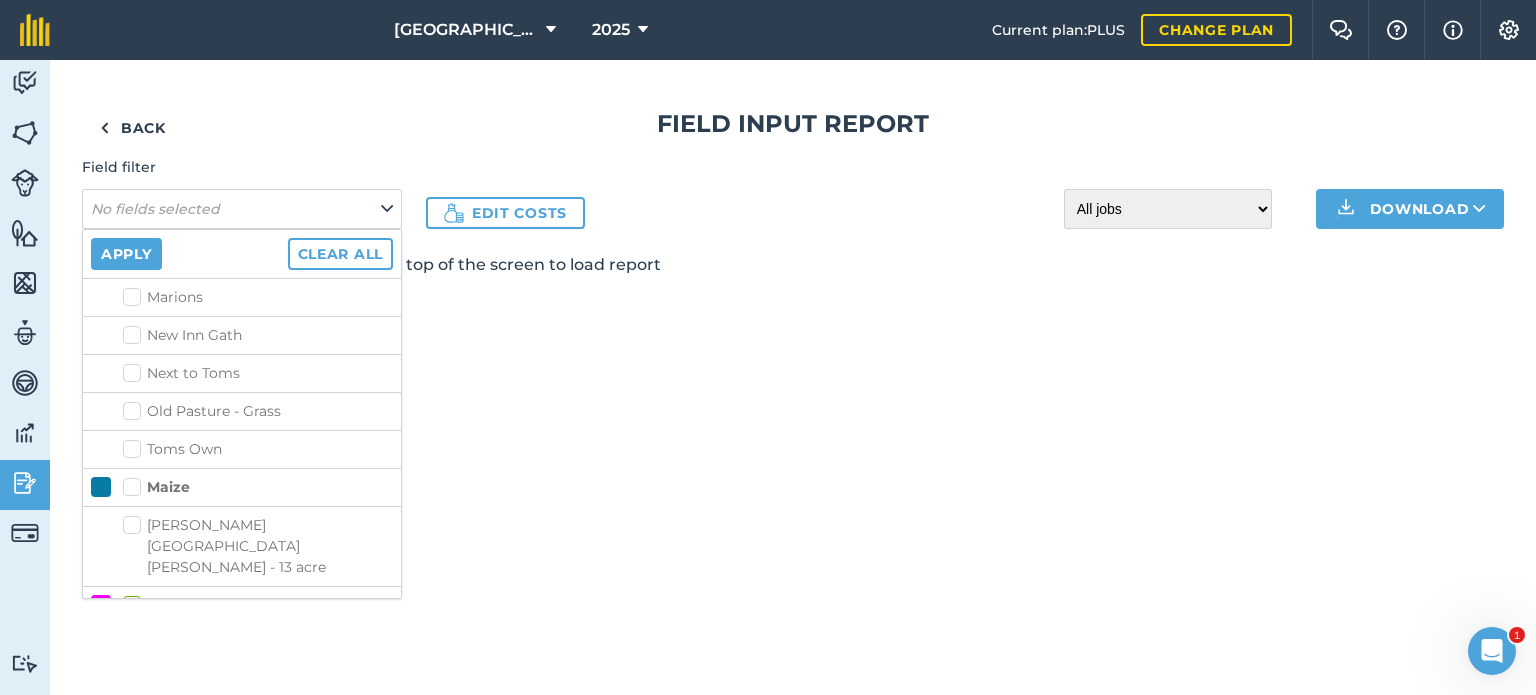 checkbox on "true" 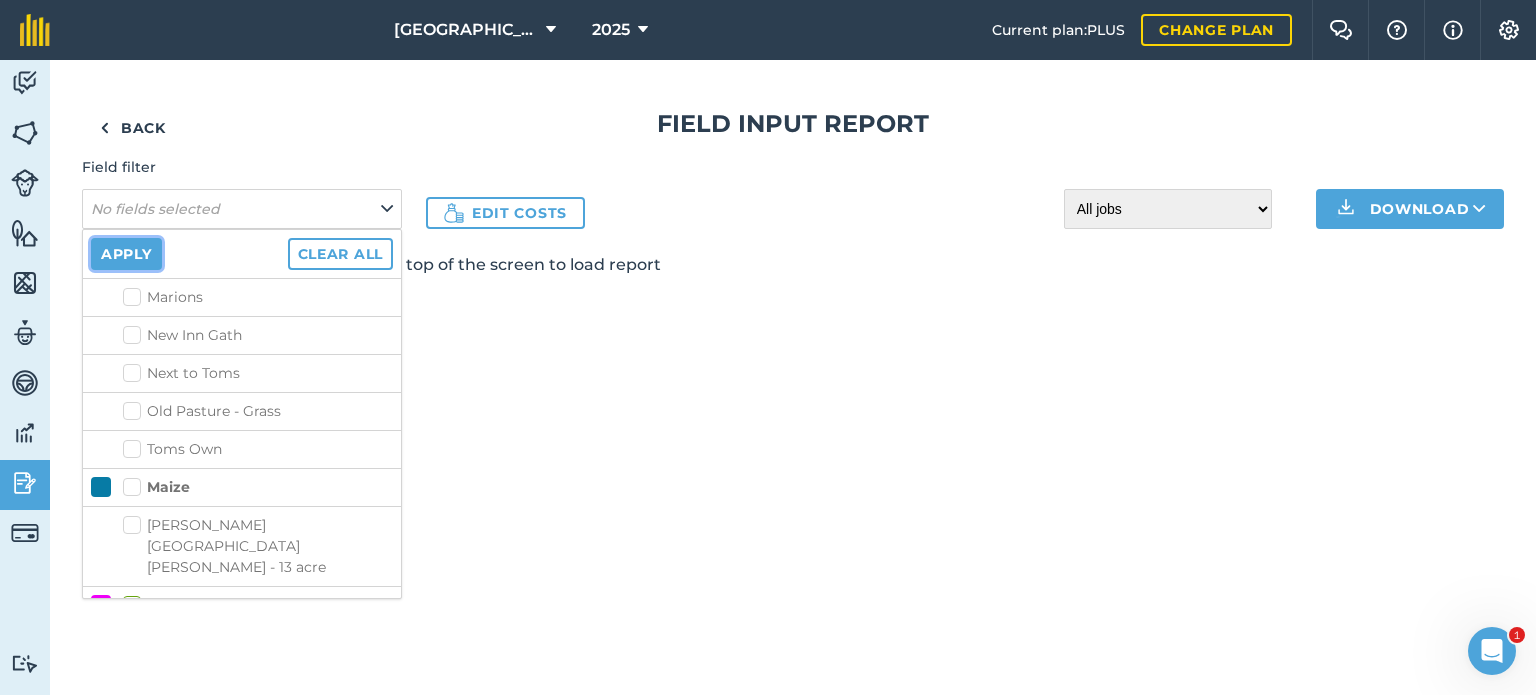 click on "Apply" at bounding box center (126, 254) 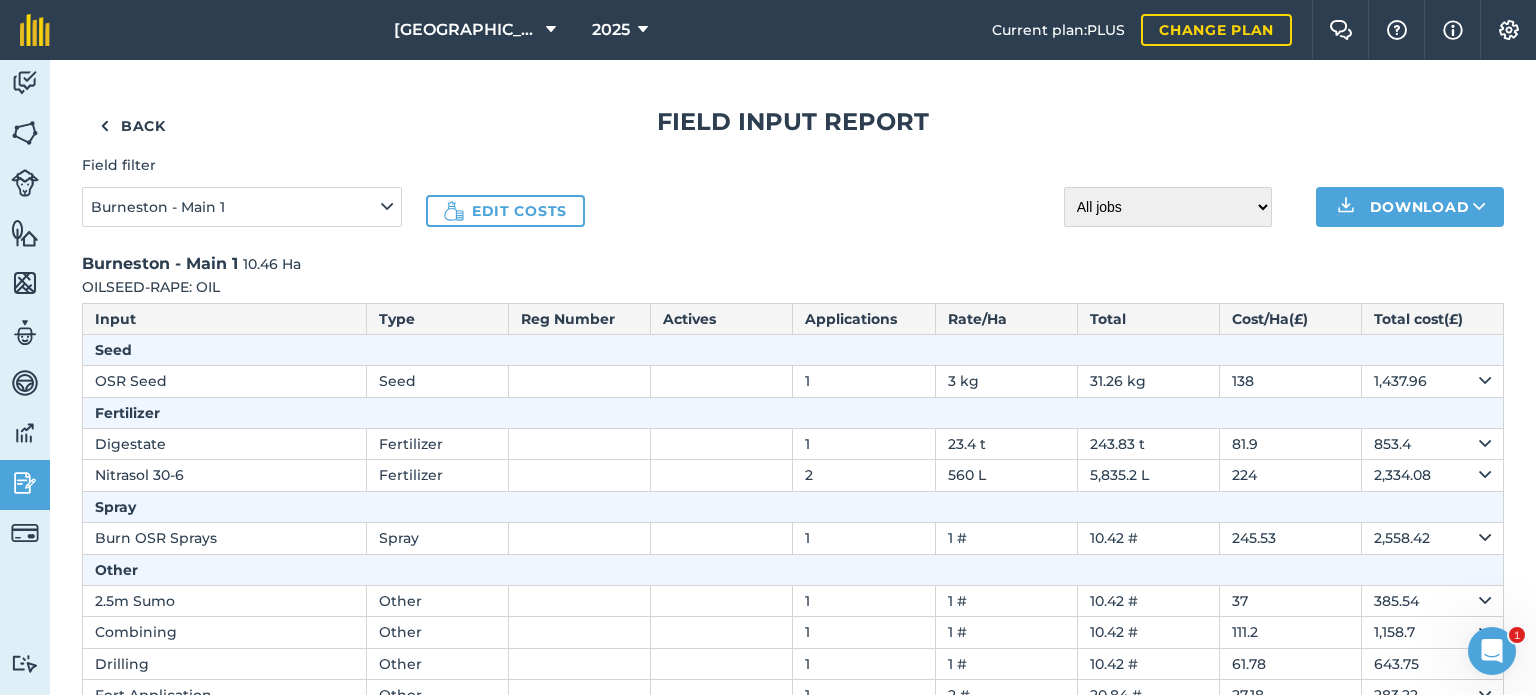 scroll, scrollTop: 0, scrollLeft: 0, axis: both 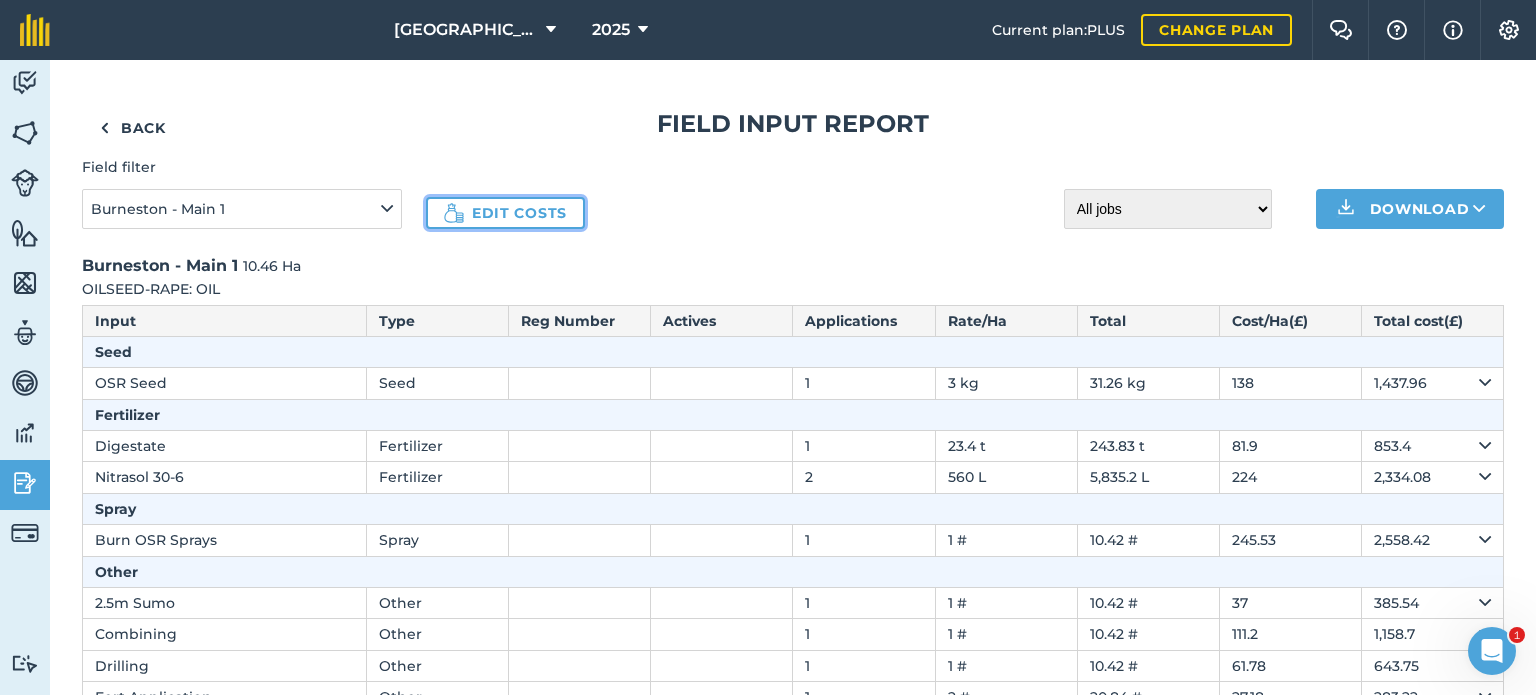 click on "Edit costs" at bounding box center (505, 213) 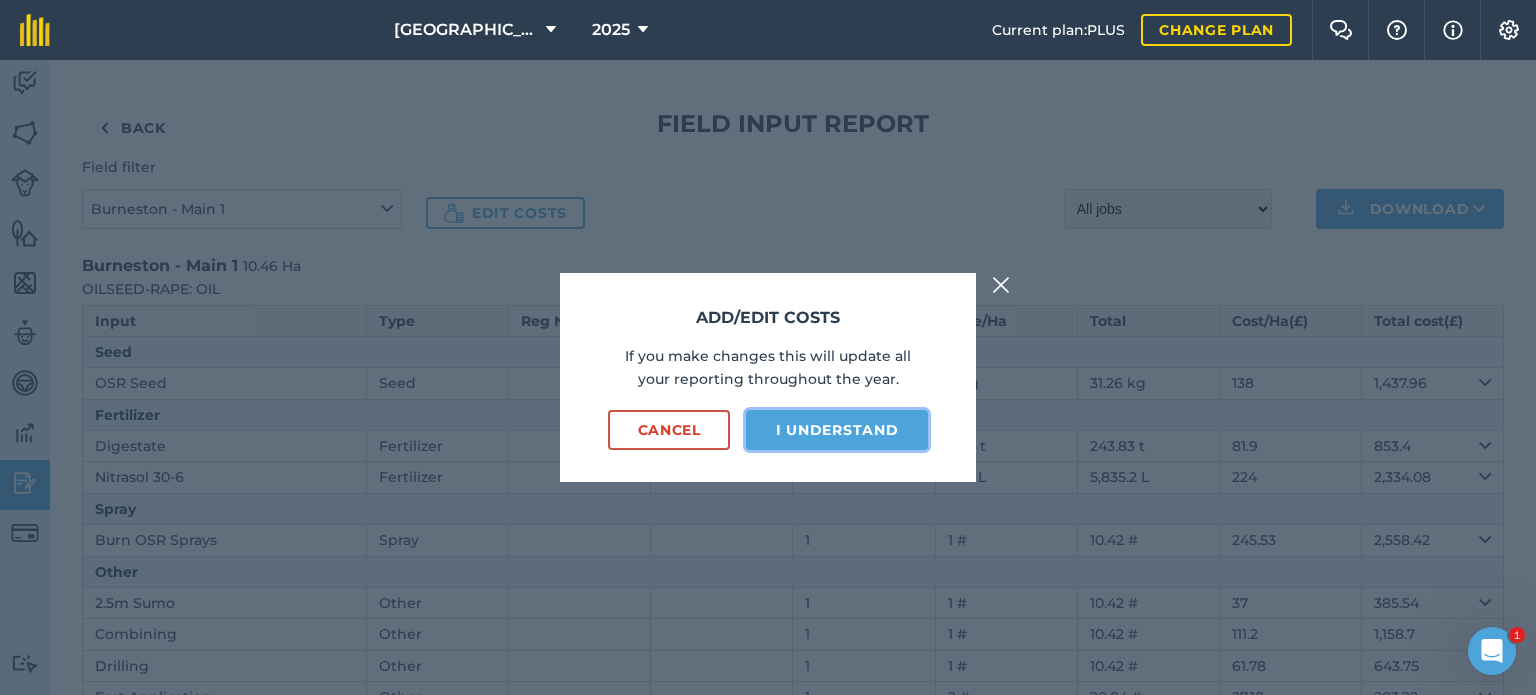 click on "I understand" at bounding box center [837, 430] 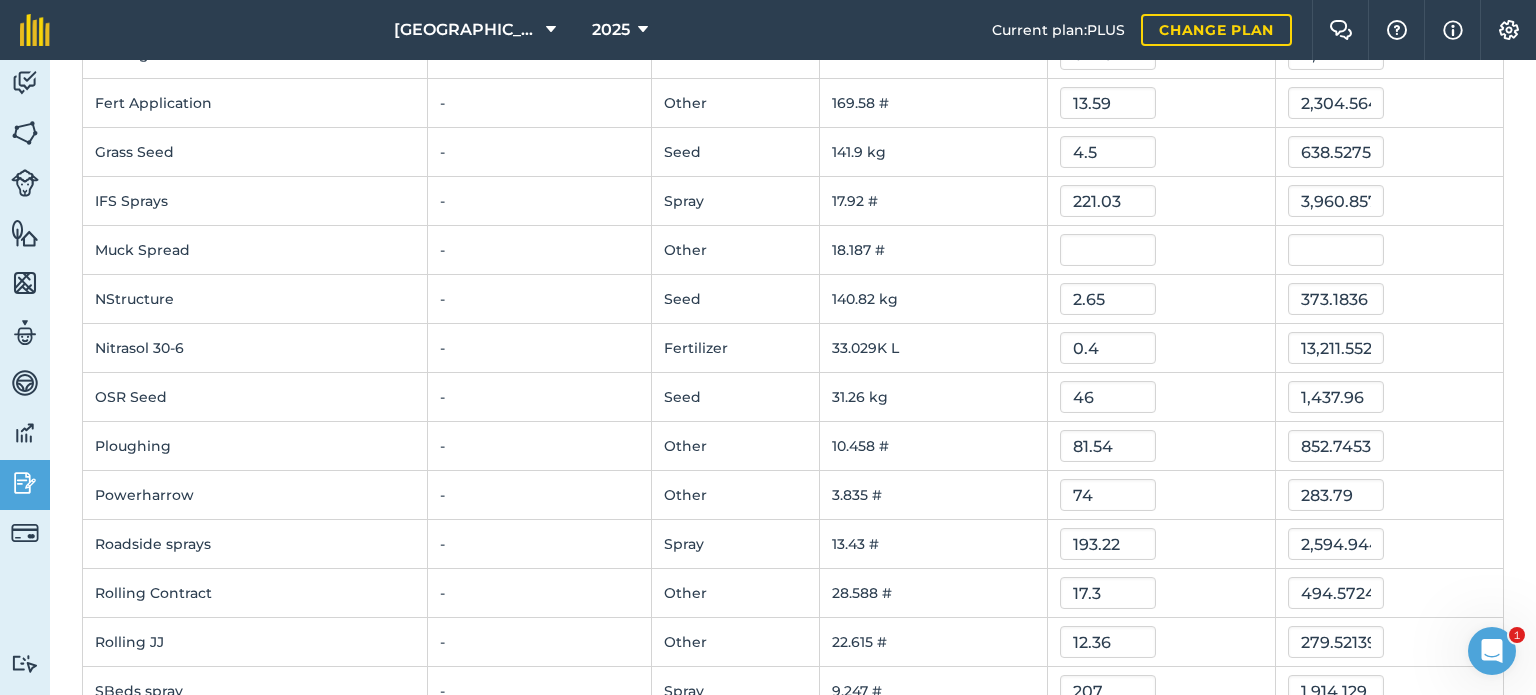 scroll, scrollTop: 900, scrollLeft: 0, axis: vertical 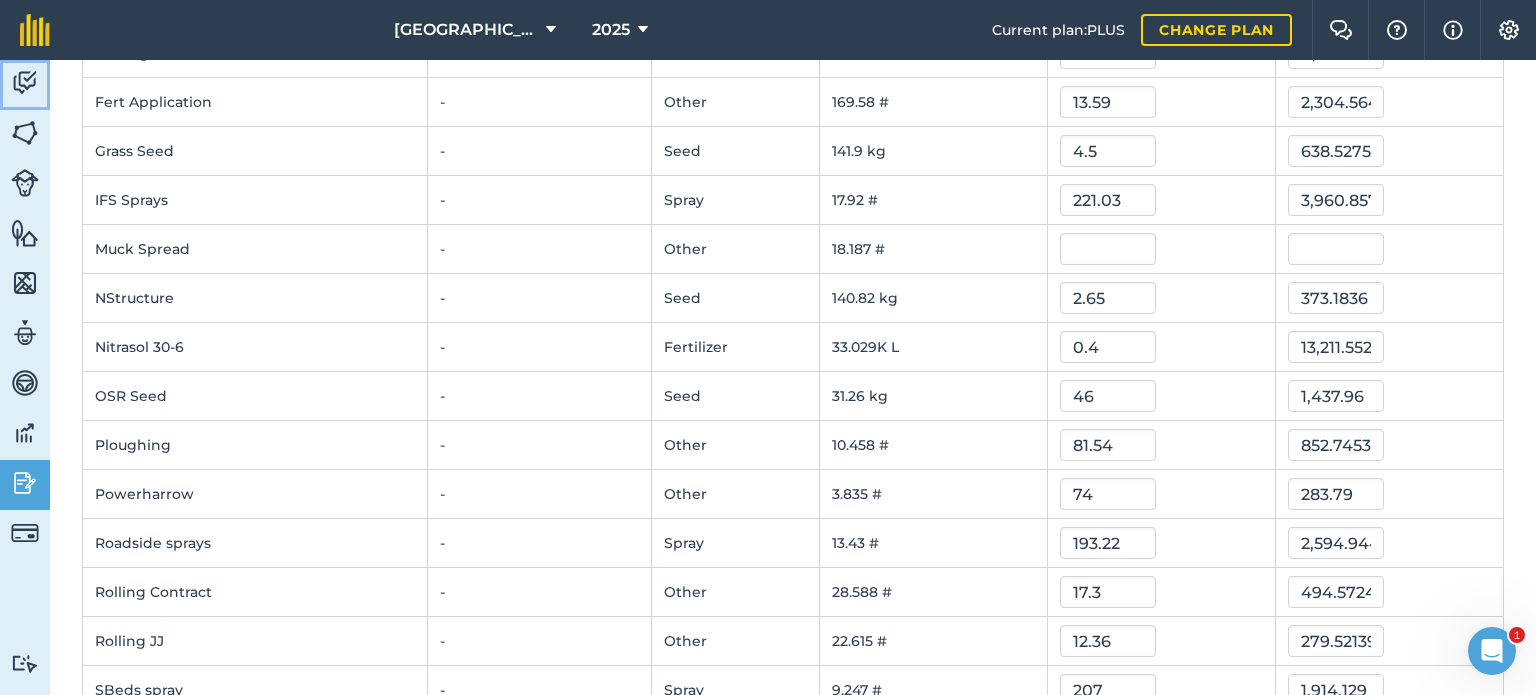 click at bounding box center [25, 83] 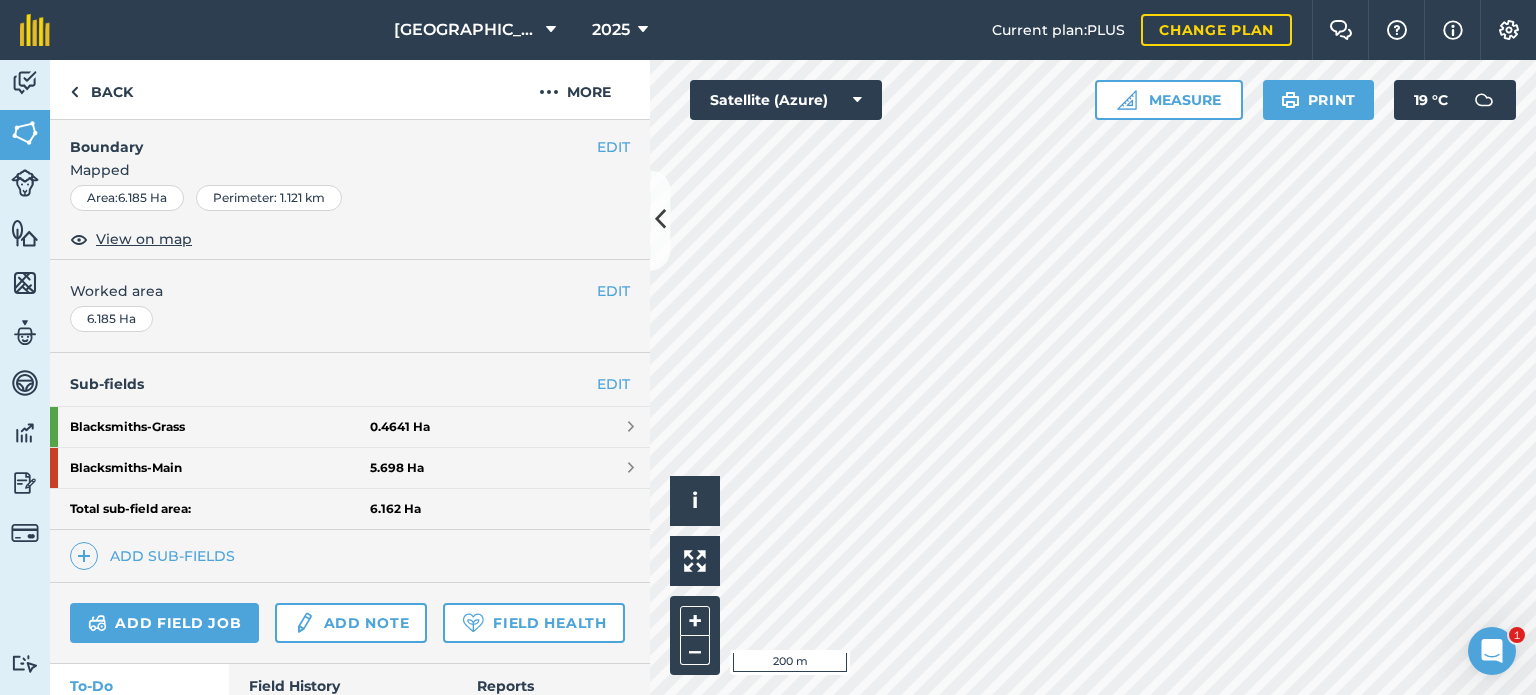scroll, scrollTop: 400, scrollLeft: 0, axis: vertical 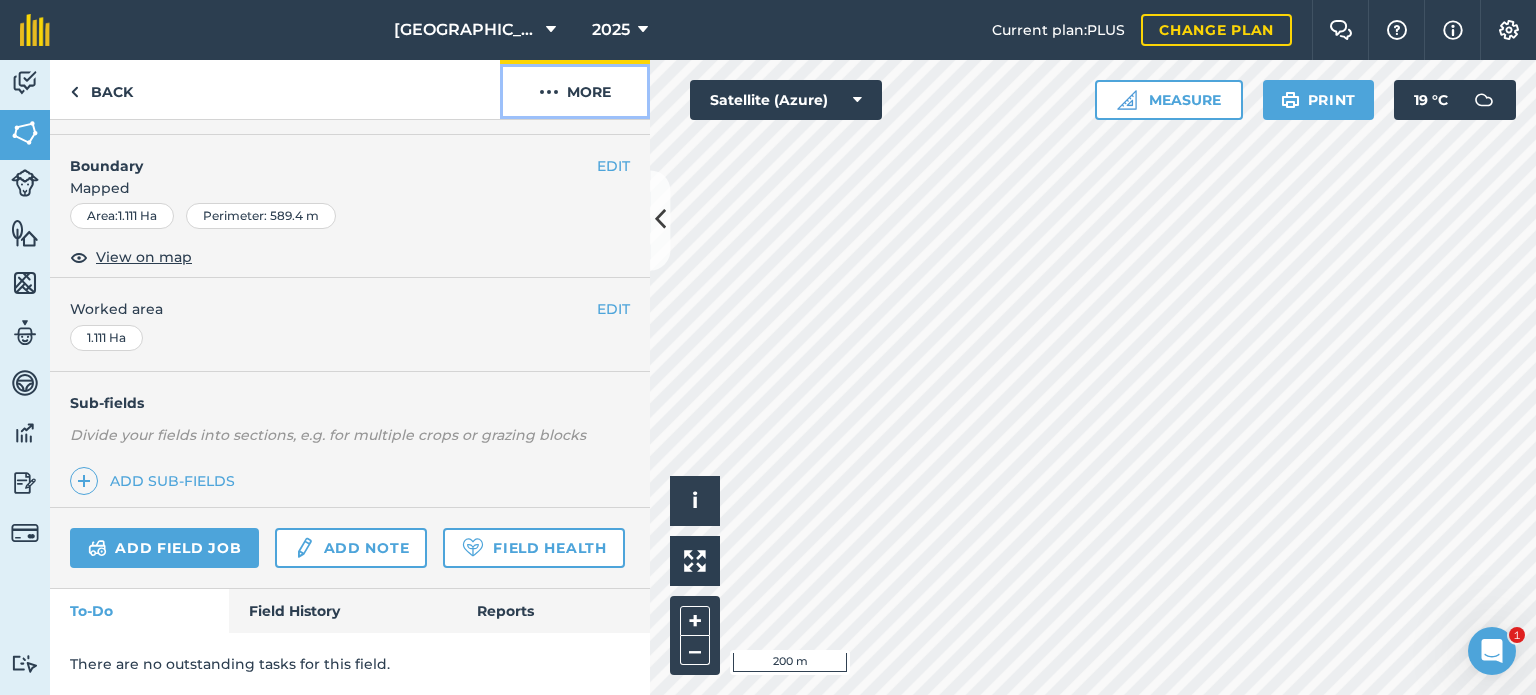 click at bounding box center [549, 92] 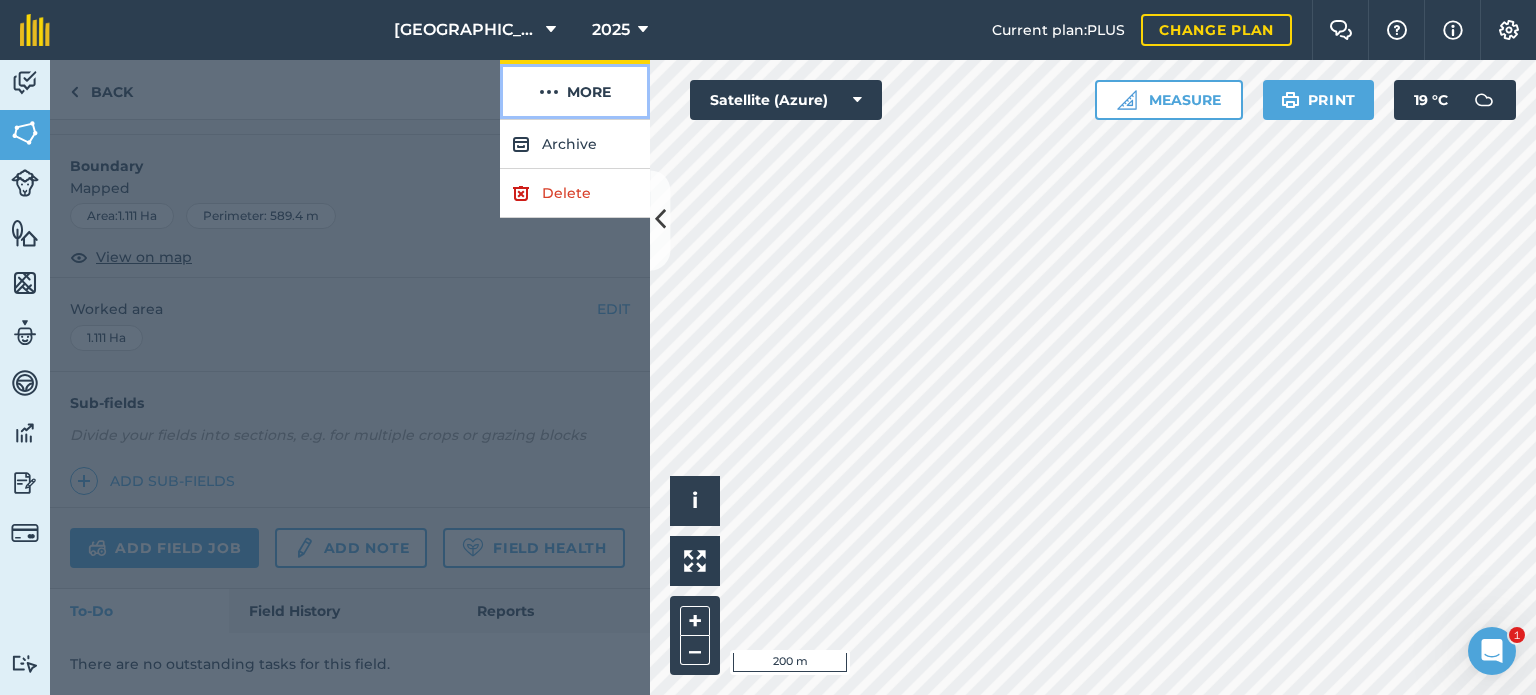 click at bounding box center [549, 92] 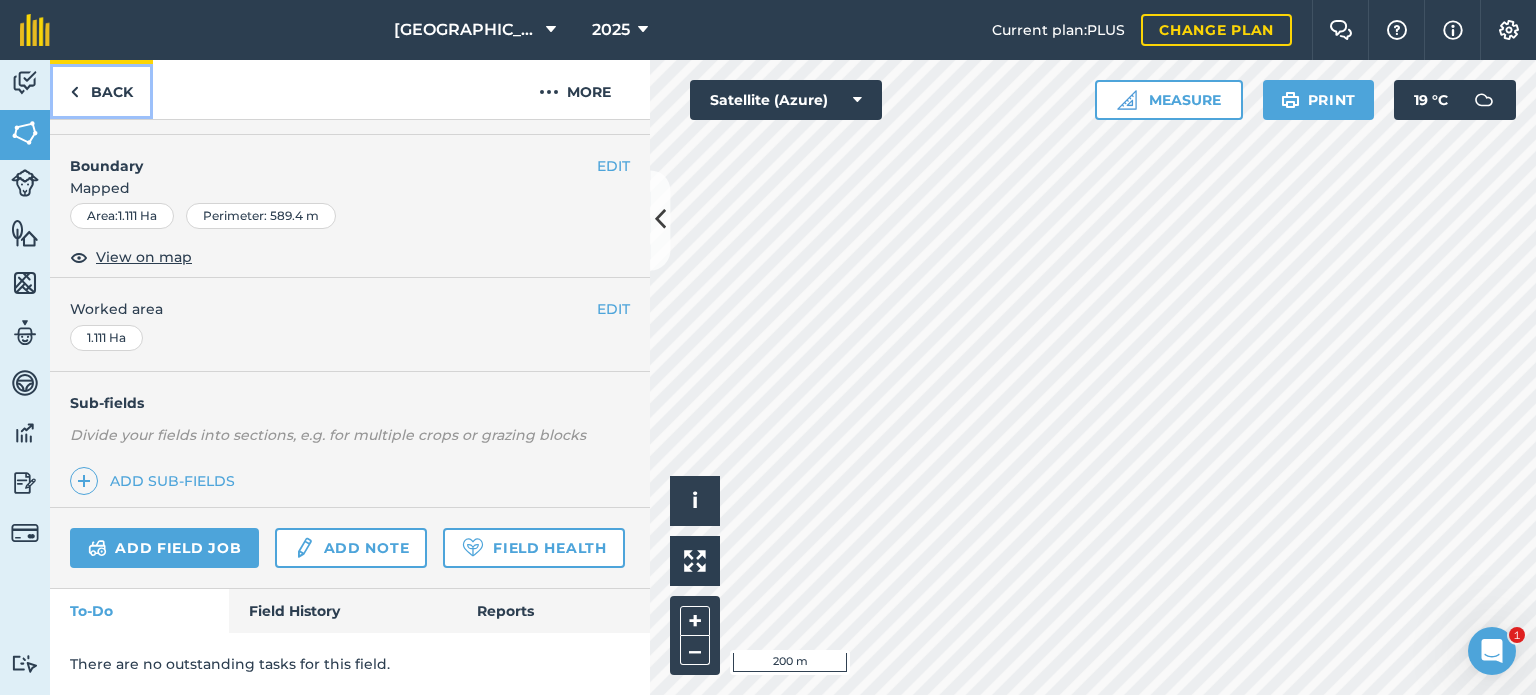 click on "Back" at bounding box center [101, 89] 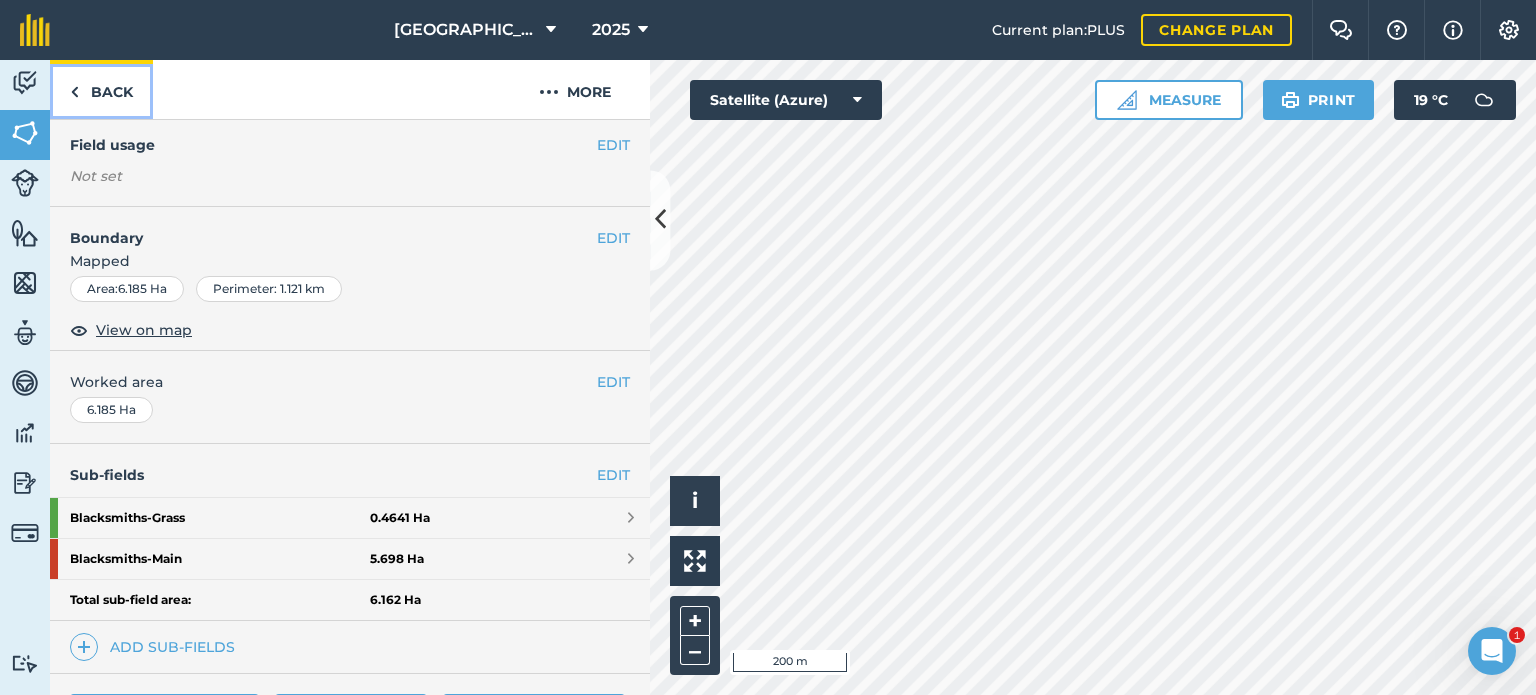 scroll, scrollTop: 0, scrollLeft: 0, axis: both 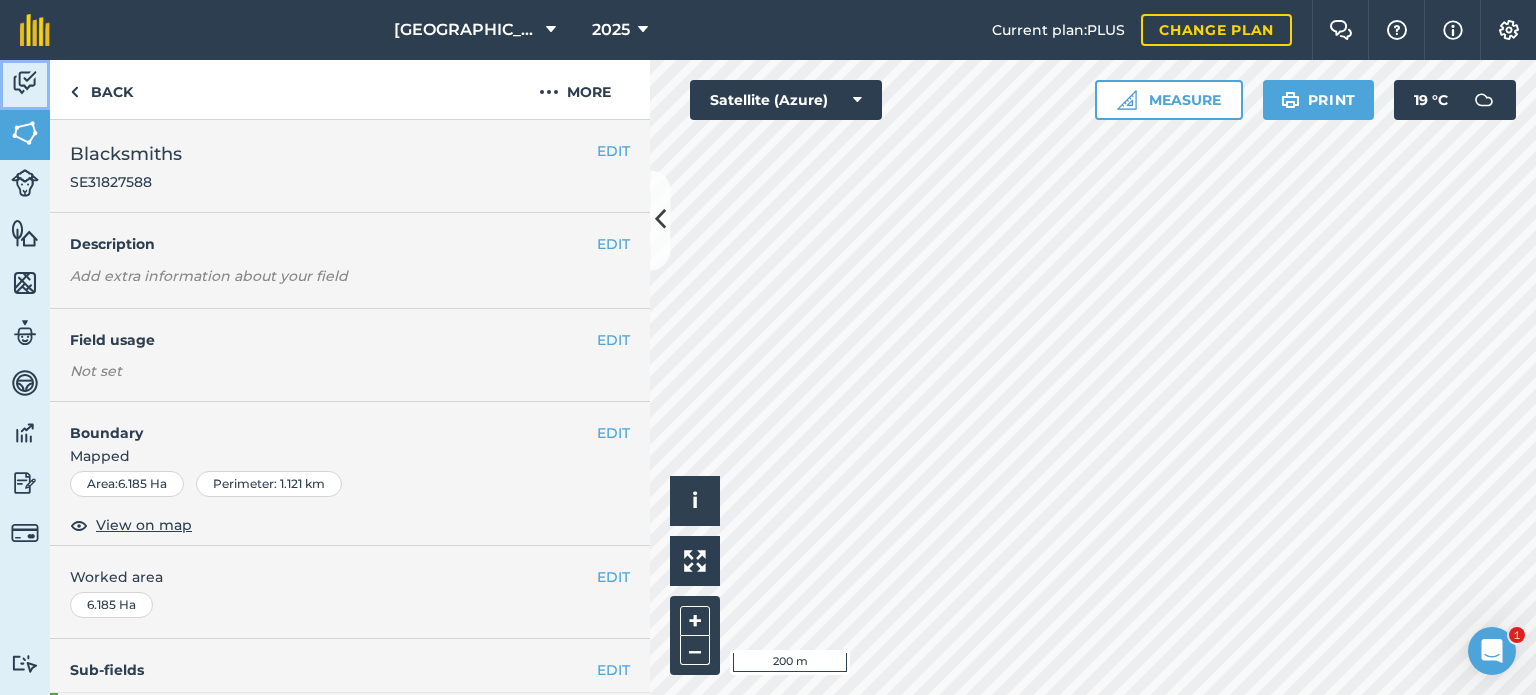 click at bounding box center [25, 83] 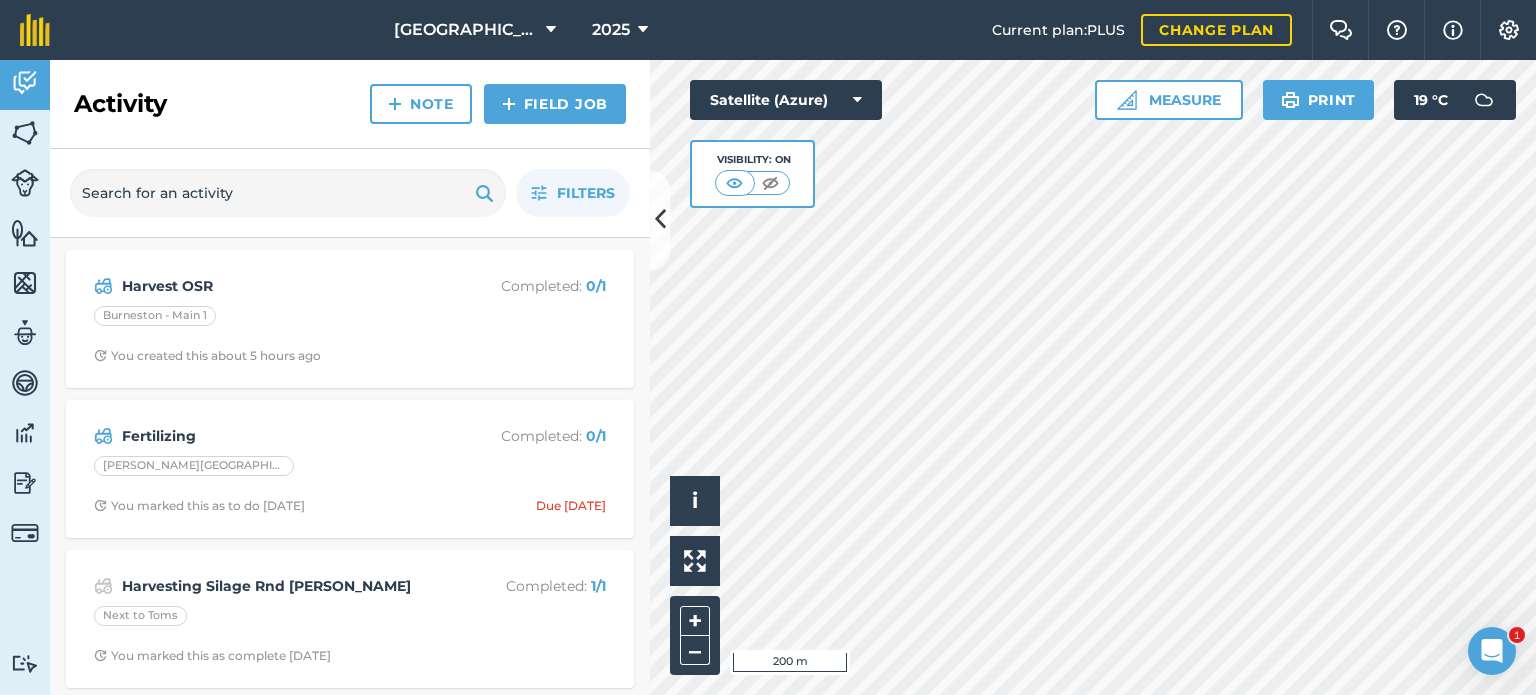 click 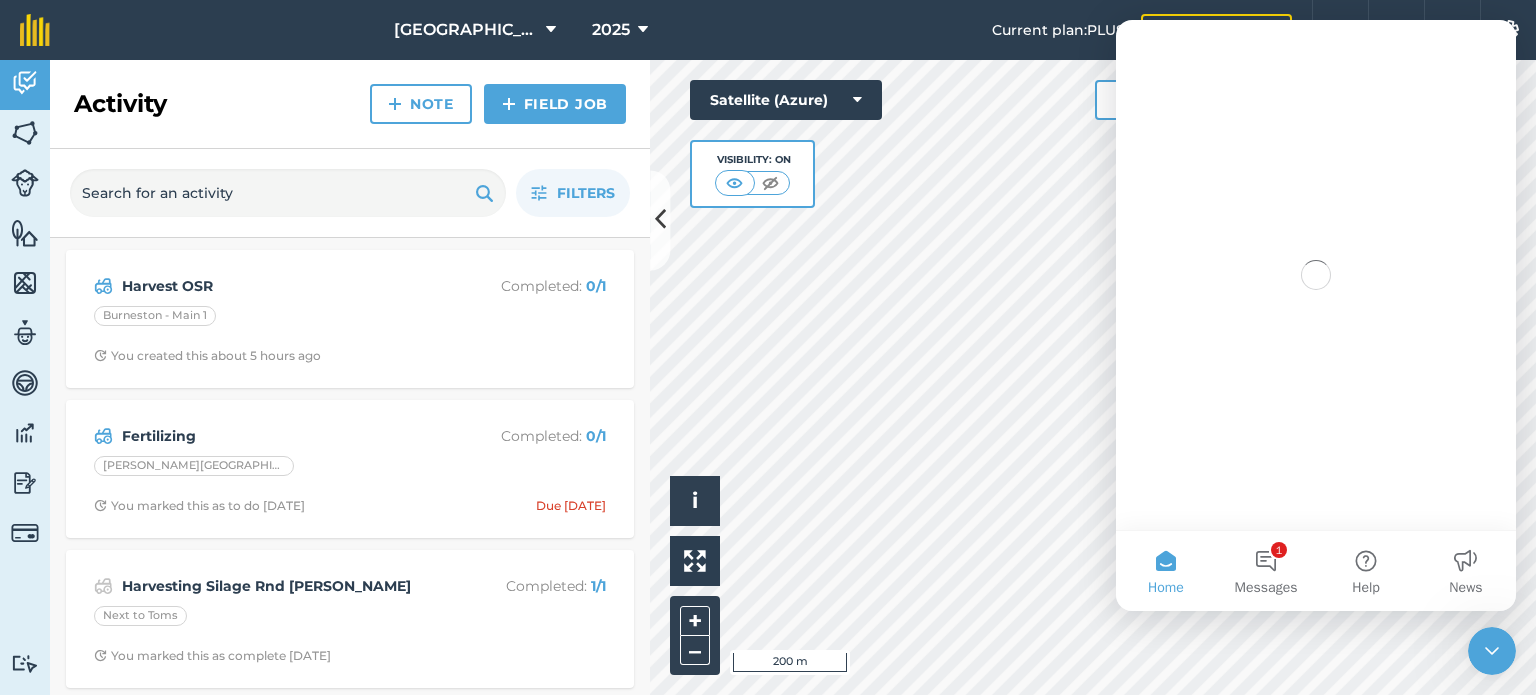 scroll, scrollTop: 0, scrollLeft: 0, axis: both 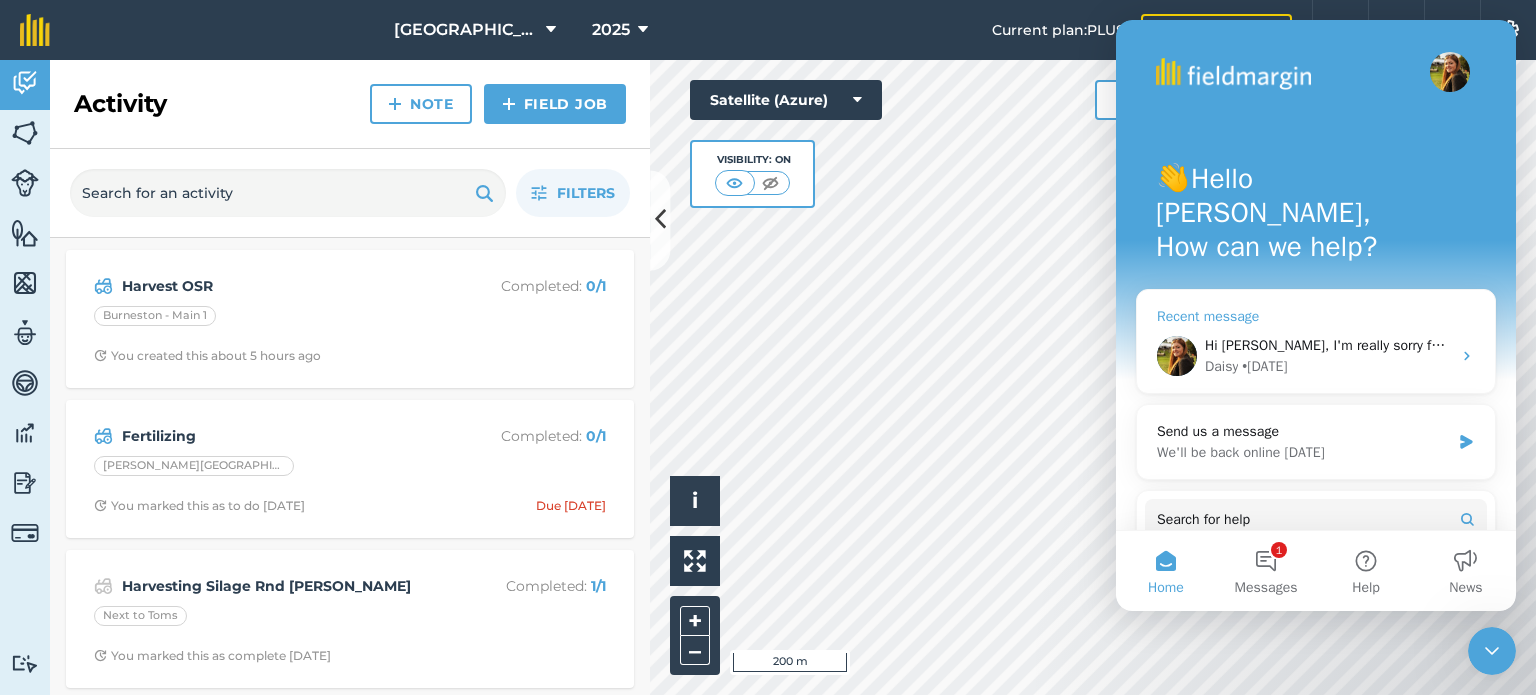 click on "Hi [PERSON_NAME],    I'm really sorry for any inconvenience this is causing.   Our tech team are aware of this issue affecting a small number of our Android users. The team have submitted an updated version of the Android fieldmargin app which fixes this display issue to the Google Play Store. All going well, the updated version of the app should be available to download towards the end of the week.   To mark a completed Field Job as incomplete, simply untick the fields in the list within that job.    It would be great to get some feedback, we're always keen to hear what our user have to say and it helps guide the product team on what to build into the platform next. Do you have any availability in the next few weeks for a video call to discuss this further?    Many thanks,  [PERSON_NAME]" at bounding box center [3611, 345] 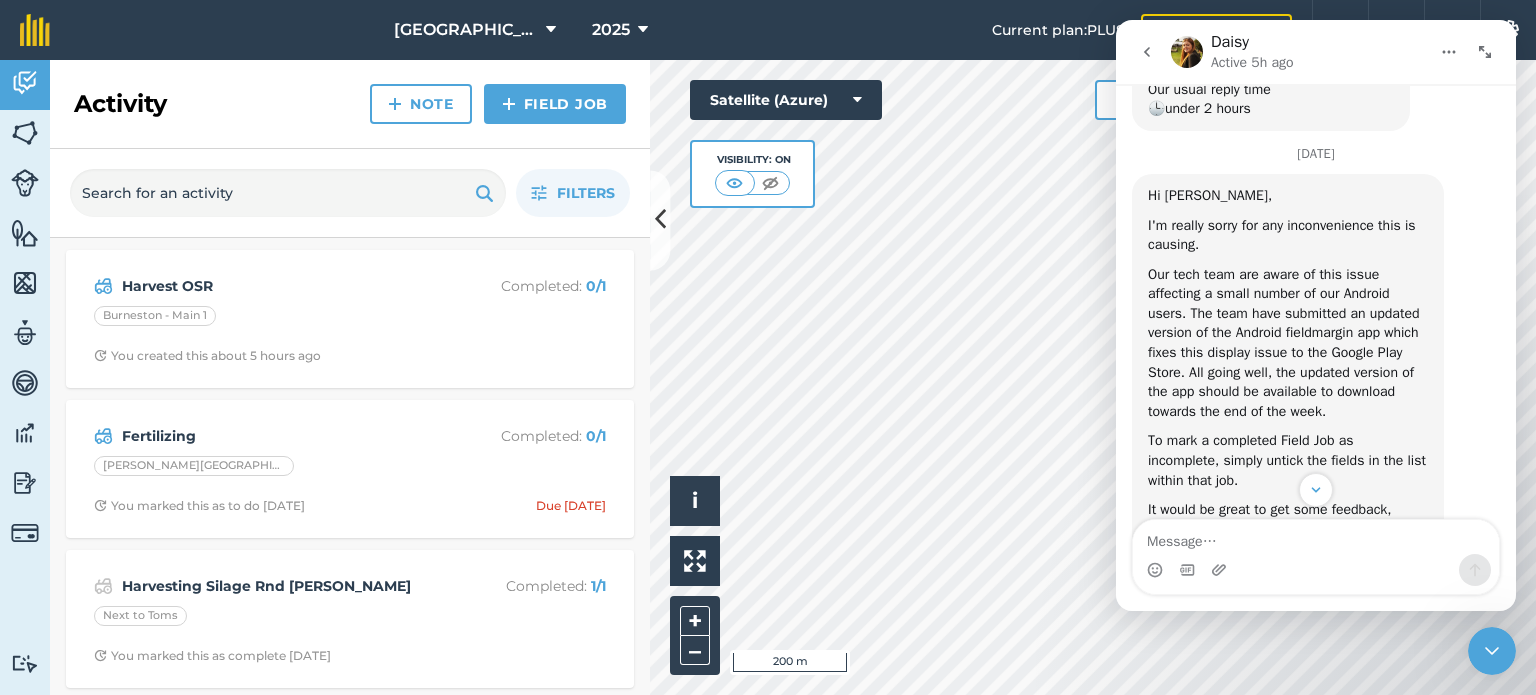 scroll, scrollTop: 562, scrollLeft: 0, axis: vertical 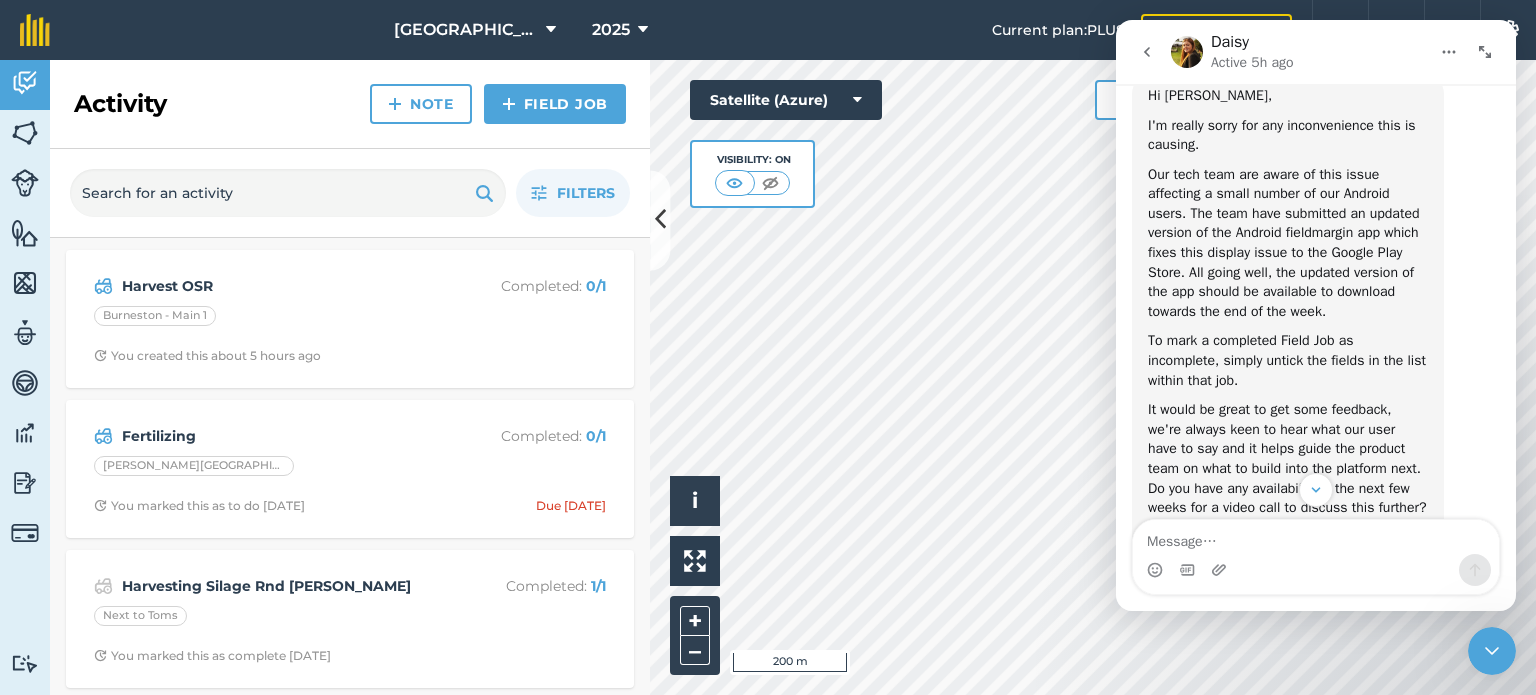 click 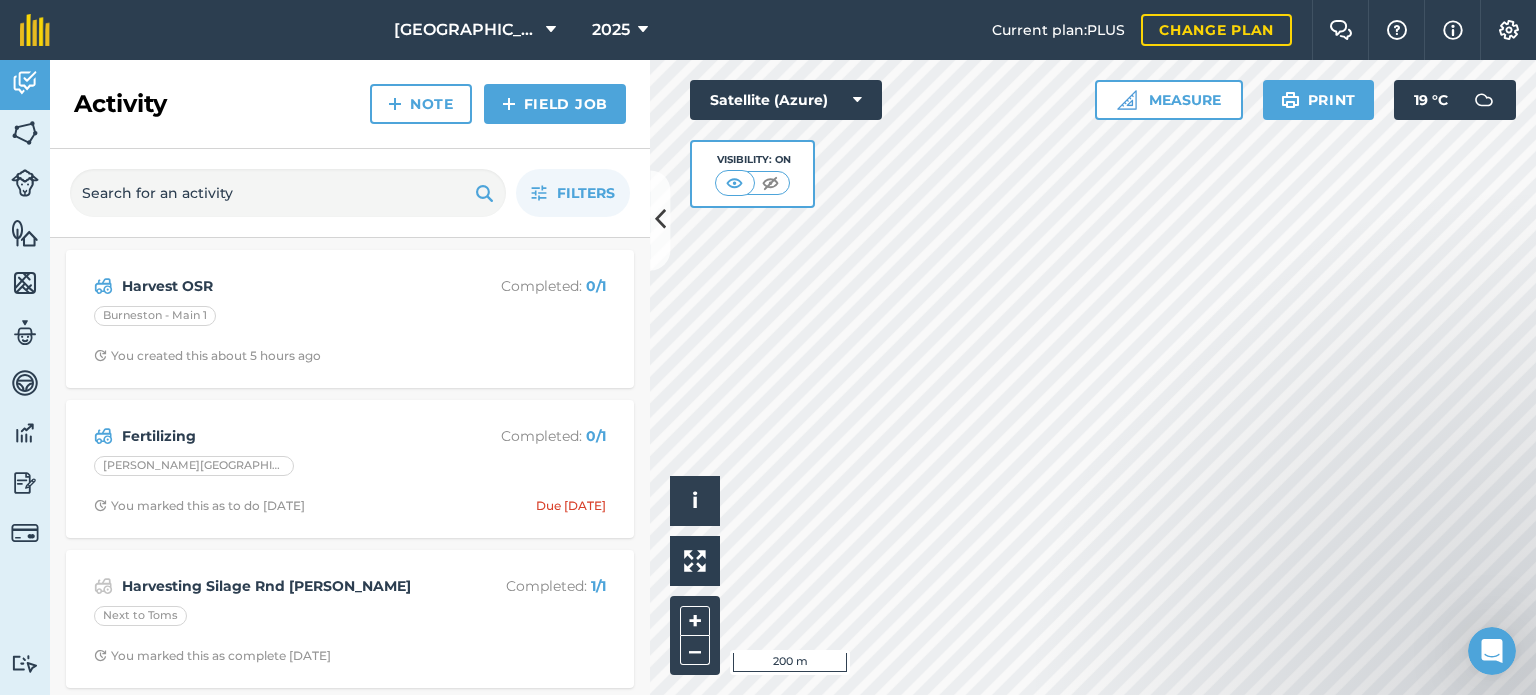 scroll, scrollTop: 0, scrollLeft: 0, axis: both 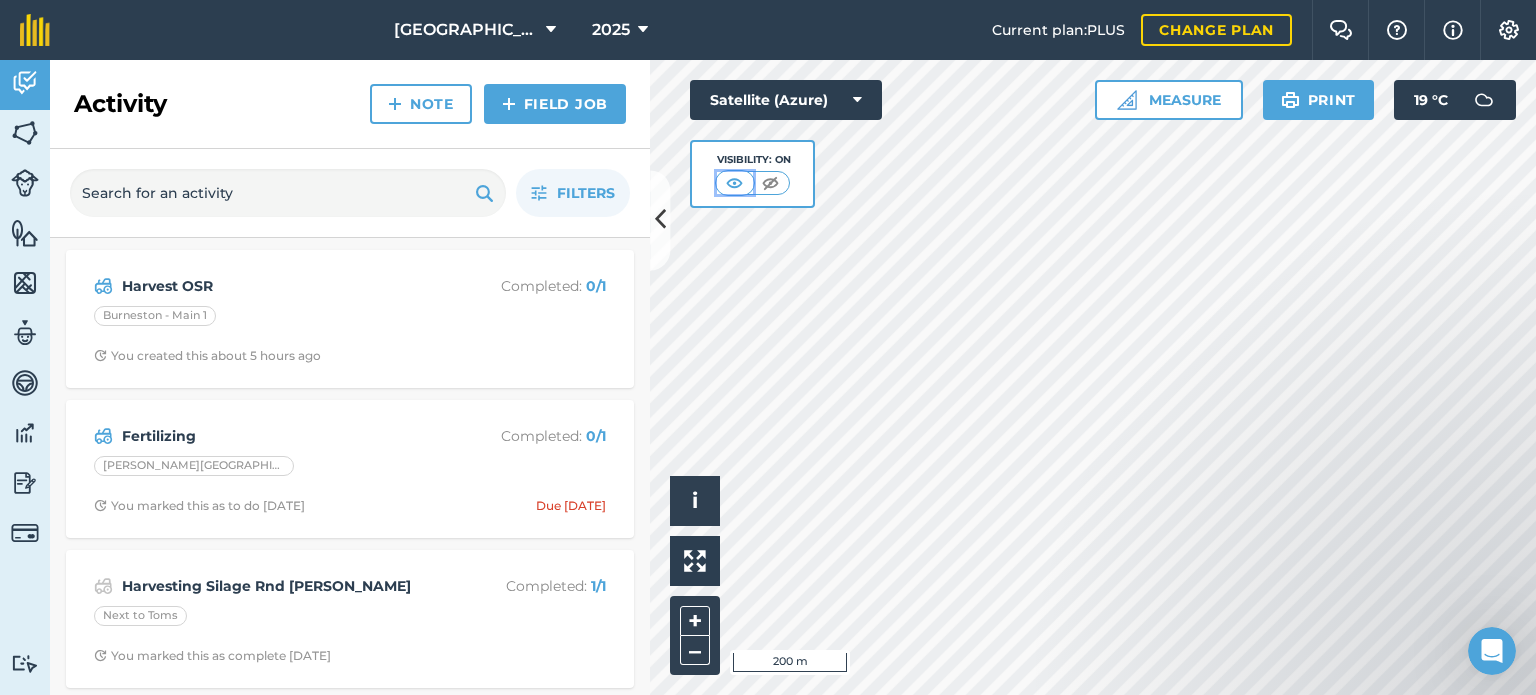 click at bounding box center (734, 183) 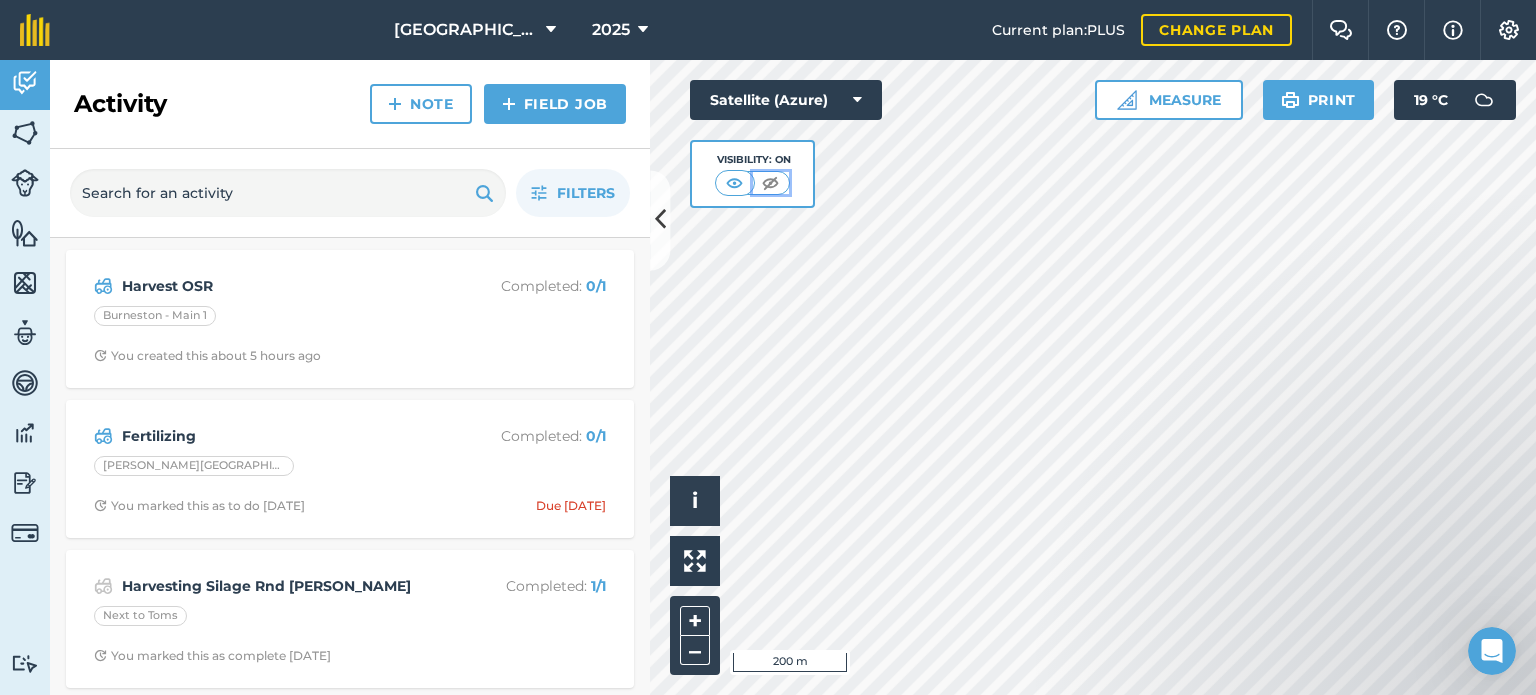 click at bounding box center [770, 183] 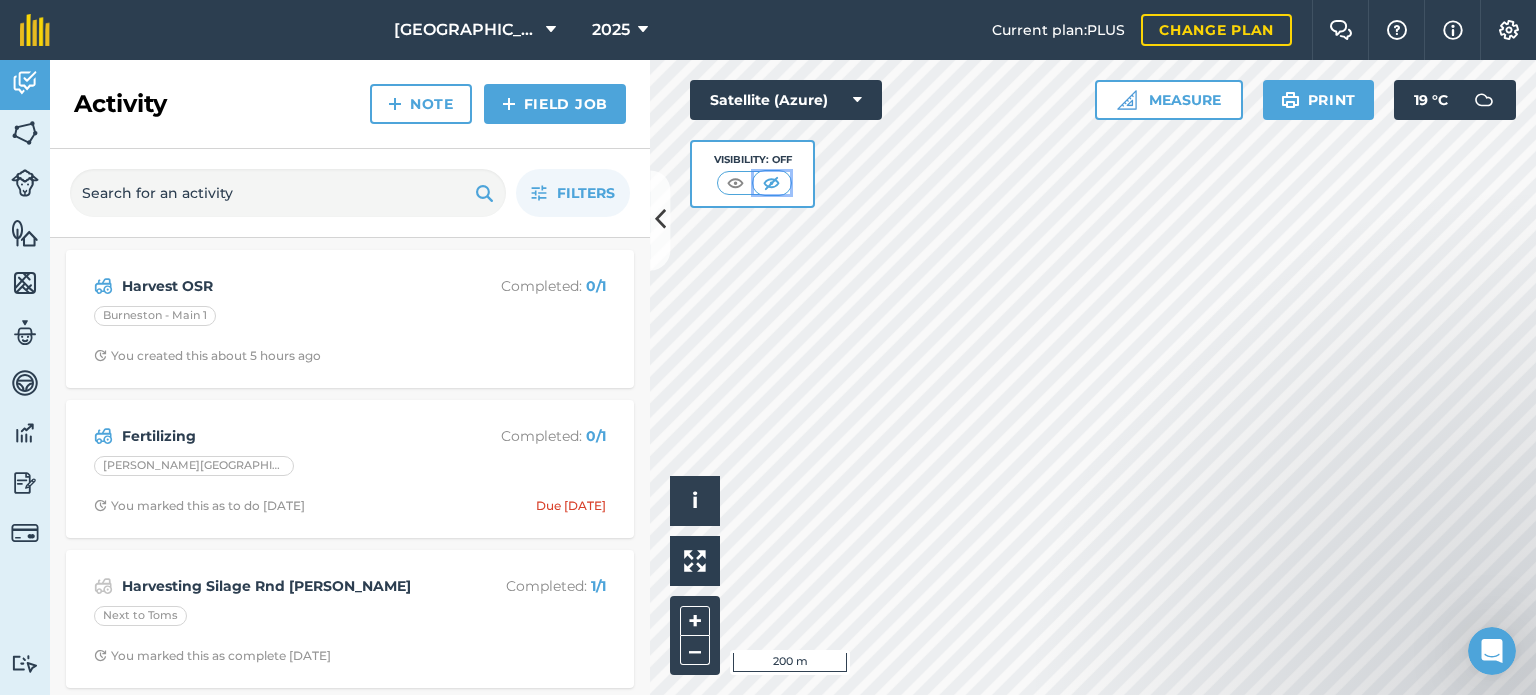 click at bounding box center [771, 183] 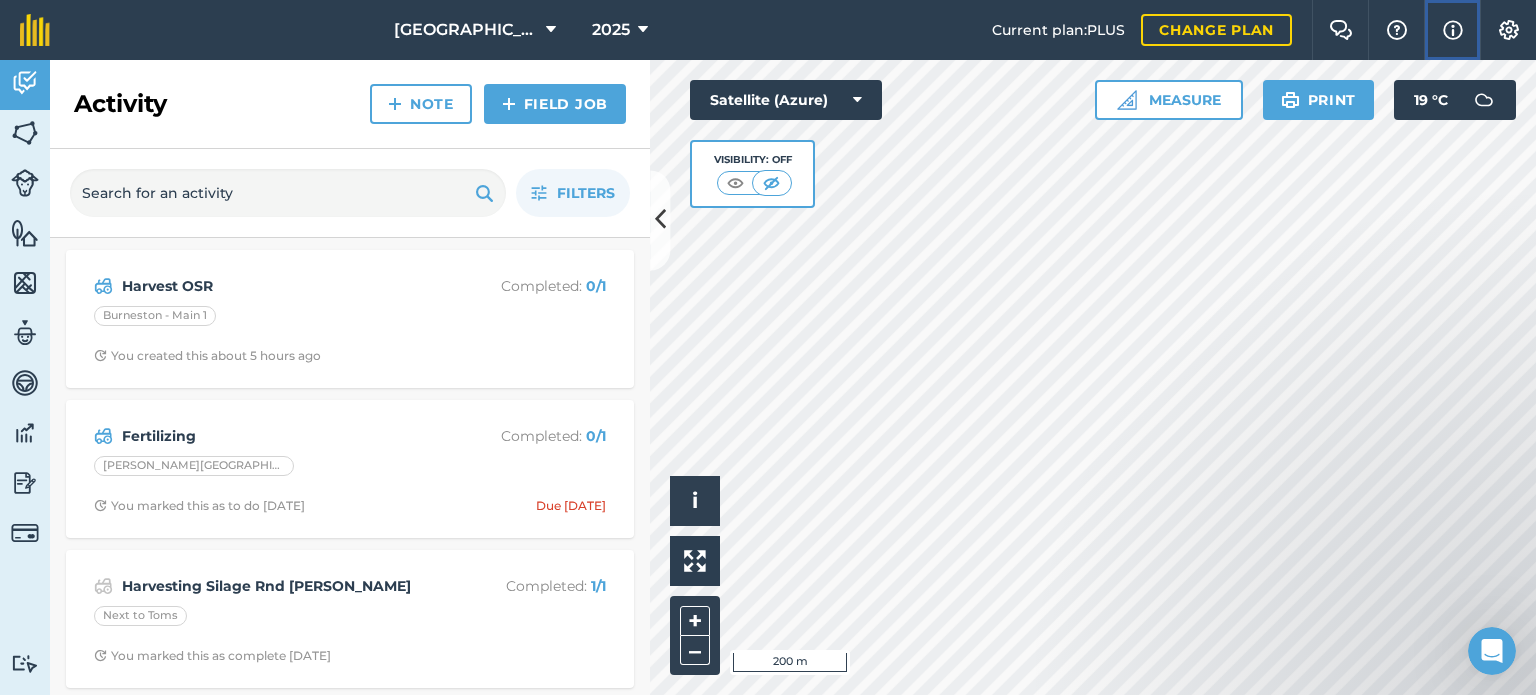 click at bounding box center [1453, 30] 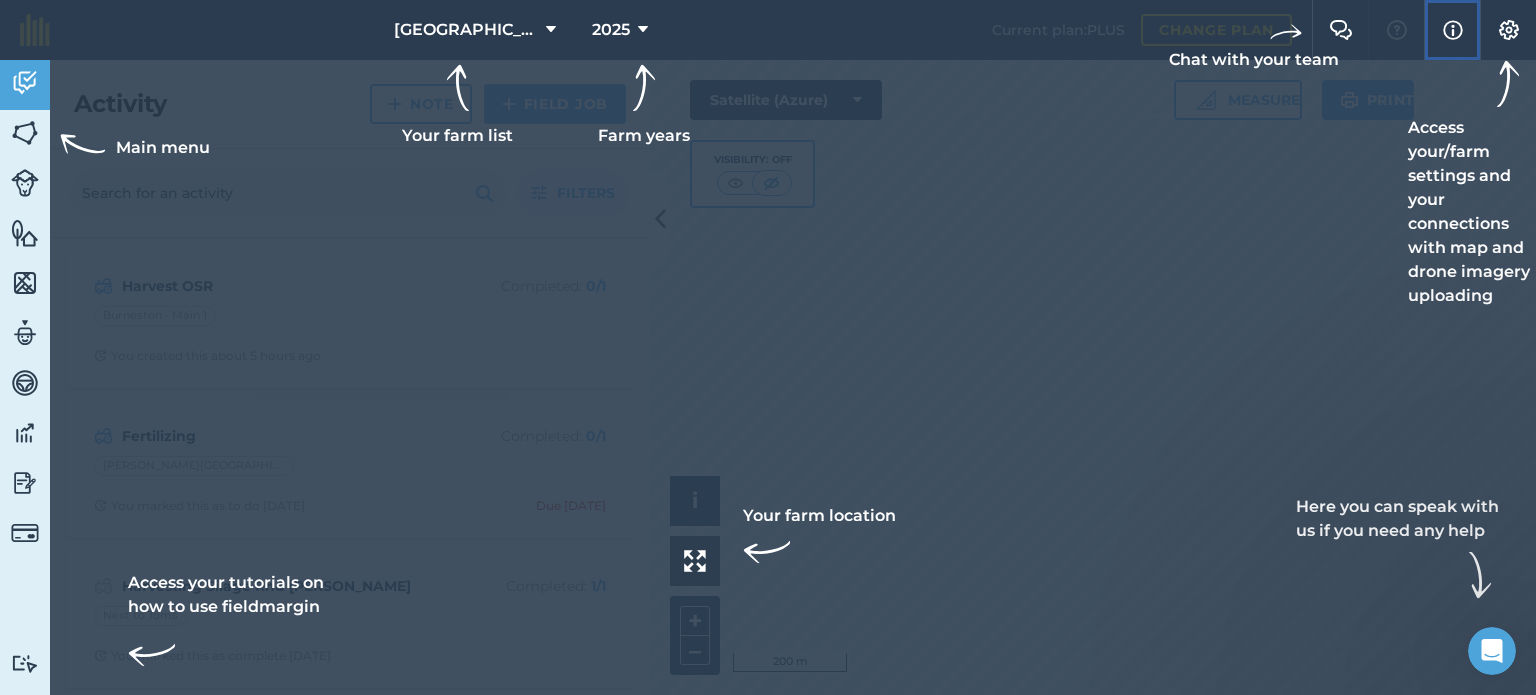 click at bounding box center [1453, 30] 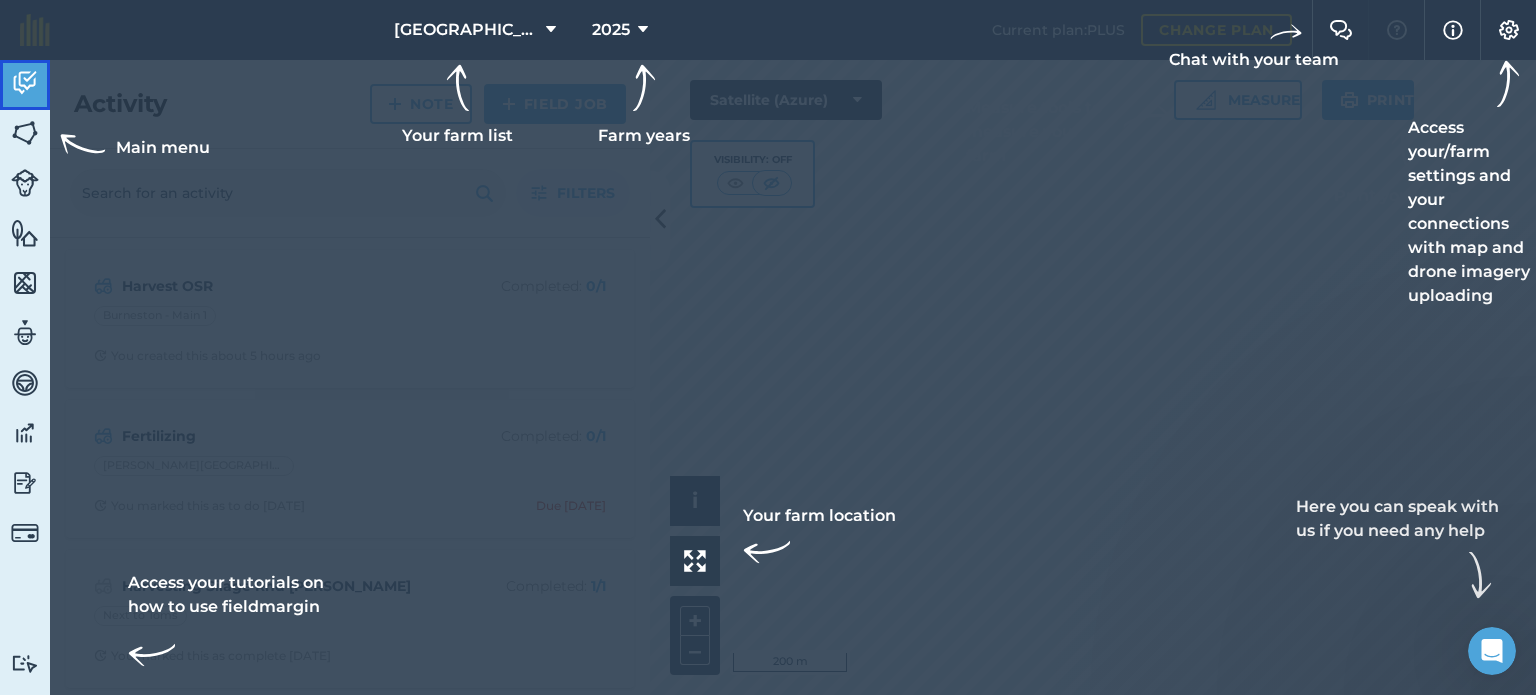 click at bounding box center (25, 83) 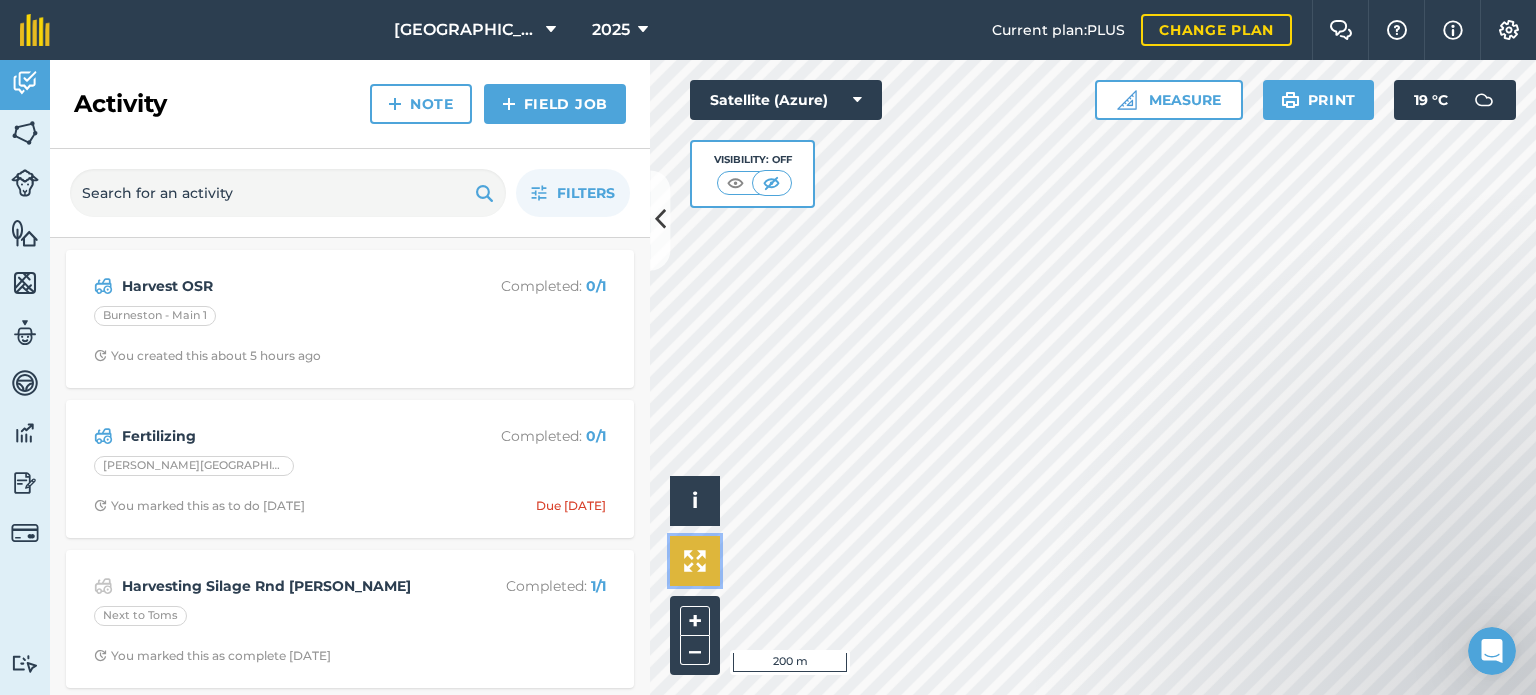 click at bounding box center (695, 561) 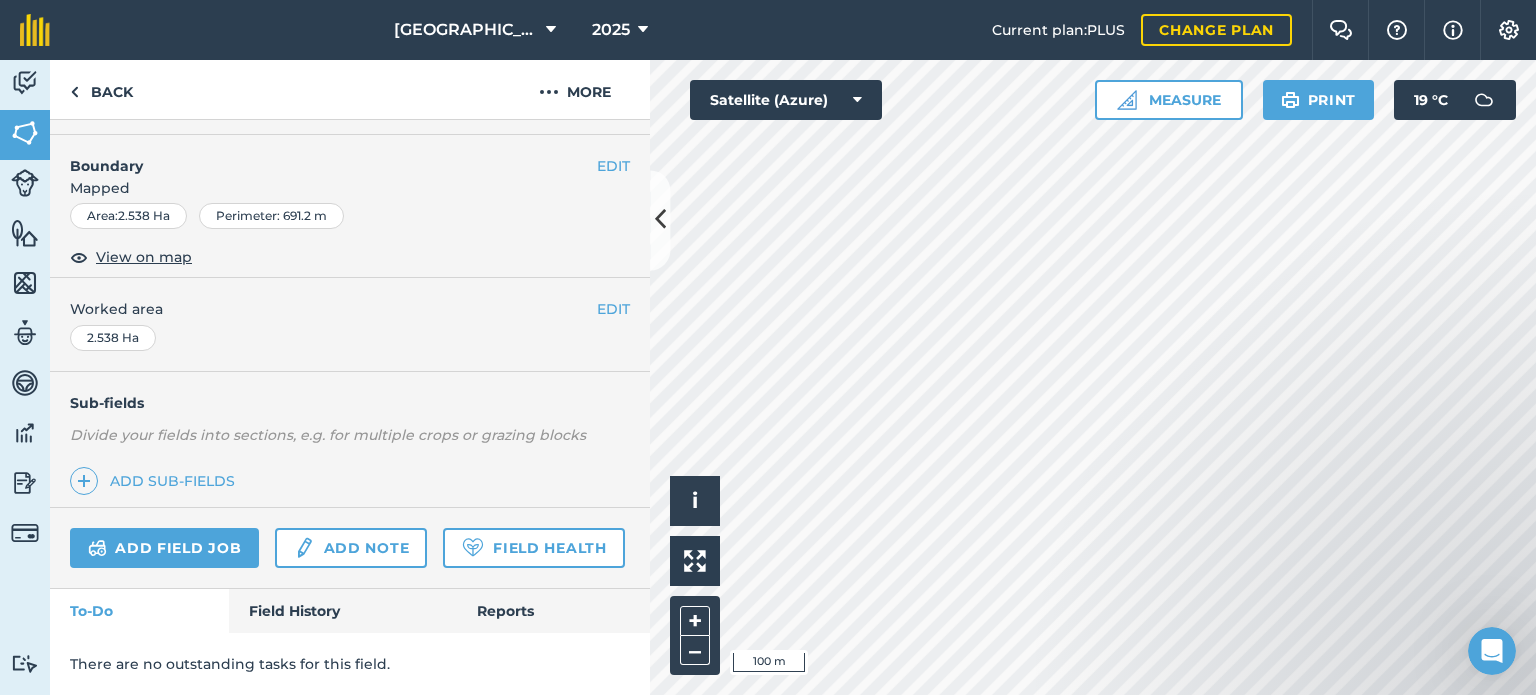scroll, scrollTop: 323, scrollLeft: 0, axis: vertical 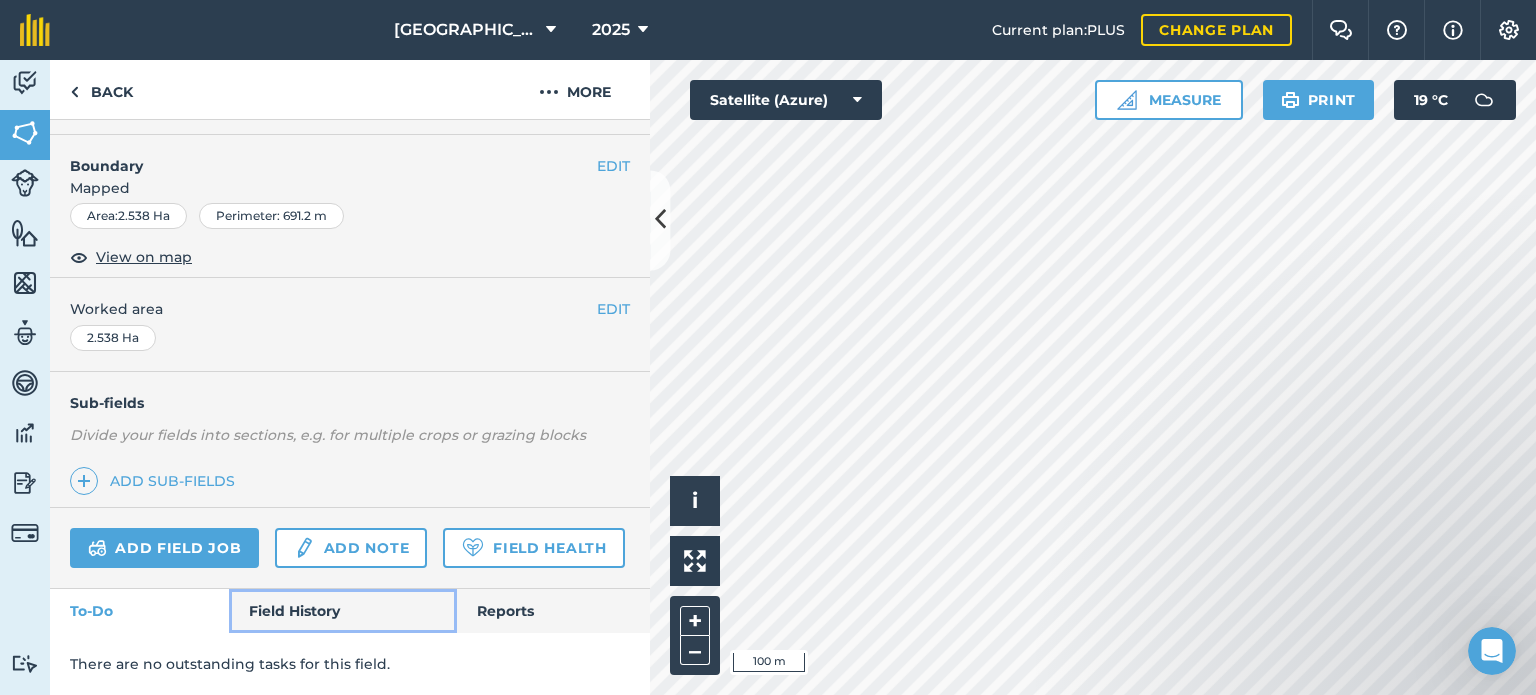 click on "Field History" at bounding box center [342, 611] 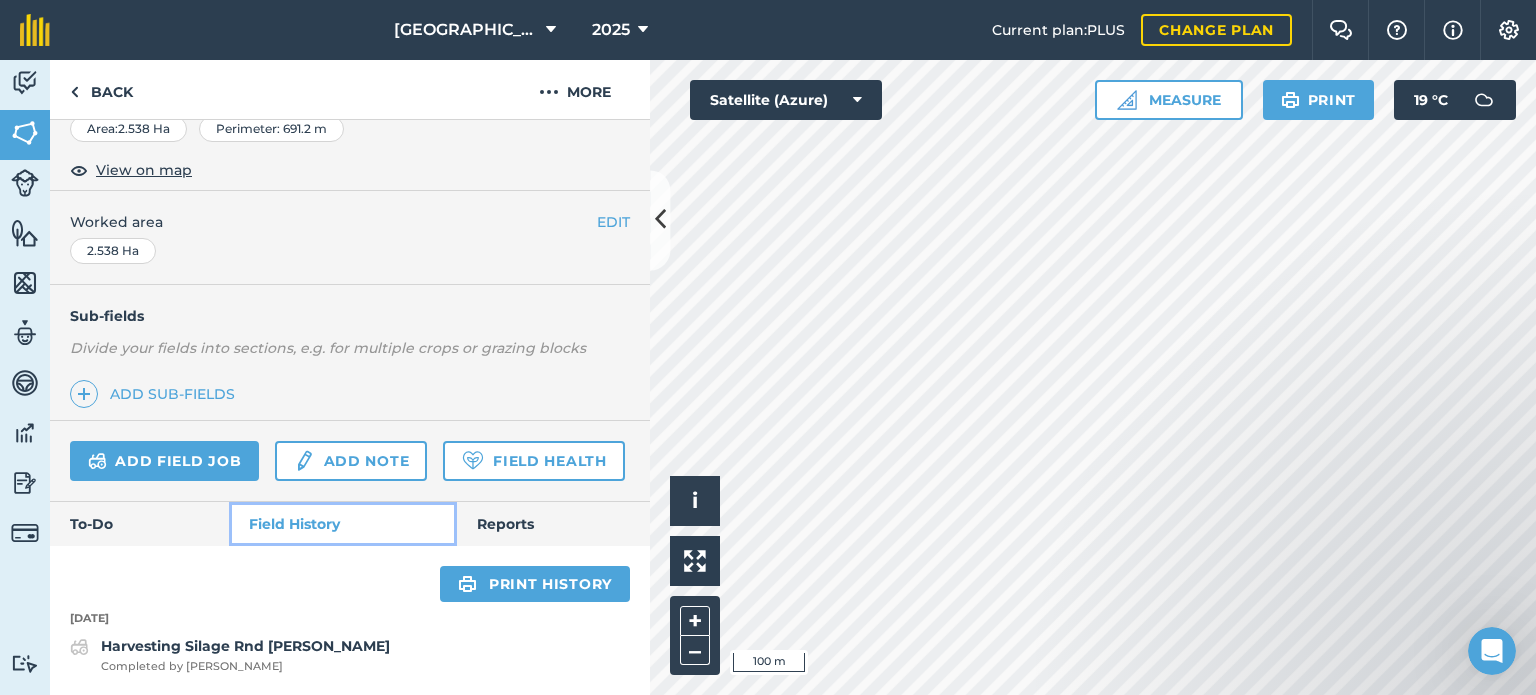scroll, scrollTop: 409, scrollLeft: 0, axis: vertical 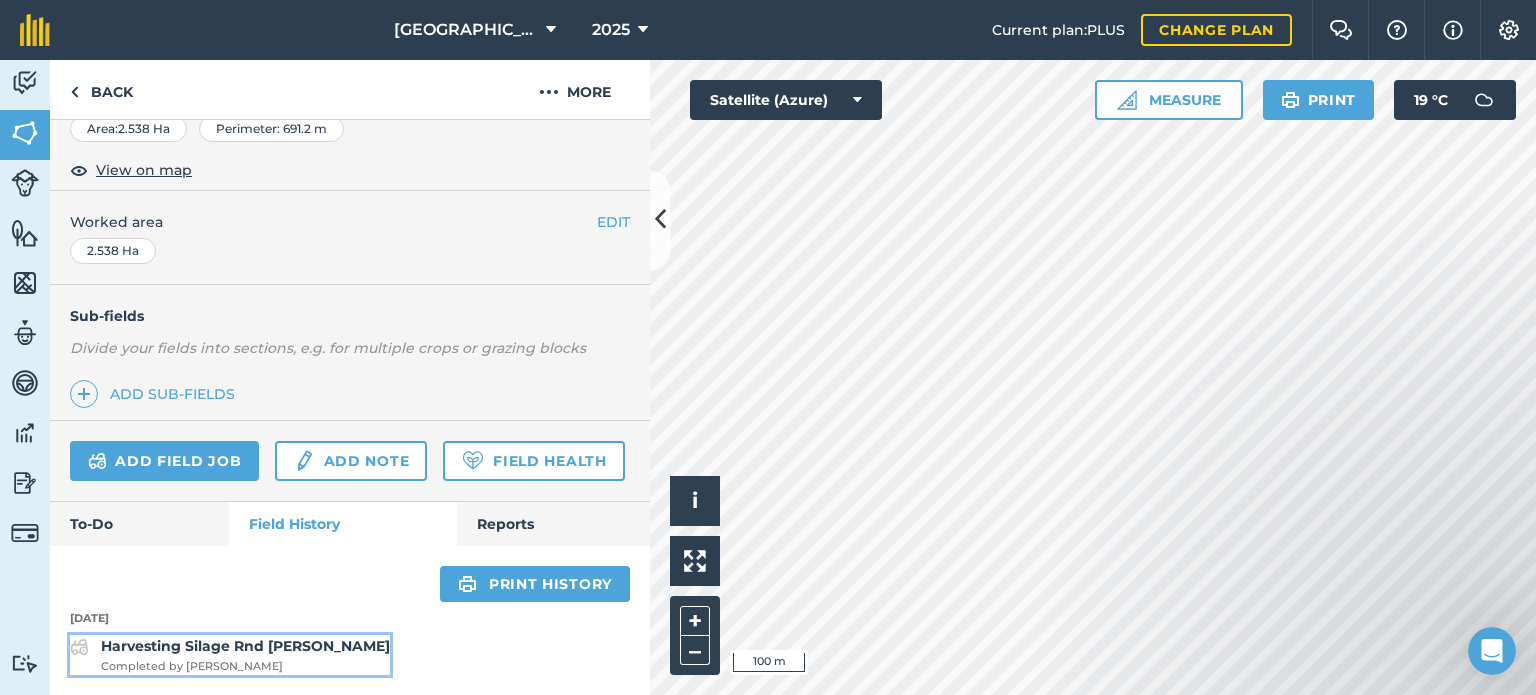 click on "Harvesting Silage Rnd [PERSON_NAME]" at bounding box center [245, 646] 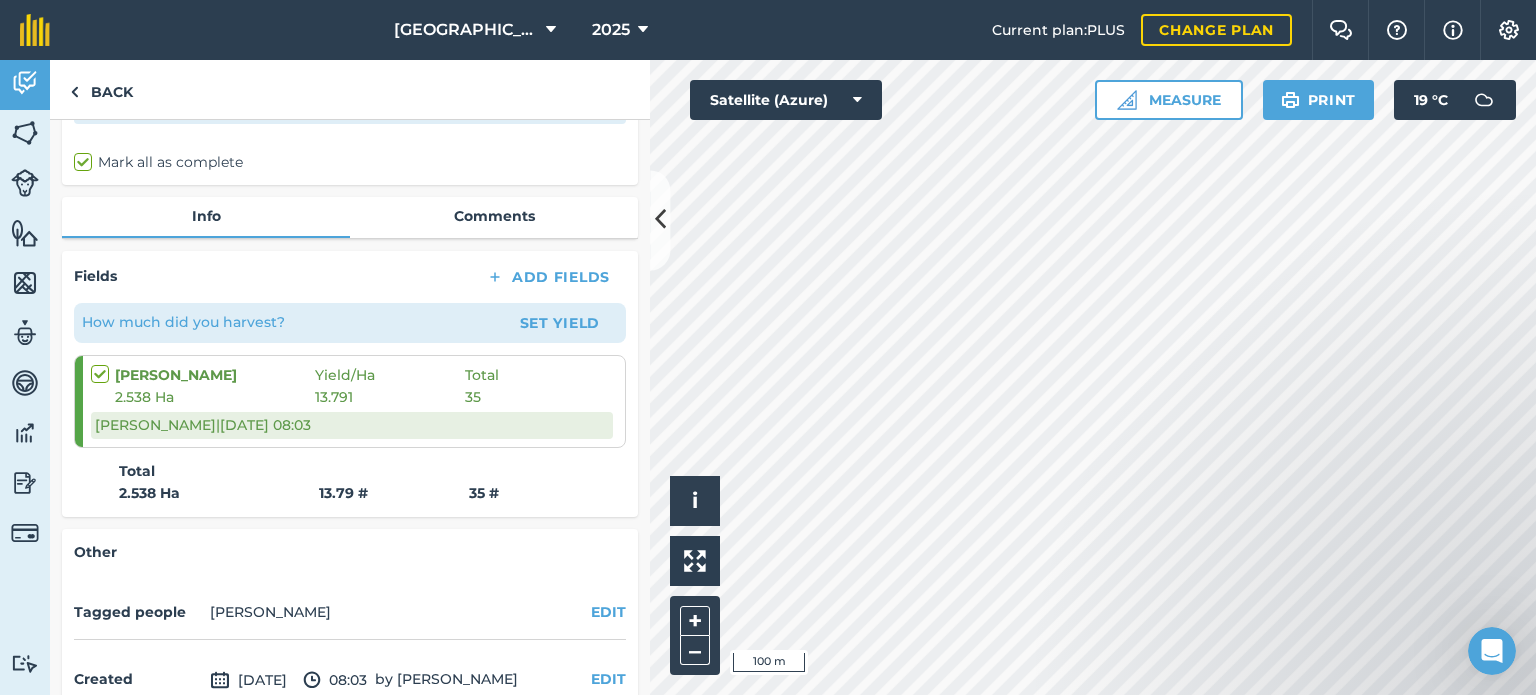scroll, scrollTop: 297, scrollLeft: 0, axis: vertical 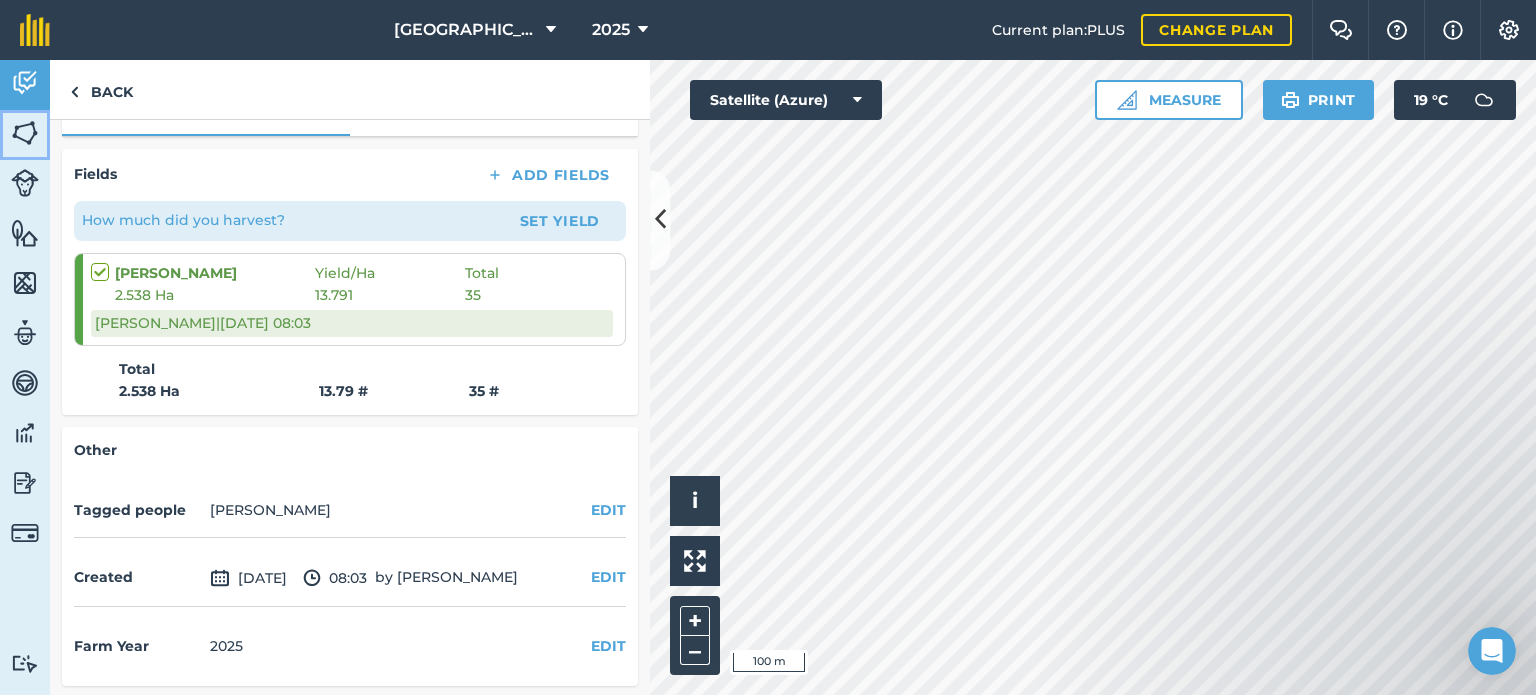 click at bounding box center [25, 133] 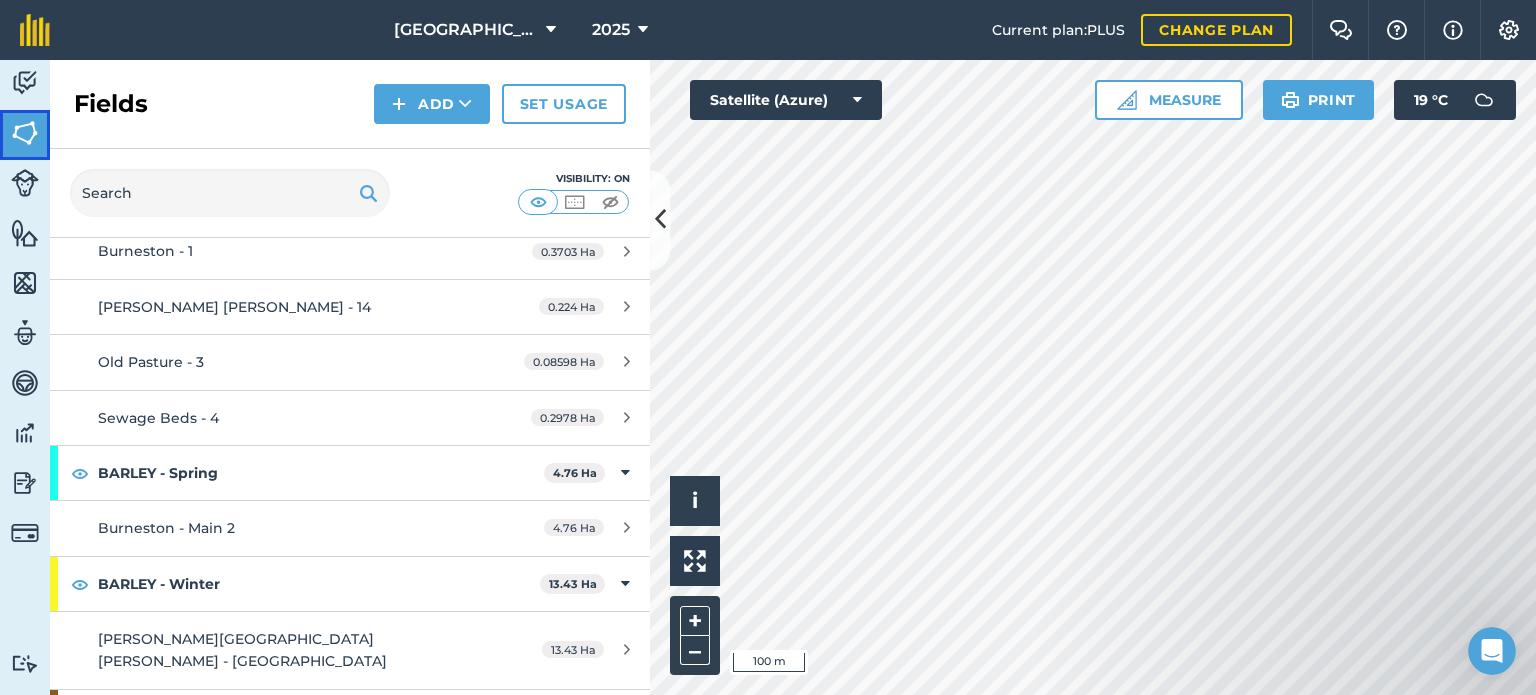 scroll, scrollTop: 200, scrollLeft: 0, axis: vertical 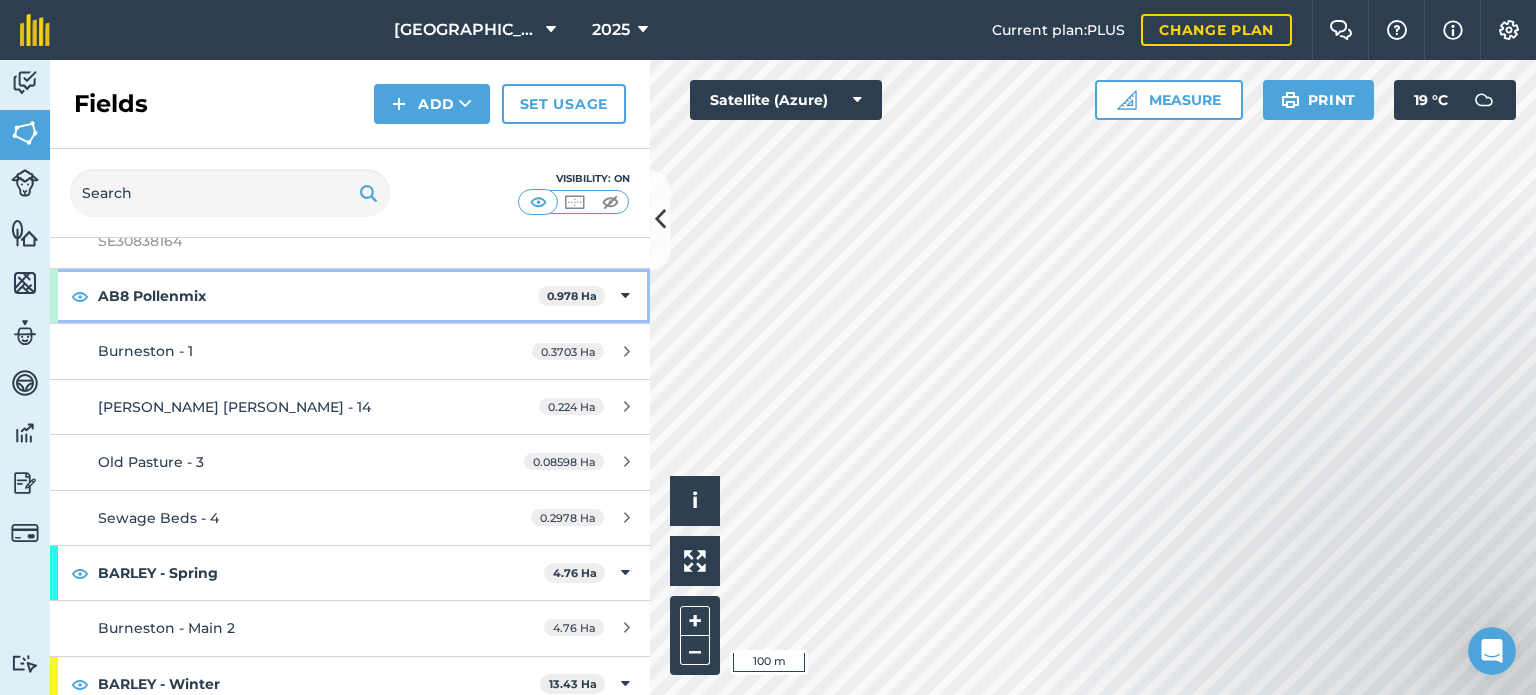 click at bounding box center [625, 296] 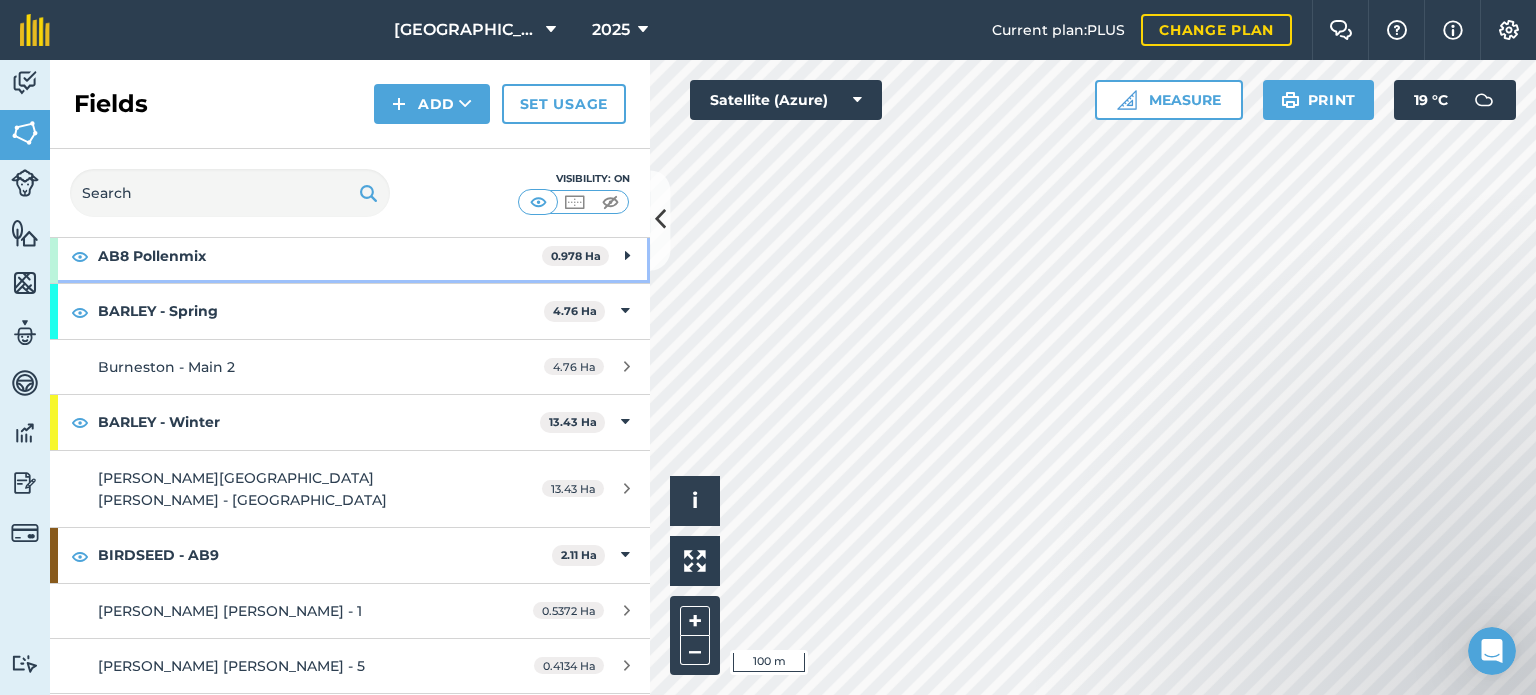scroll, scrollTop: 0, scrollLeft: 0, axis: both 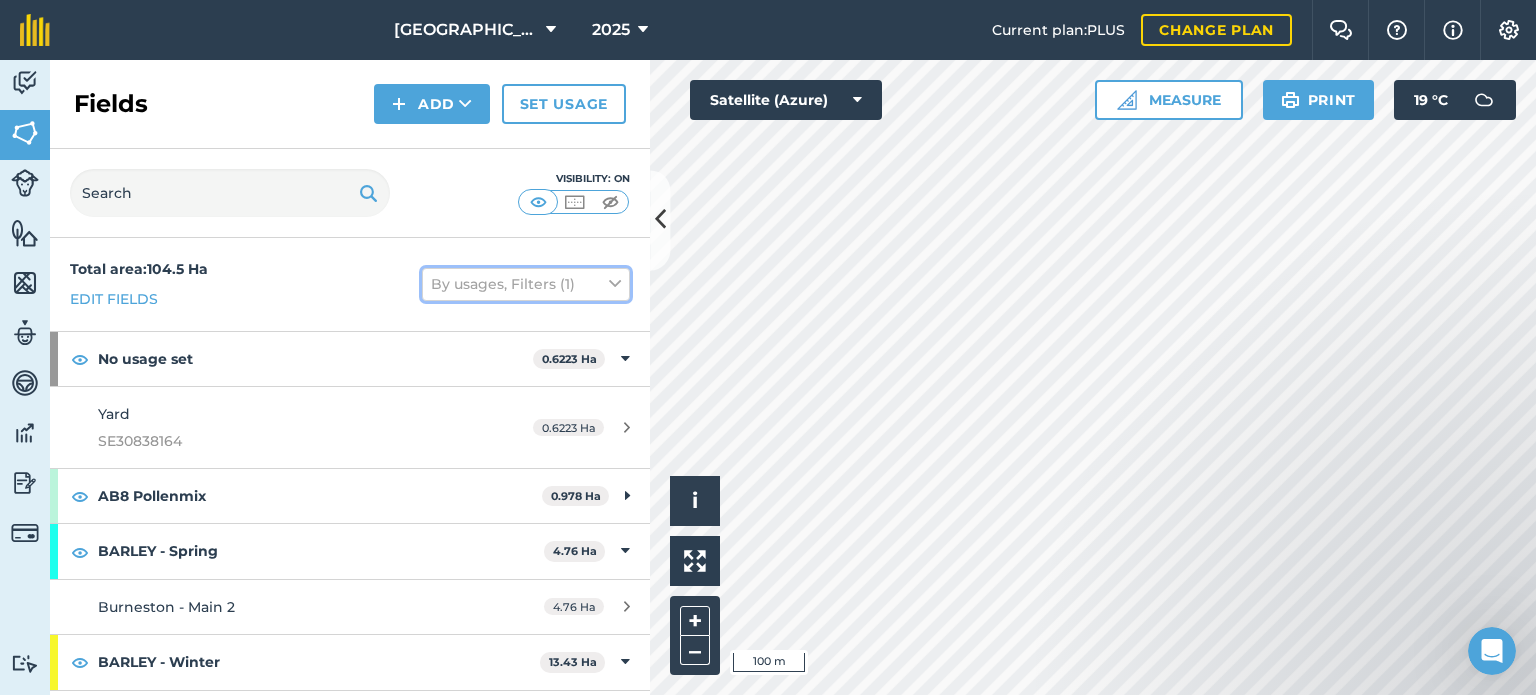 click at bounding box center [615, 284] 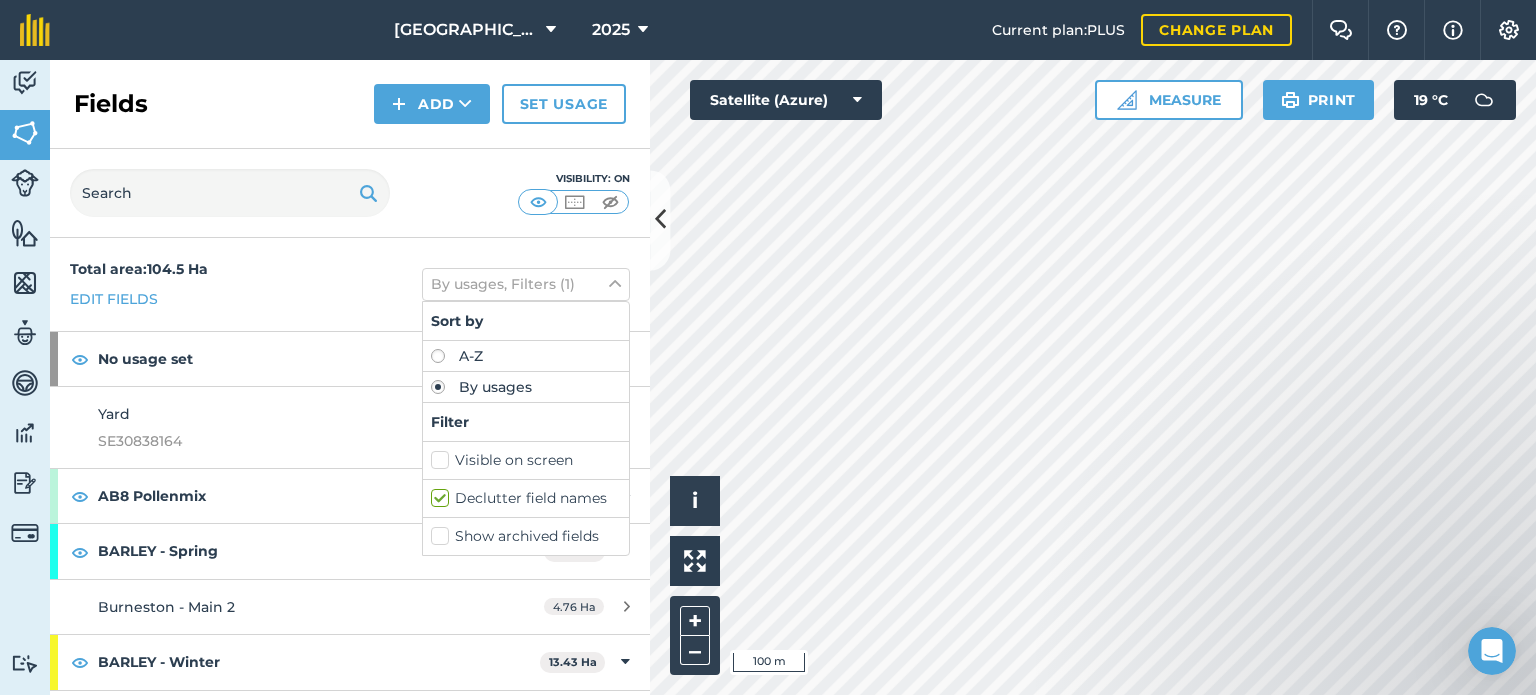 click on "Declutter field names" at bounding box center [526, 498] 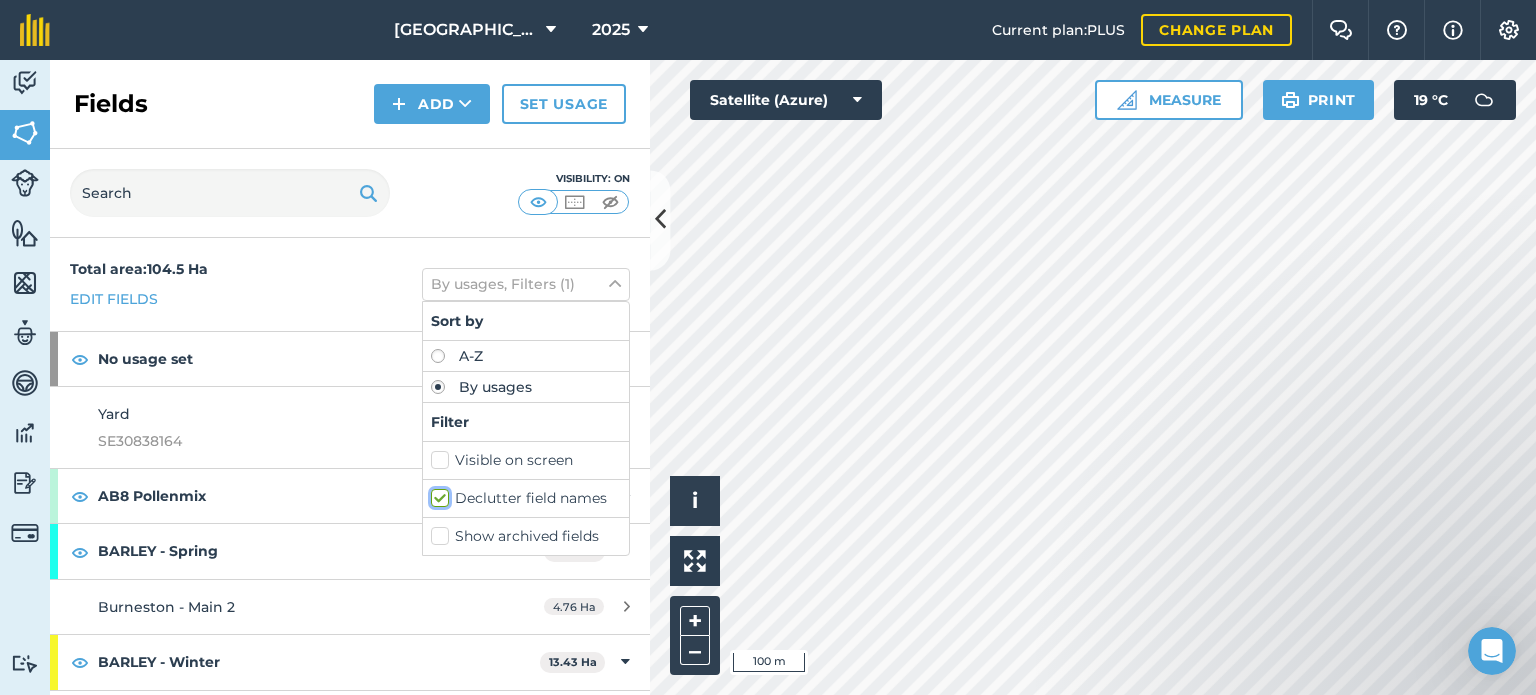 click on "Declutter field names" at bounding box center (437, 494) 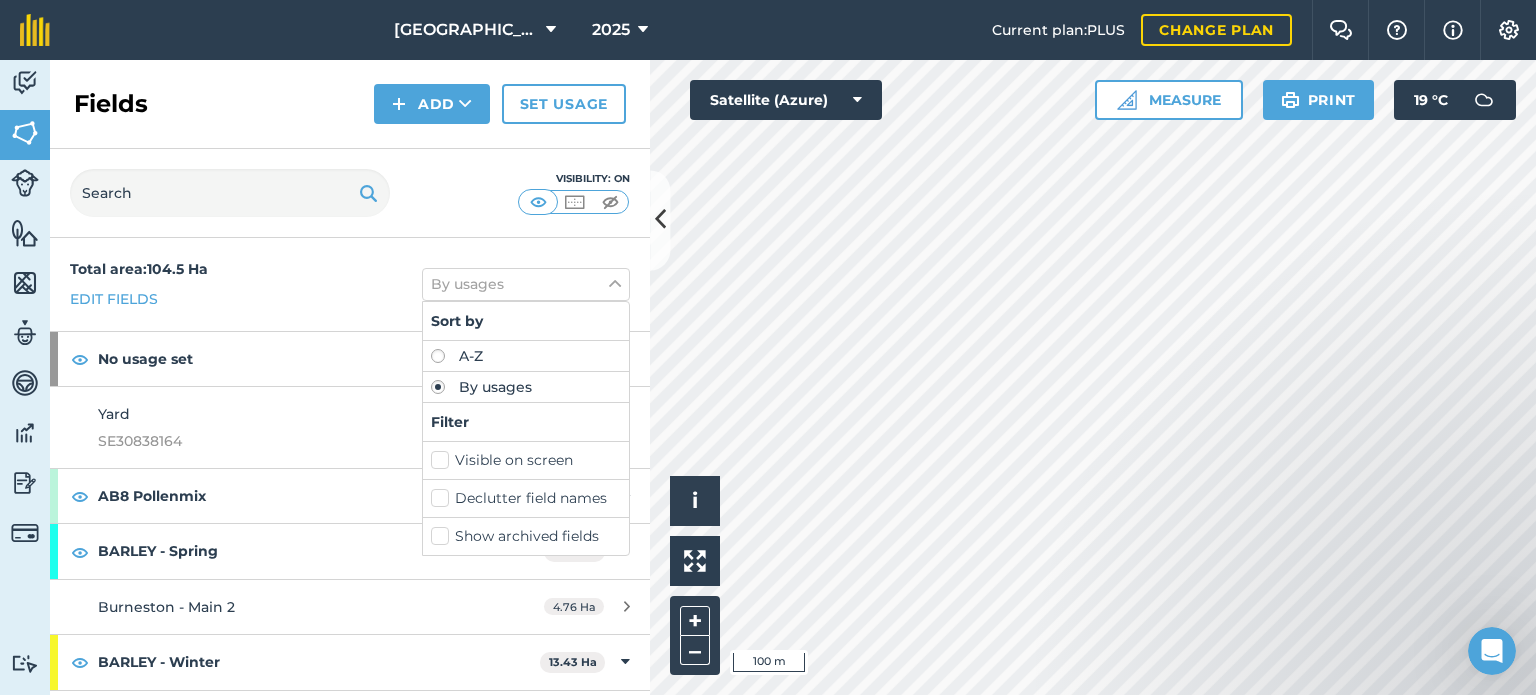 click on "Declutter field names" at bounding box center (526, 498) 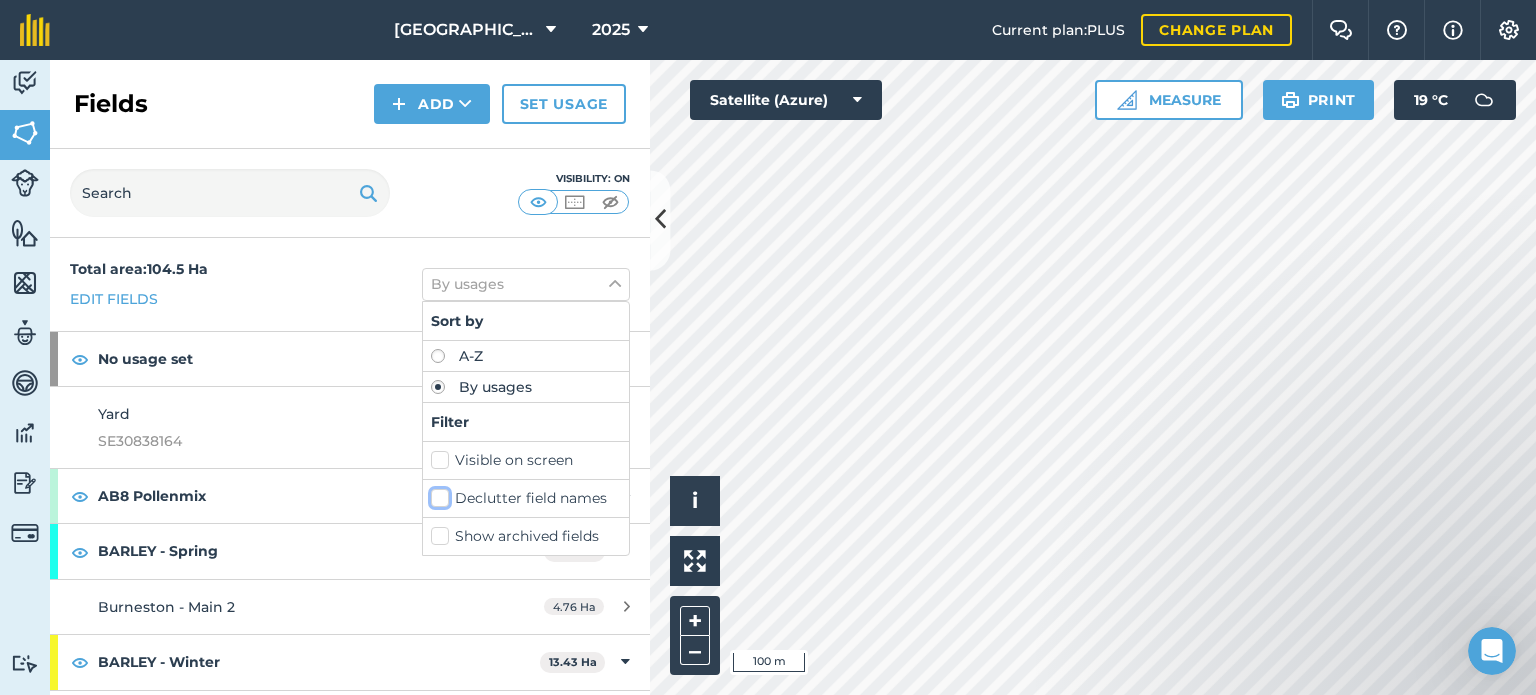 click on "Declutter field names" at bounding box center [437, 494] 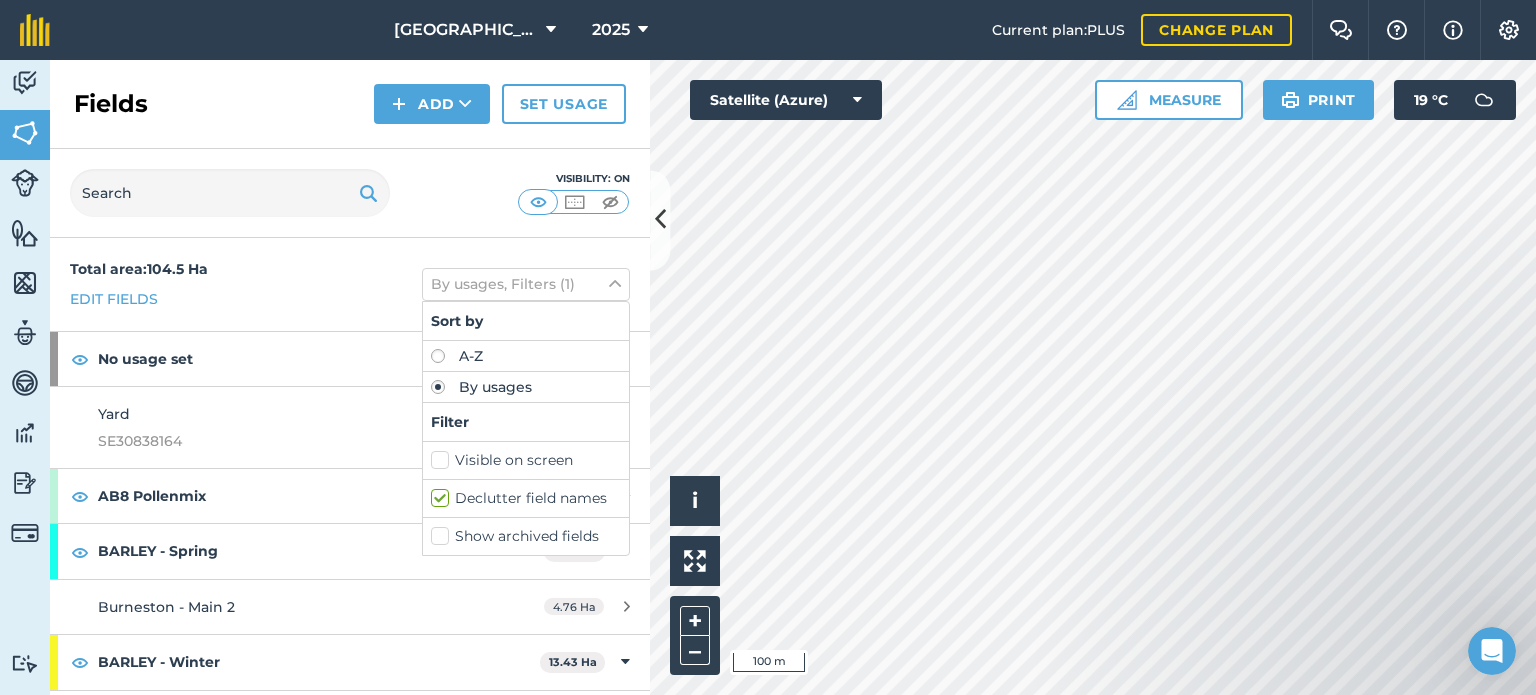 click on "Declutter field names" at bounding box center (526, 498) 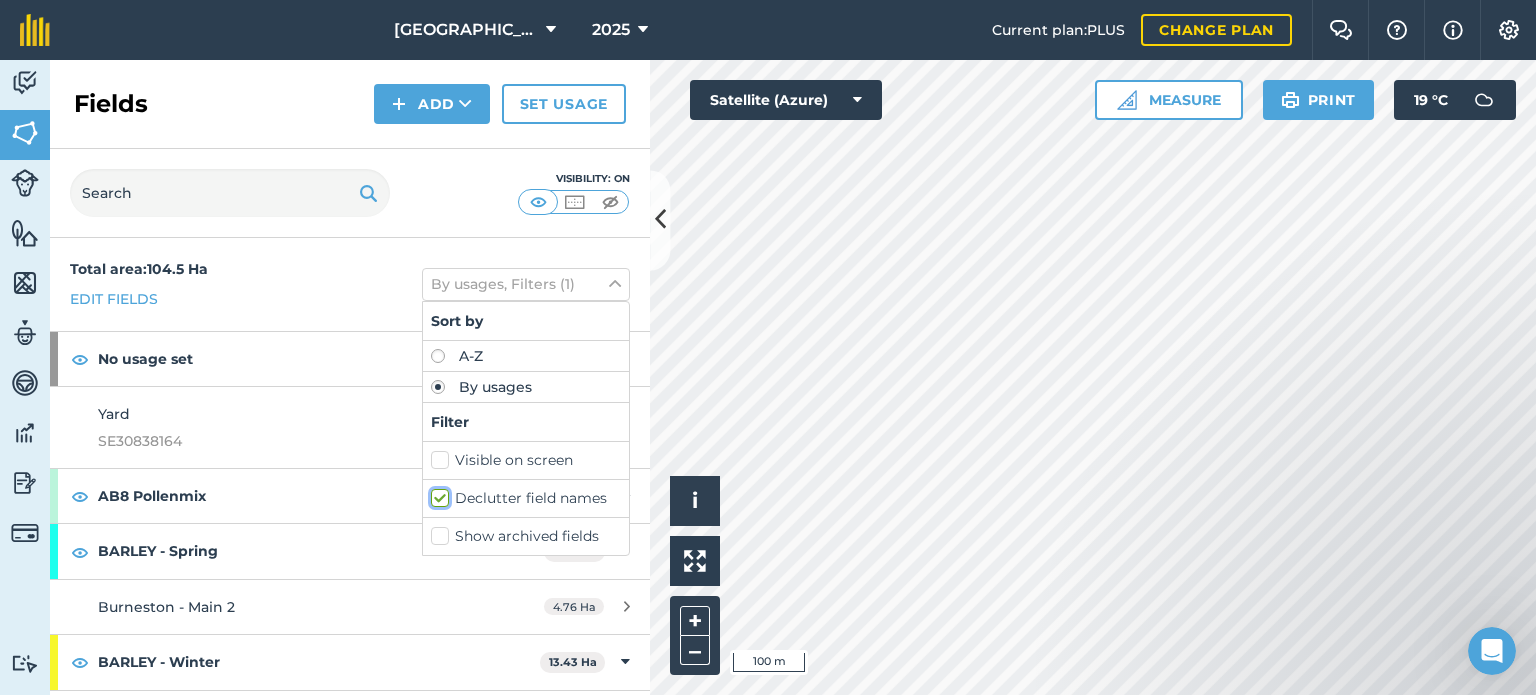 click on "Declutter field names" at bounding box center (437, 494) 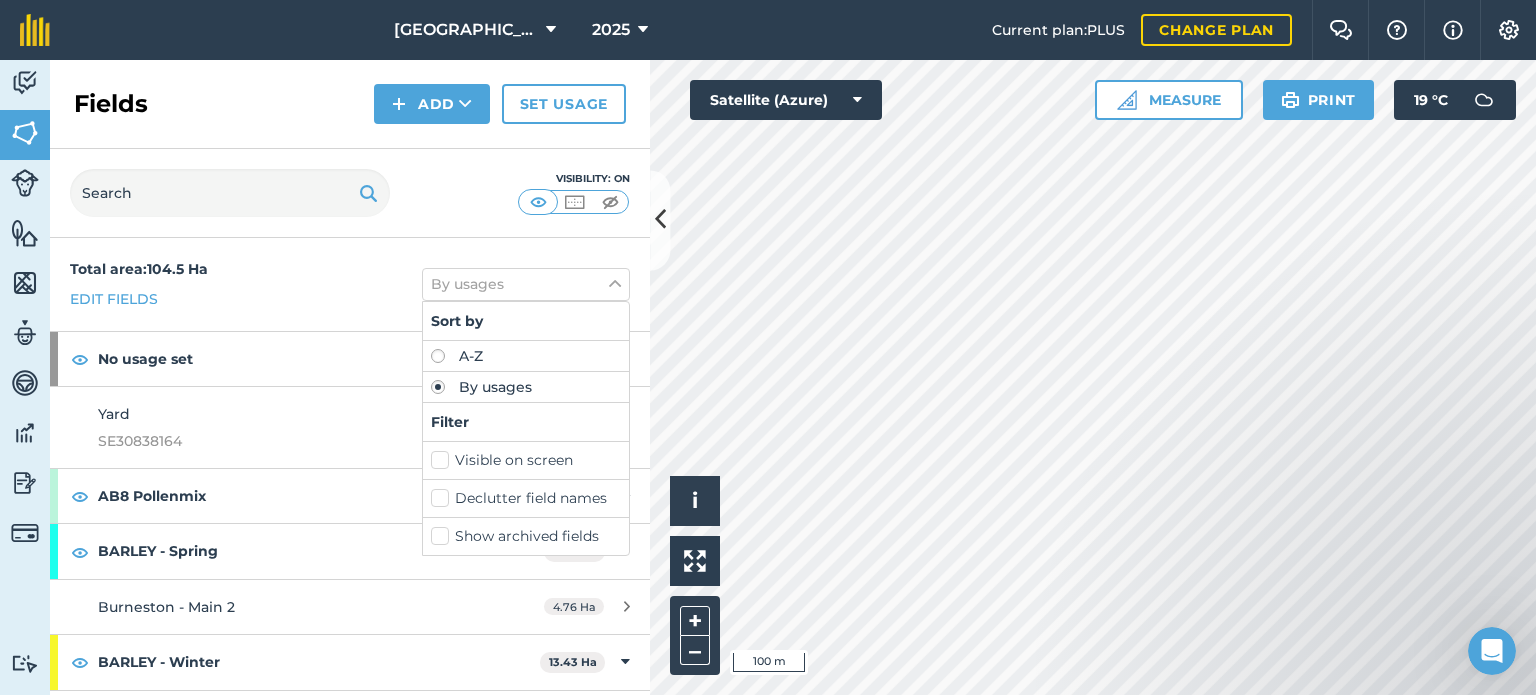 click on "Declutter field names" at bounding box center (526, 498) 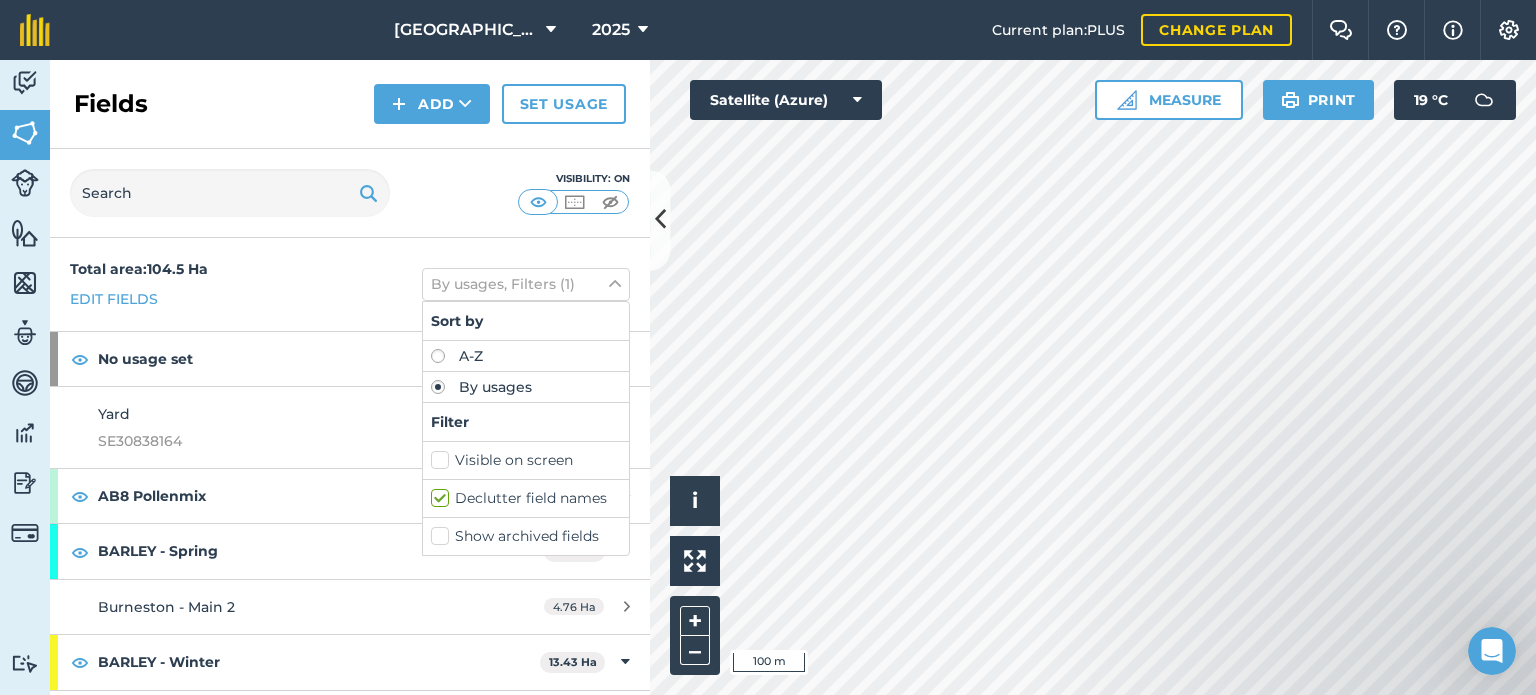 click on "Declutter field names" at bounding box center (526, 498) 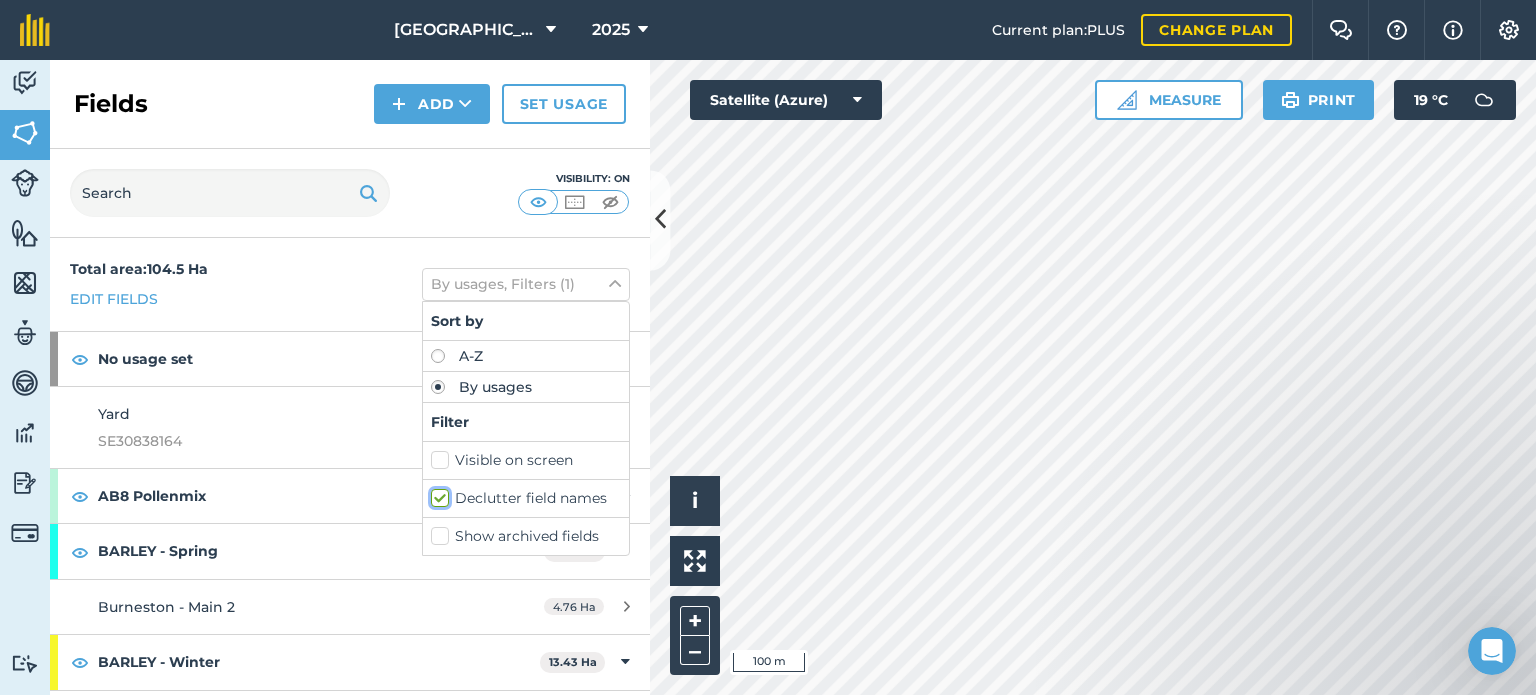 click on "Declutter field names" at bounding box center [437, 494] 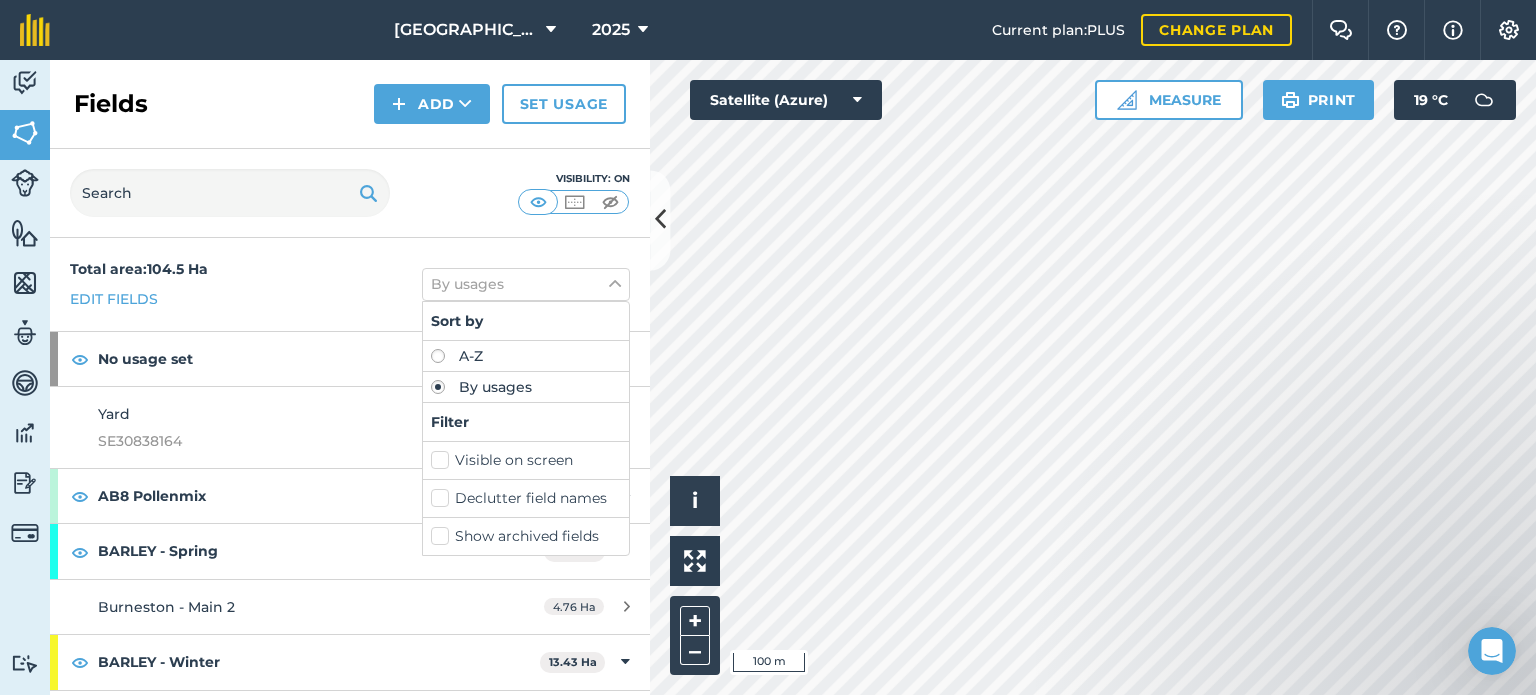click on "Declutter field names" at bounding box center [526, 498] 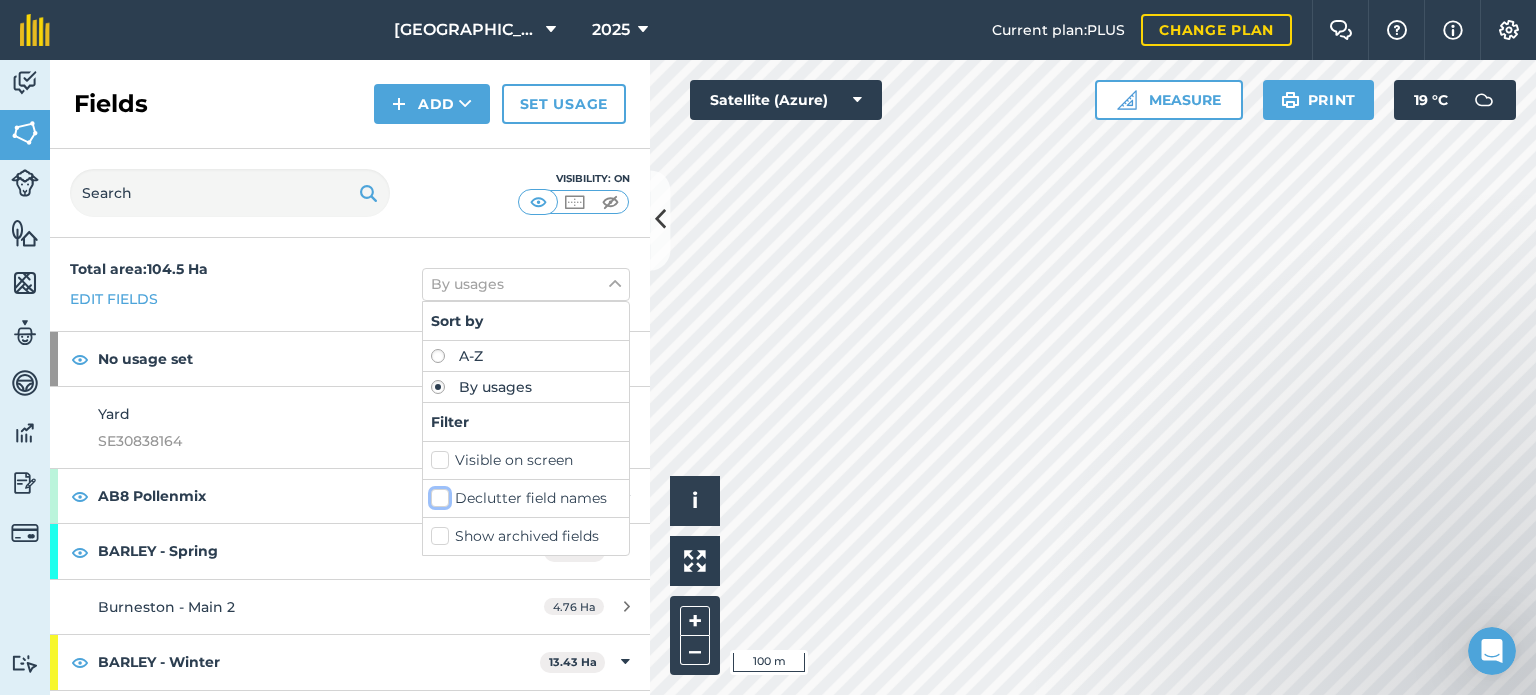 click on "Declutter field names" at bounding box center (437, 494) 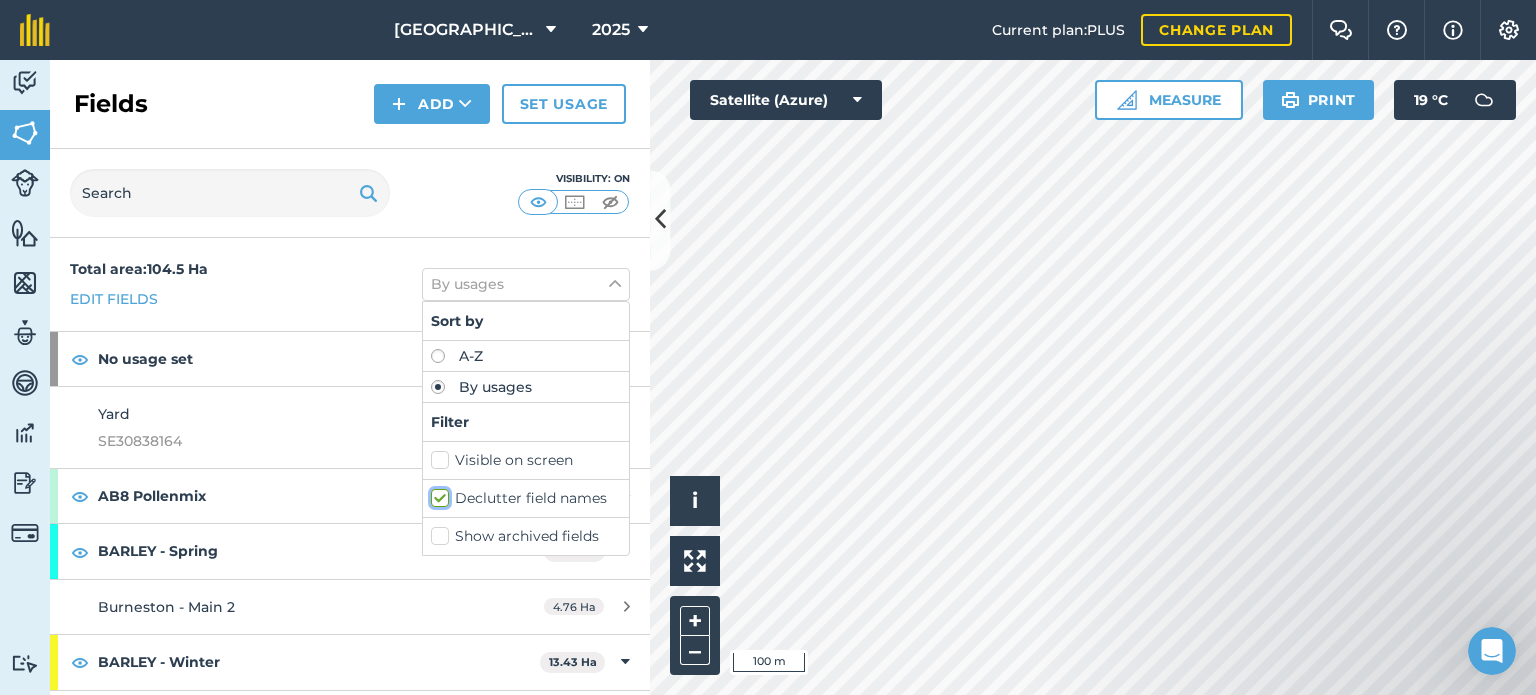 checkbox on "true" 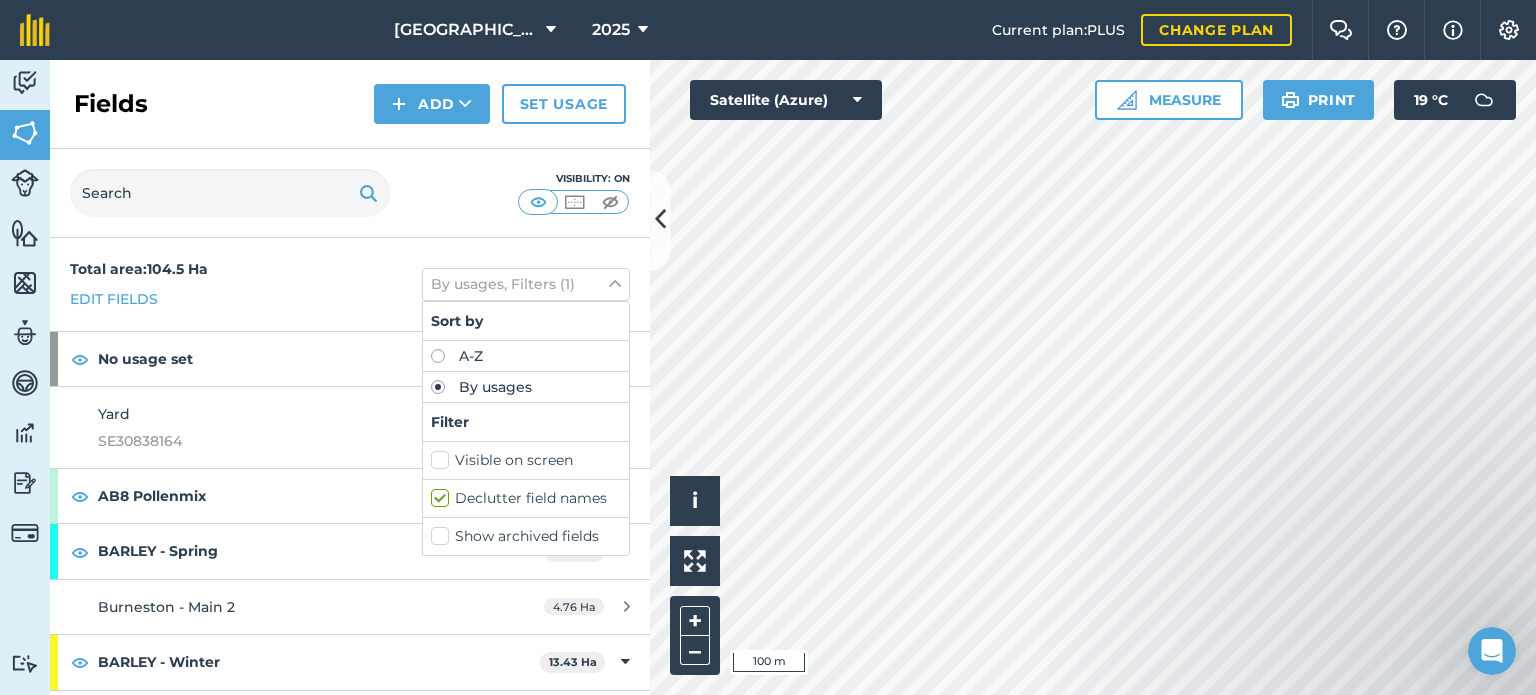 click on "Visible on screen" at bounding box center (526, 460) 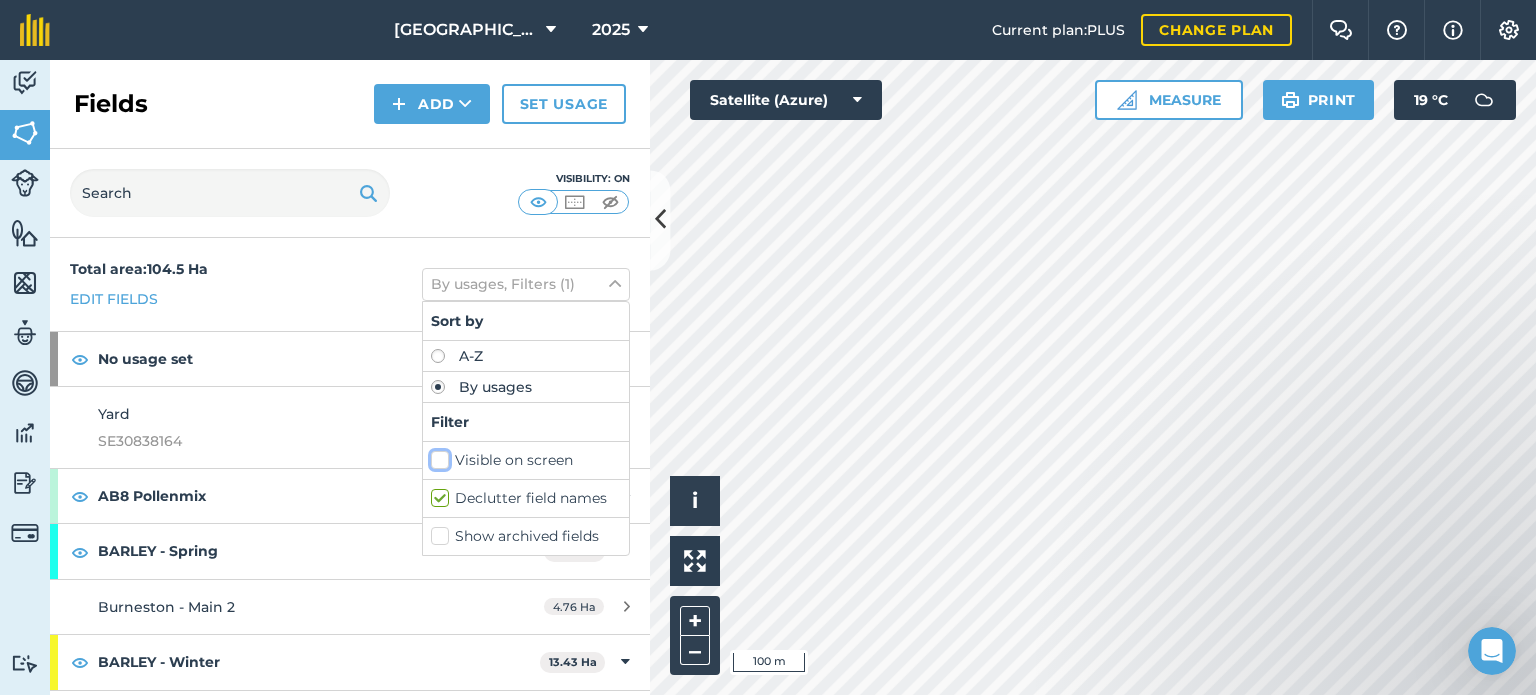 click on "Visible on screen" at bounding box center [437, 456] 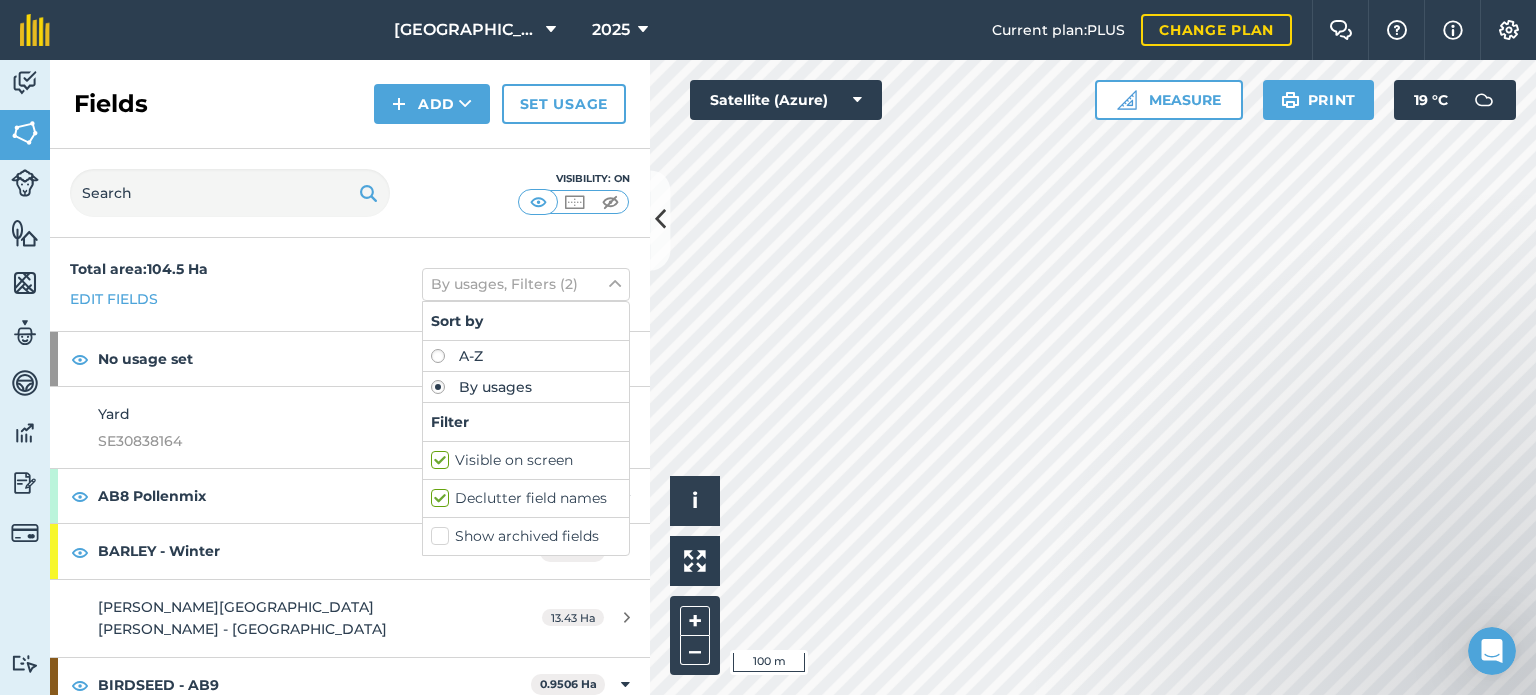 click on "Visible on screen" at bounding box center [526, 460] 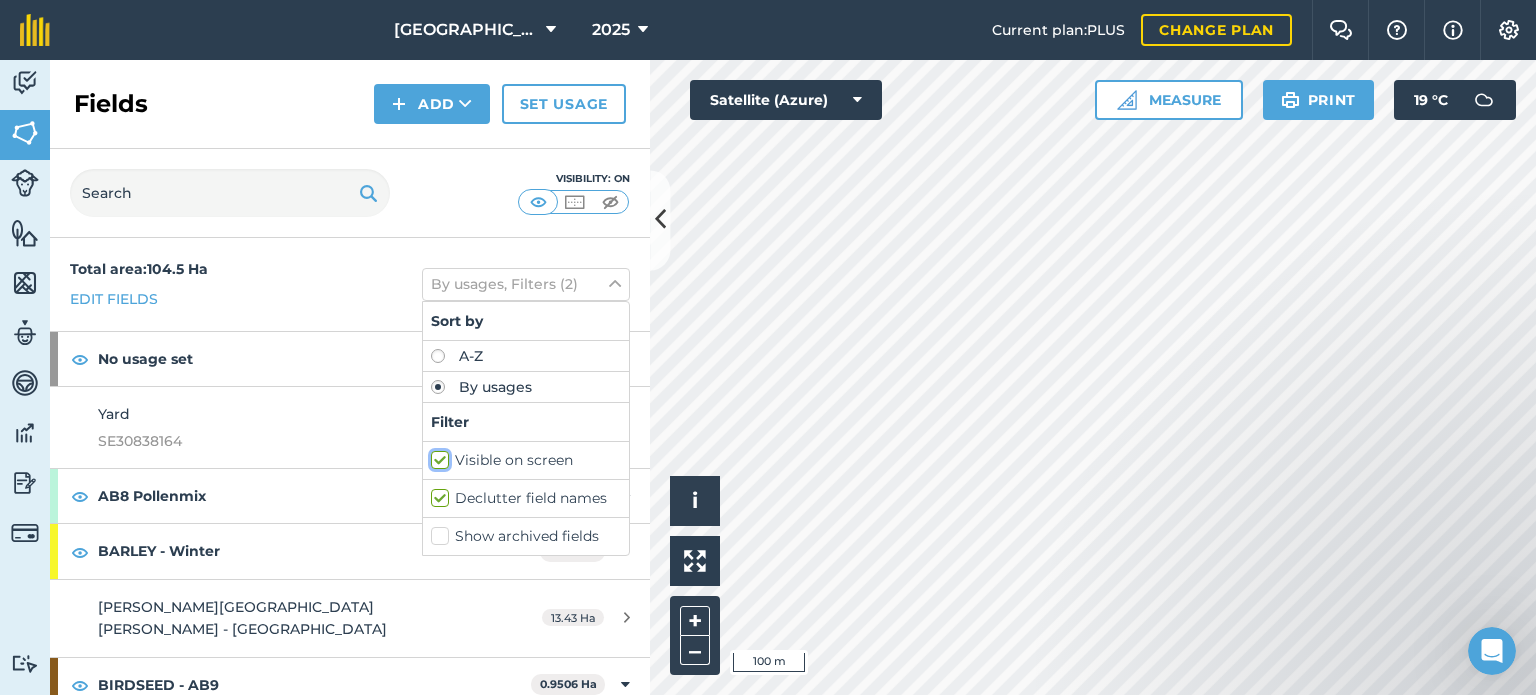 click on "Visible on screen" at bounding box center [437, 456] 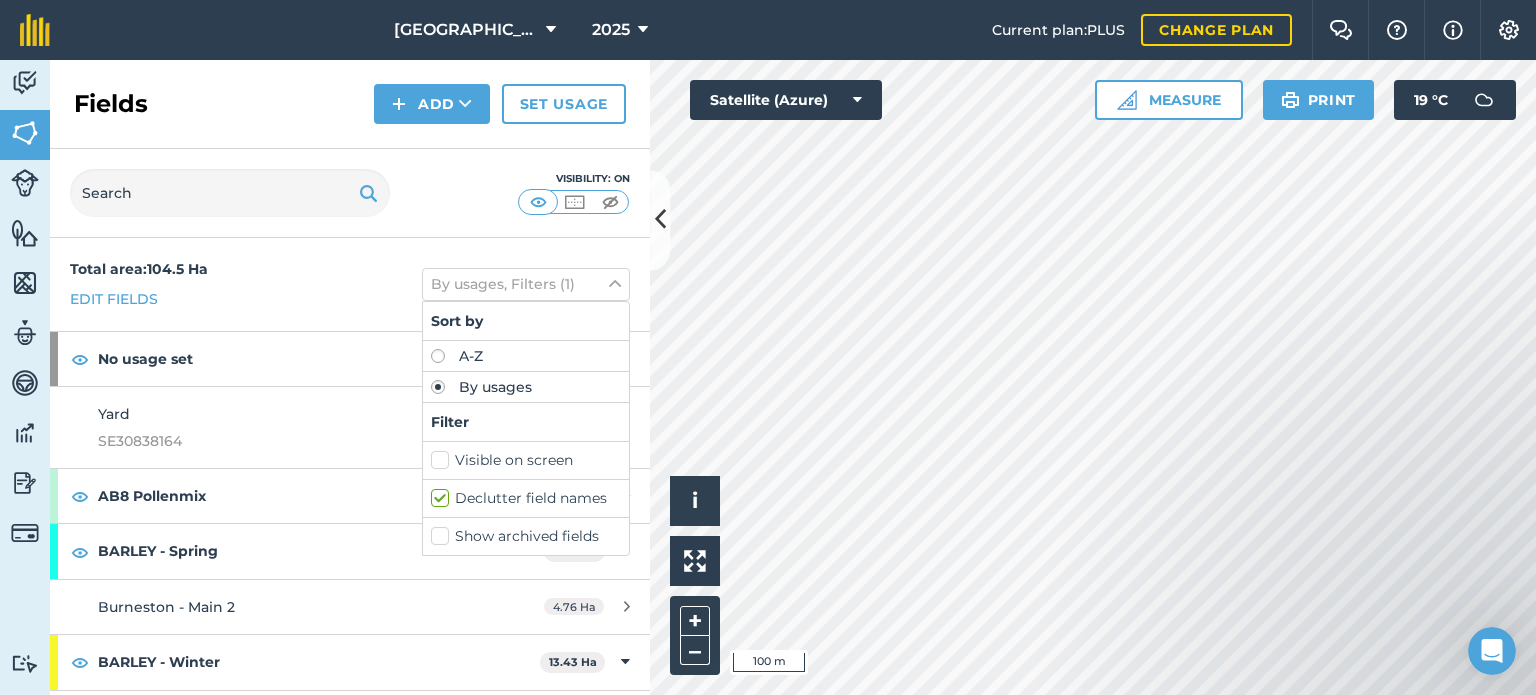 click on "Visible on screen" at bounding box center (526, 460) 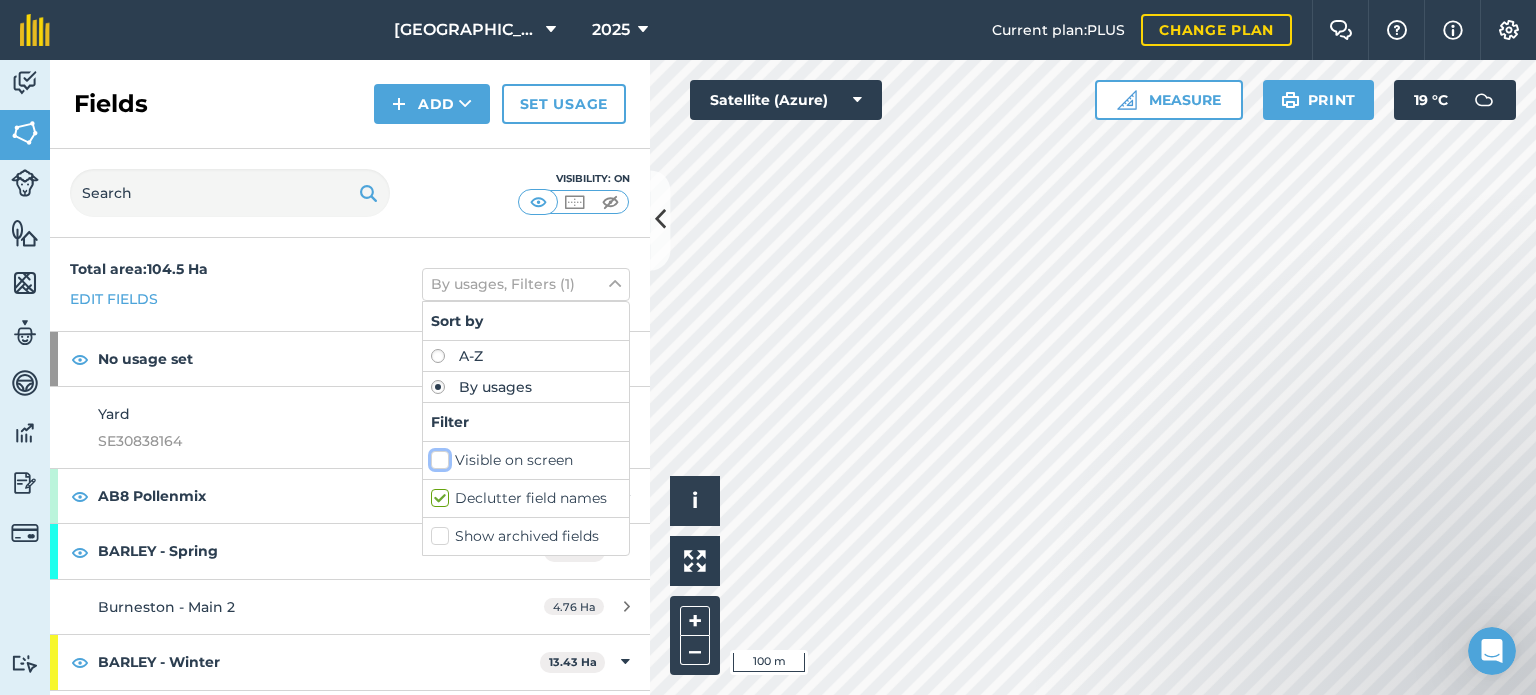 click on "Visible on screen" at bounding box center [437, 456] 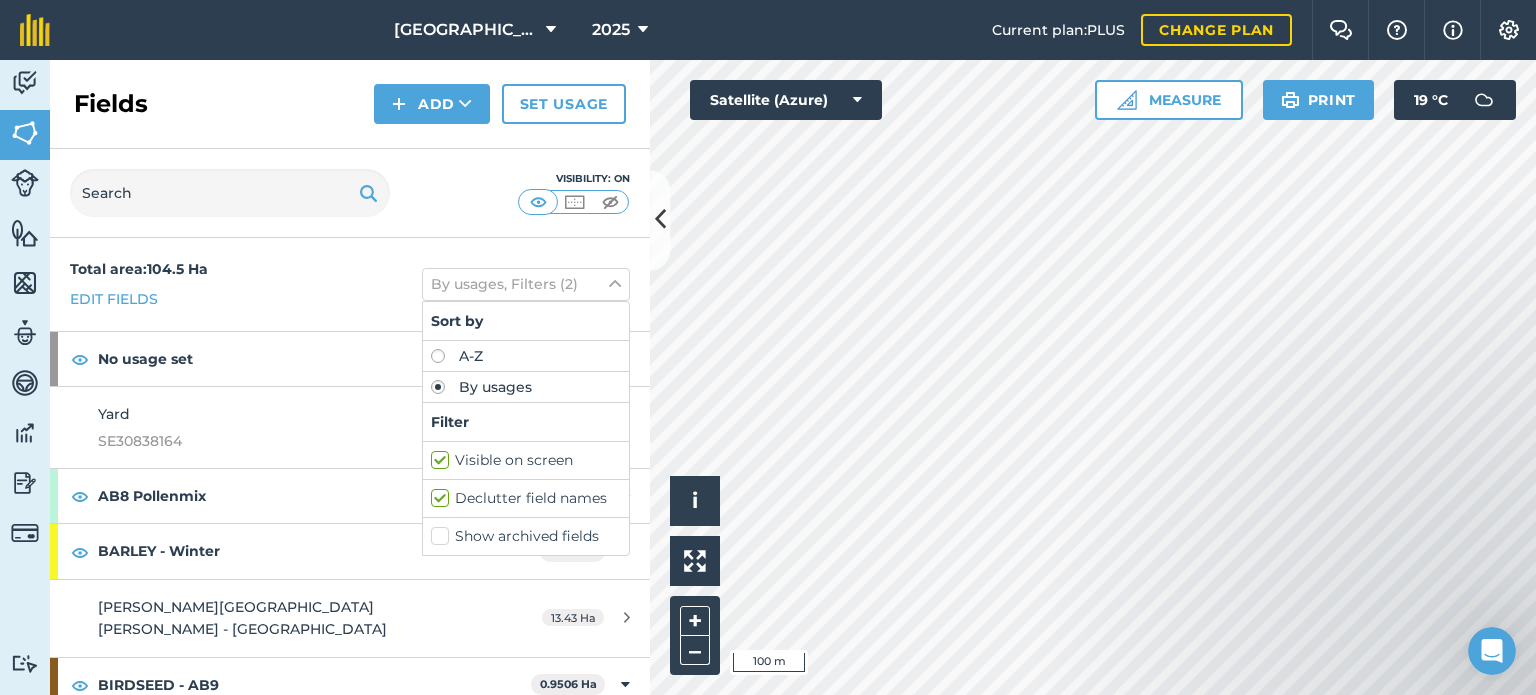 click on "Visible on screen" at bounding box center [526, 460] 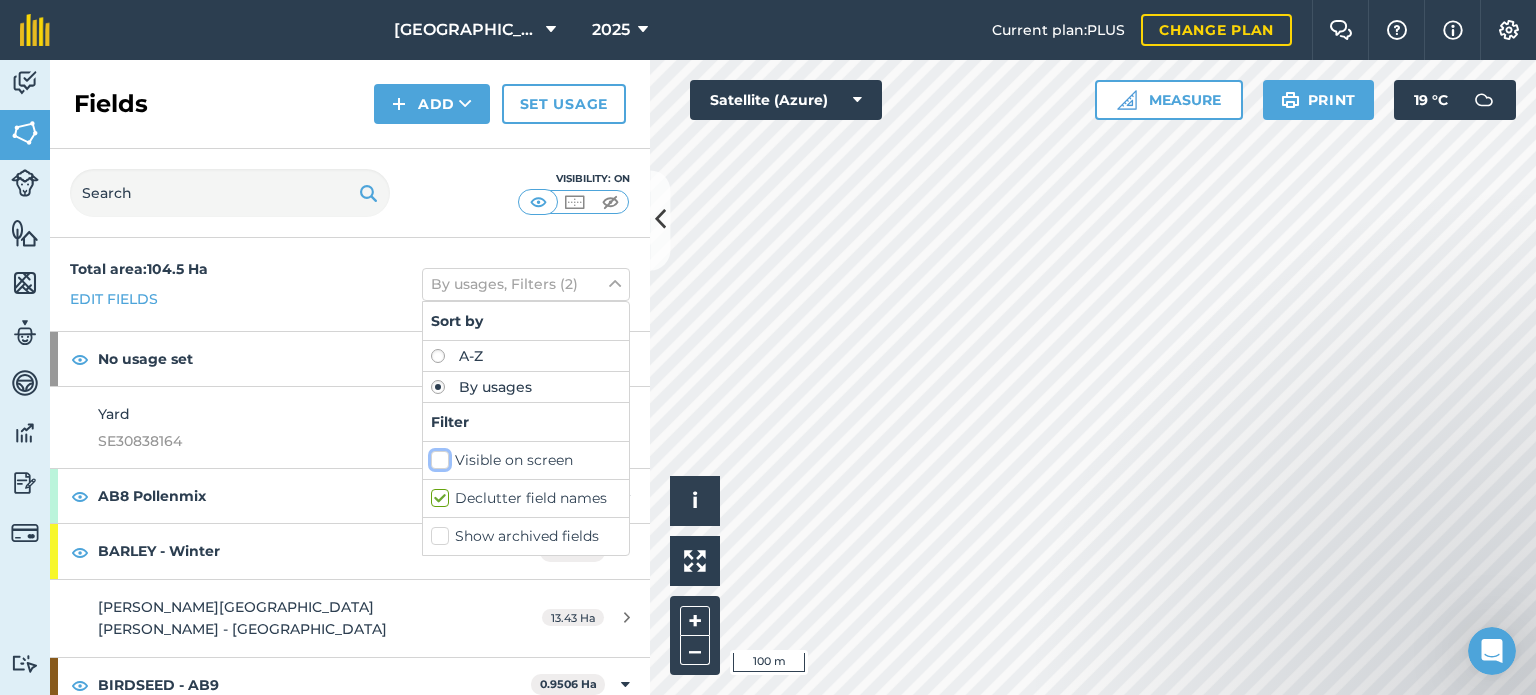 checkbox on "false" 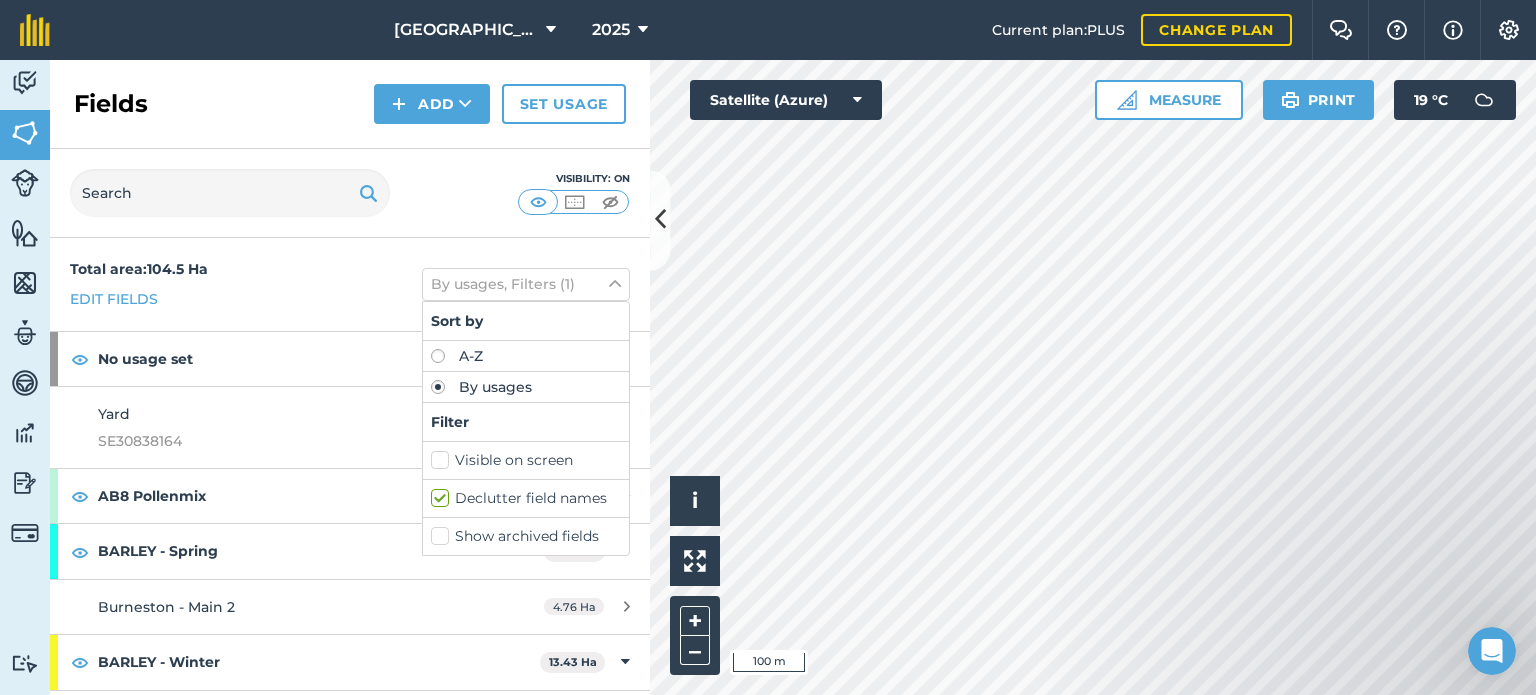 click on "A-Z" at bounding box center [526, 356] 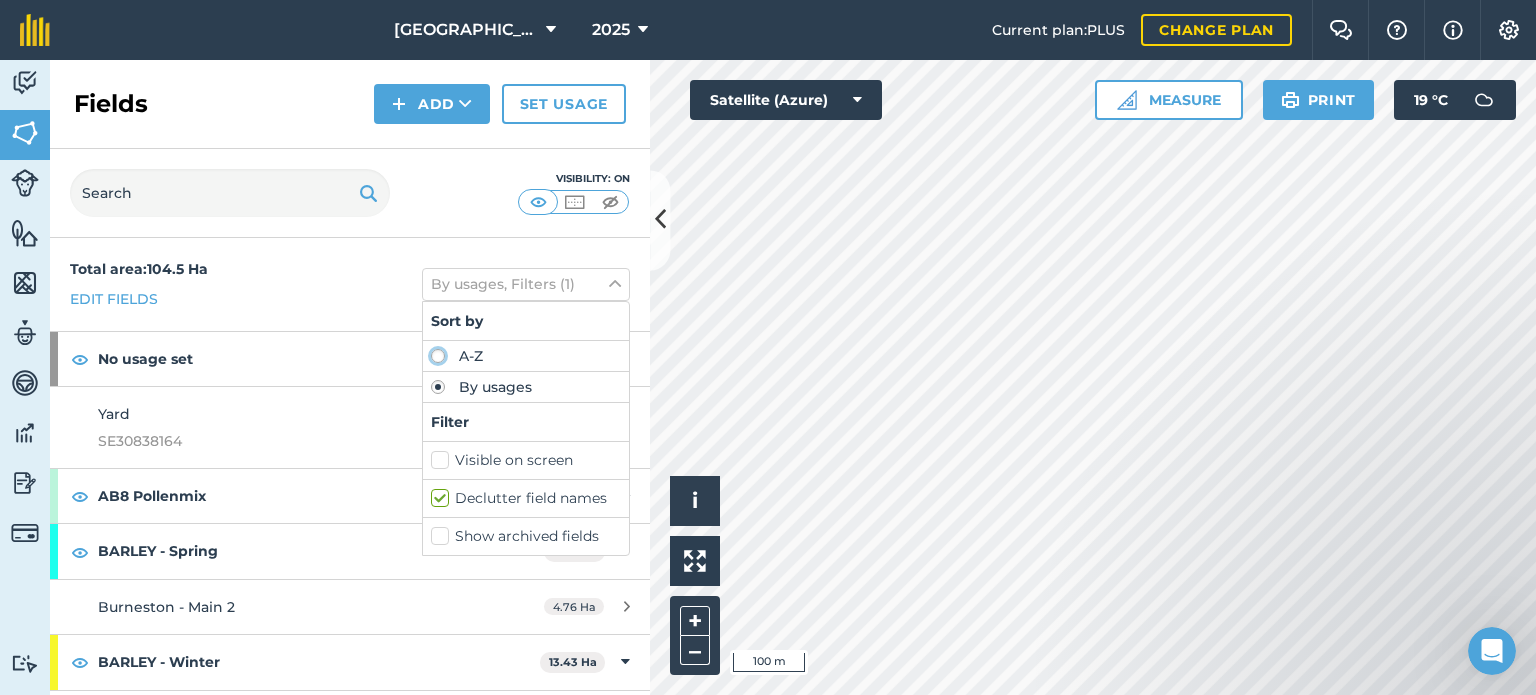 click on "A-Z" at bounding box center [-9570, 355] 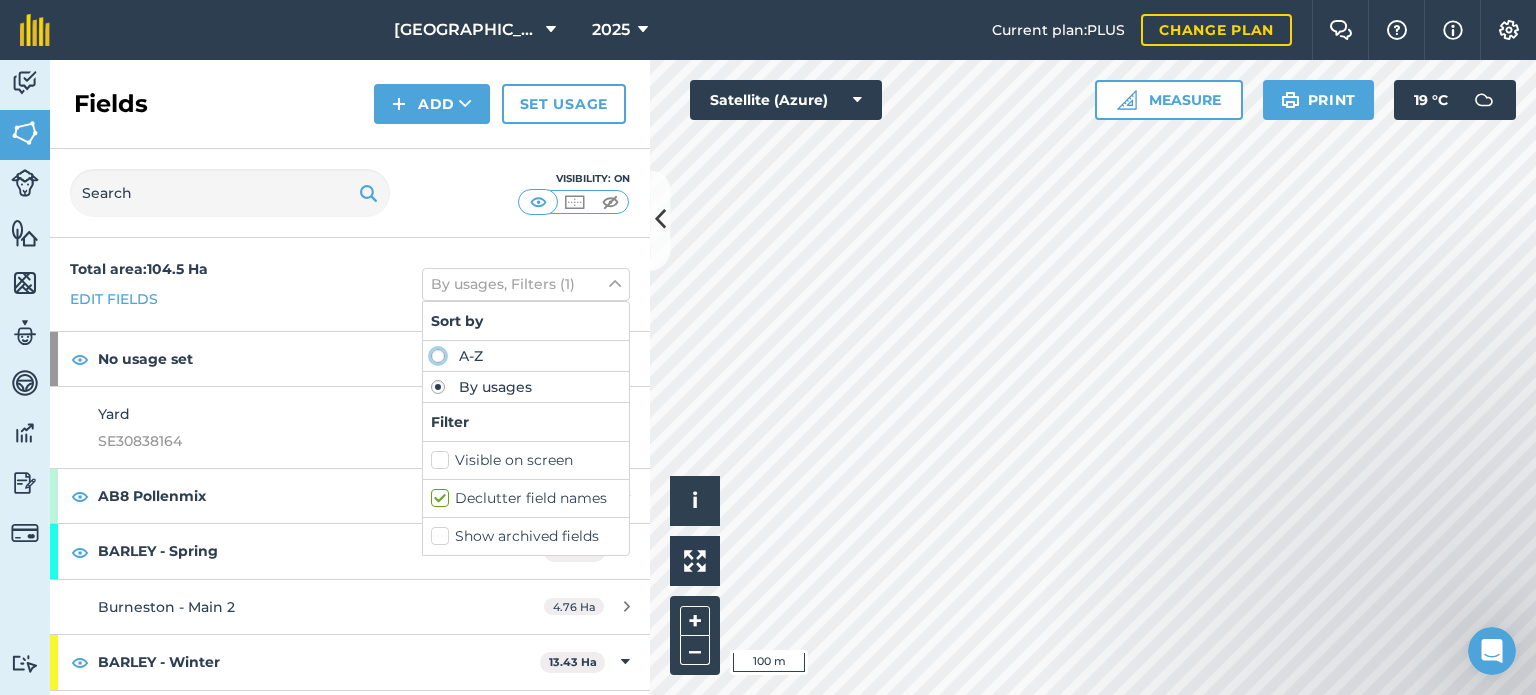 radio on "true" 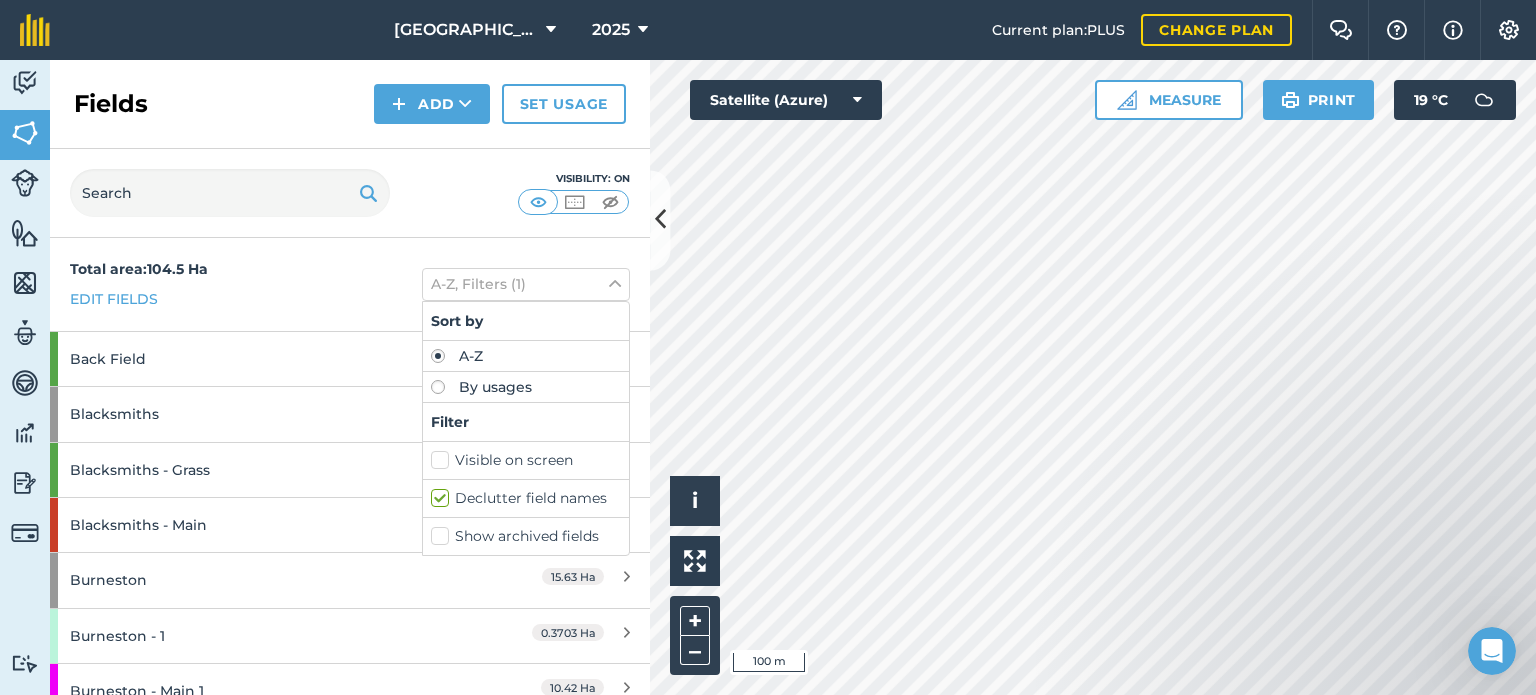 click on "By usages" at bounding box center (526, 387) 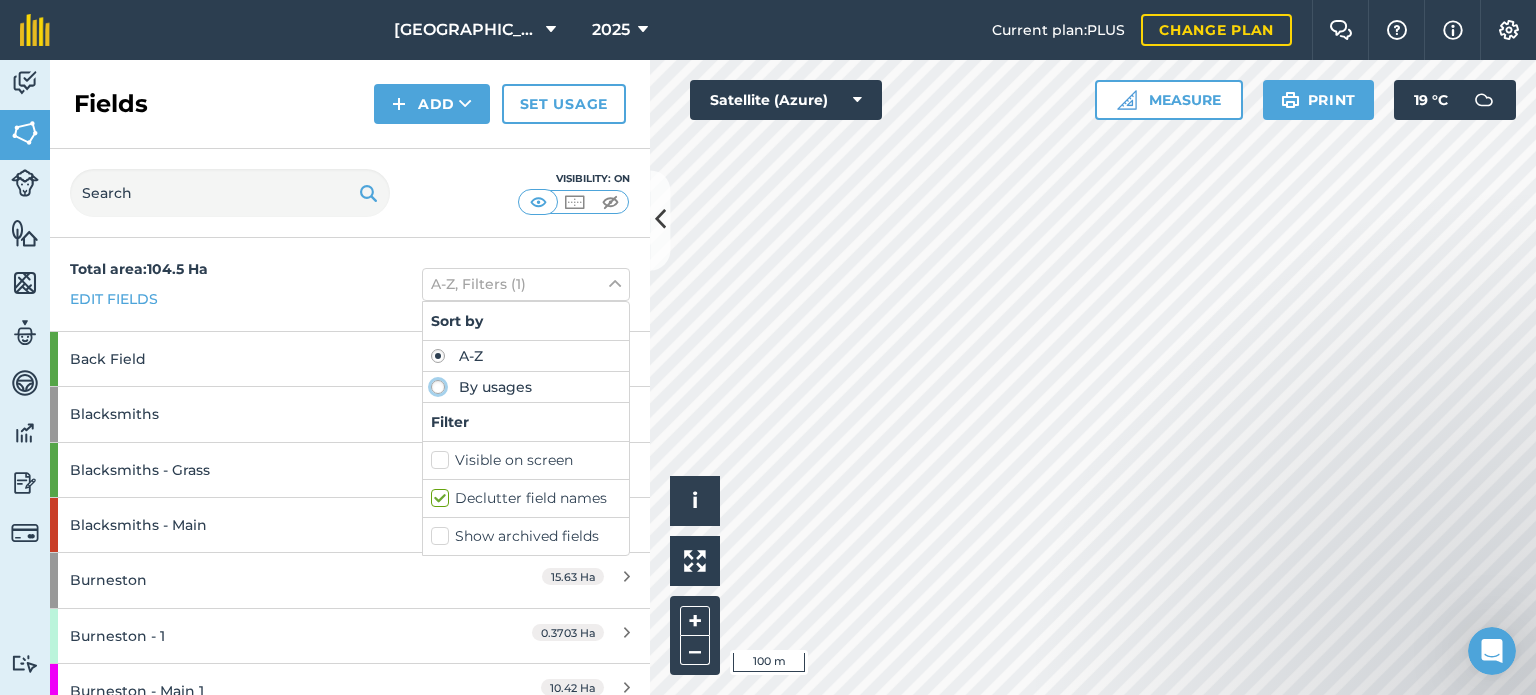 click on "By usages" at bounding box center [-9570, 386] 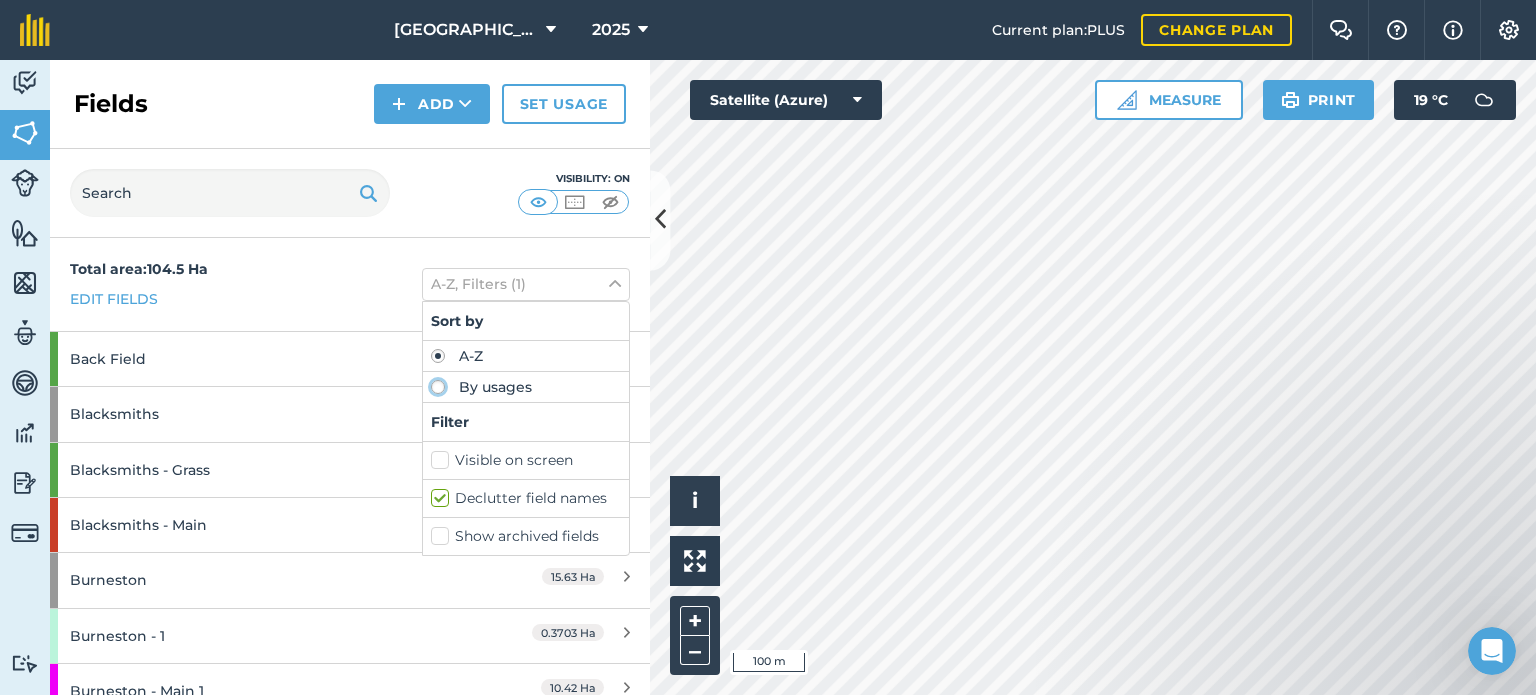 radio on "true" 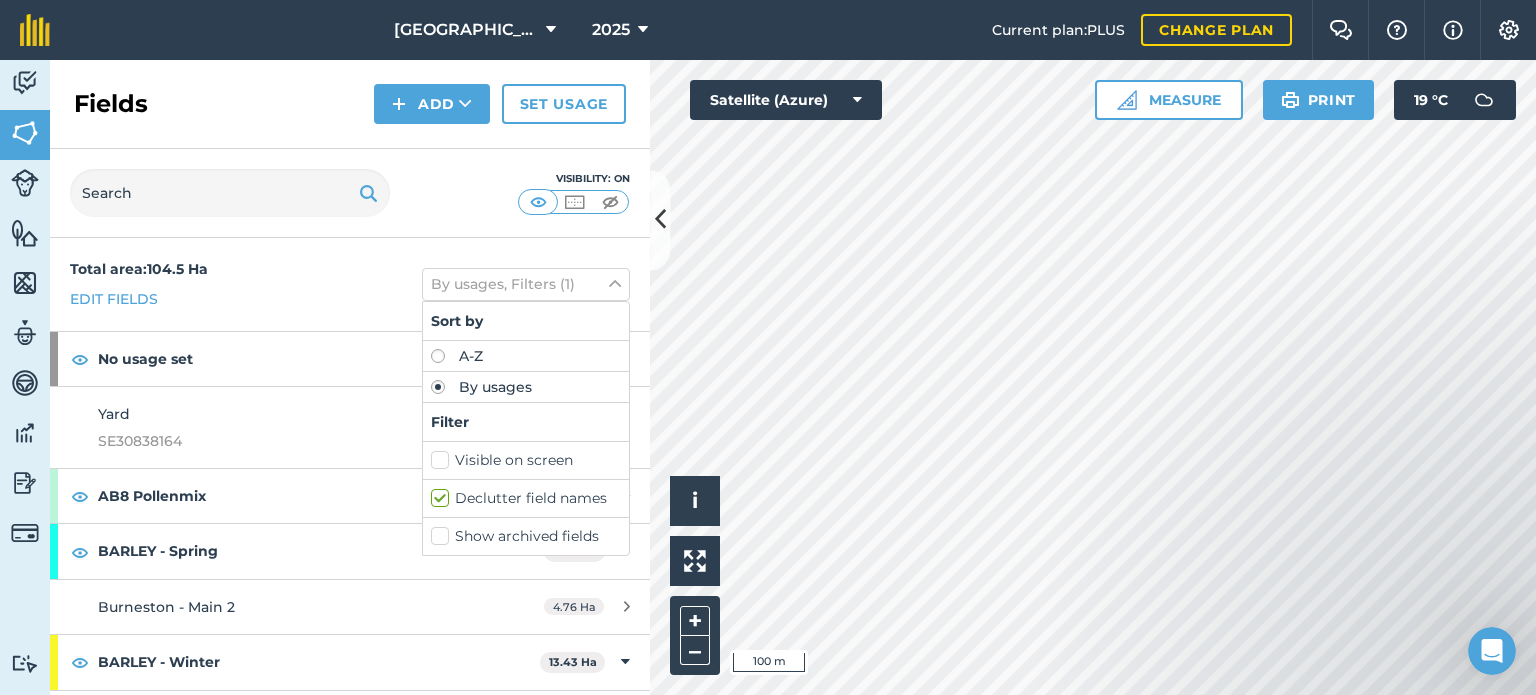 click on "Total area :  104.5   Ha Edit fields By usages, Filters (1) Sort by A-Z By usages Filter Visible on screen Declutter field names Show archived fields" at bounding box center [350, 284] 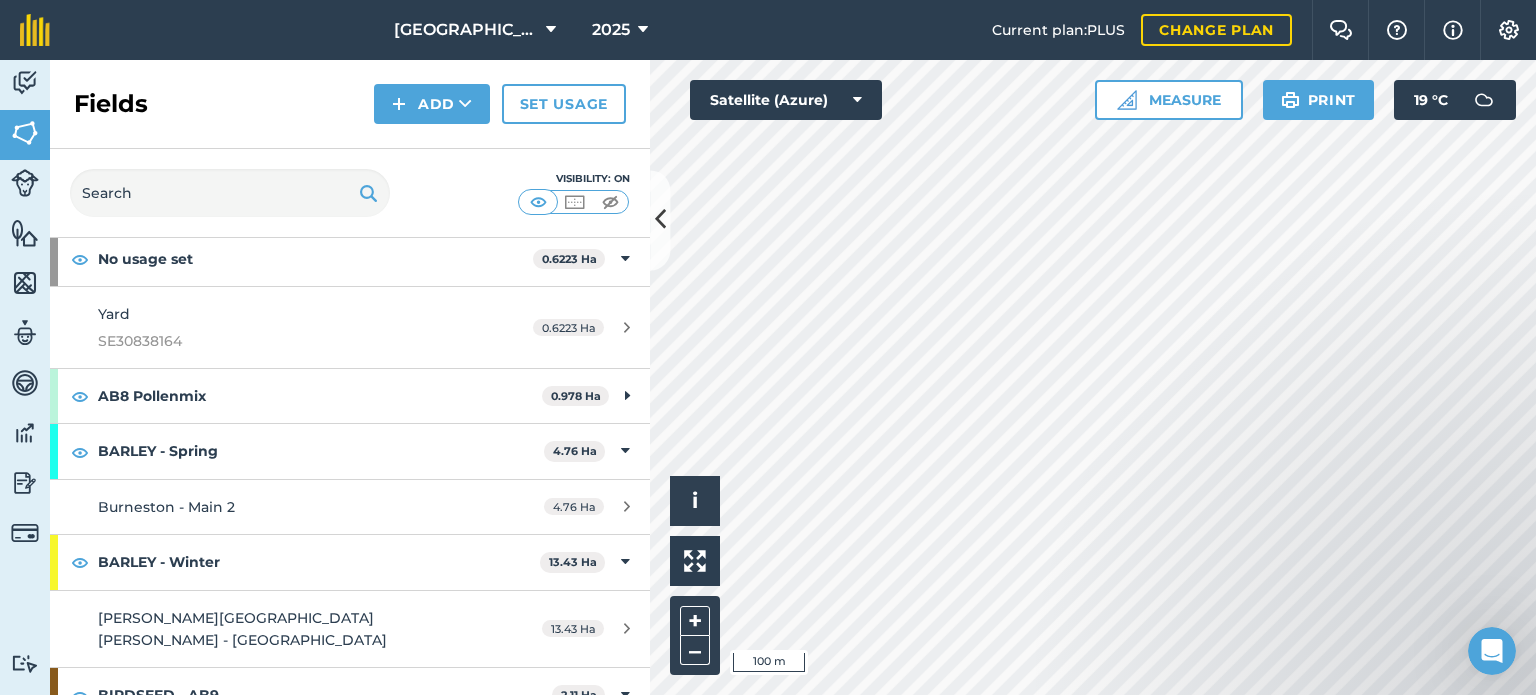 scroll, scrollTop: 200, scrollLeft: 0, axis: vertical 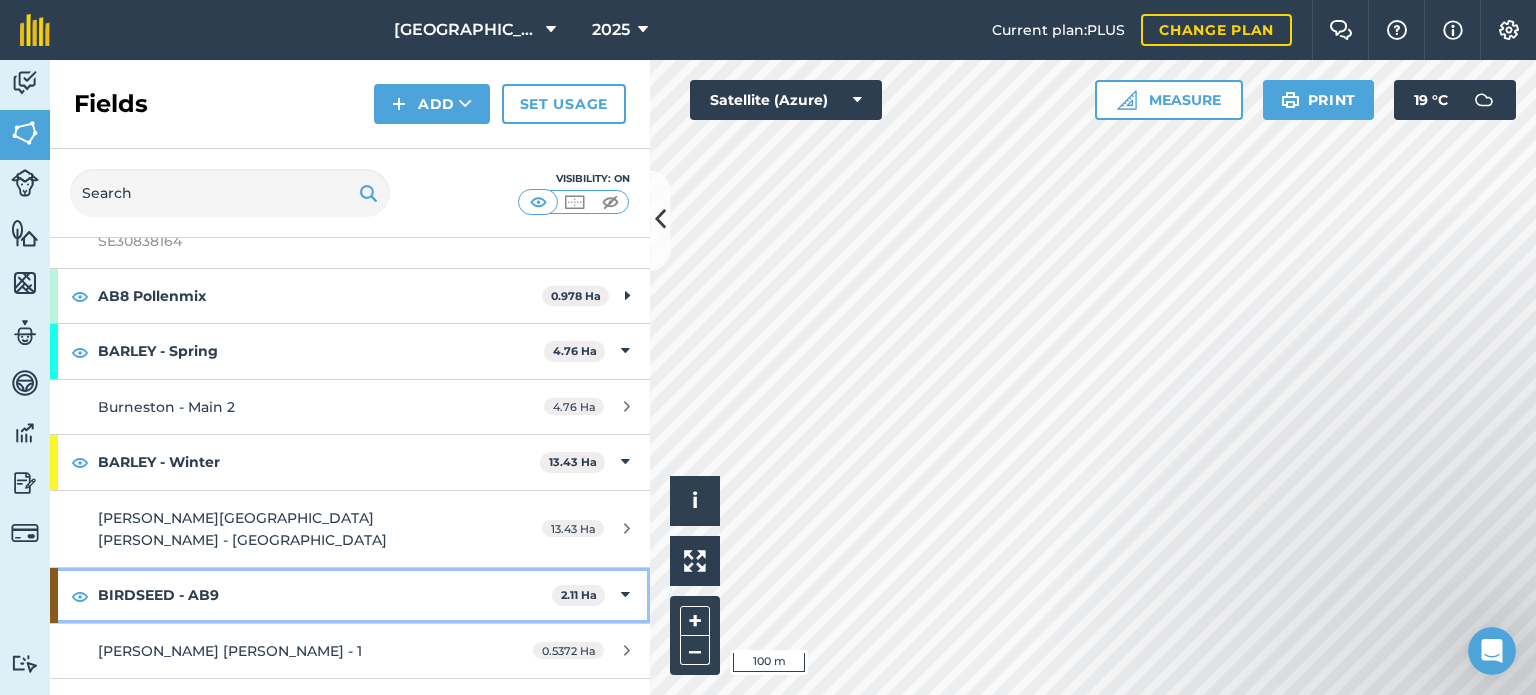 click on "BIRDSEED - AB9" at bounding box center [325, 595] 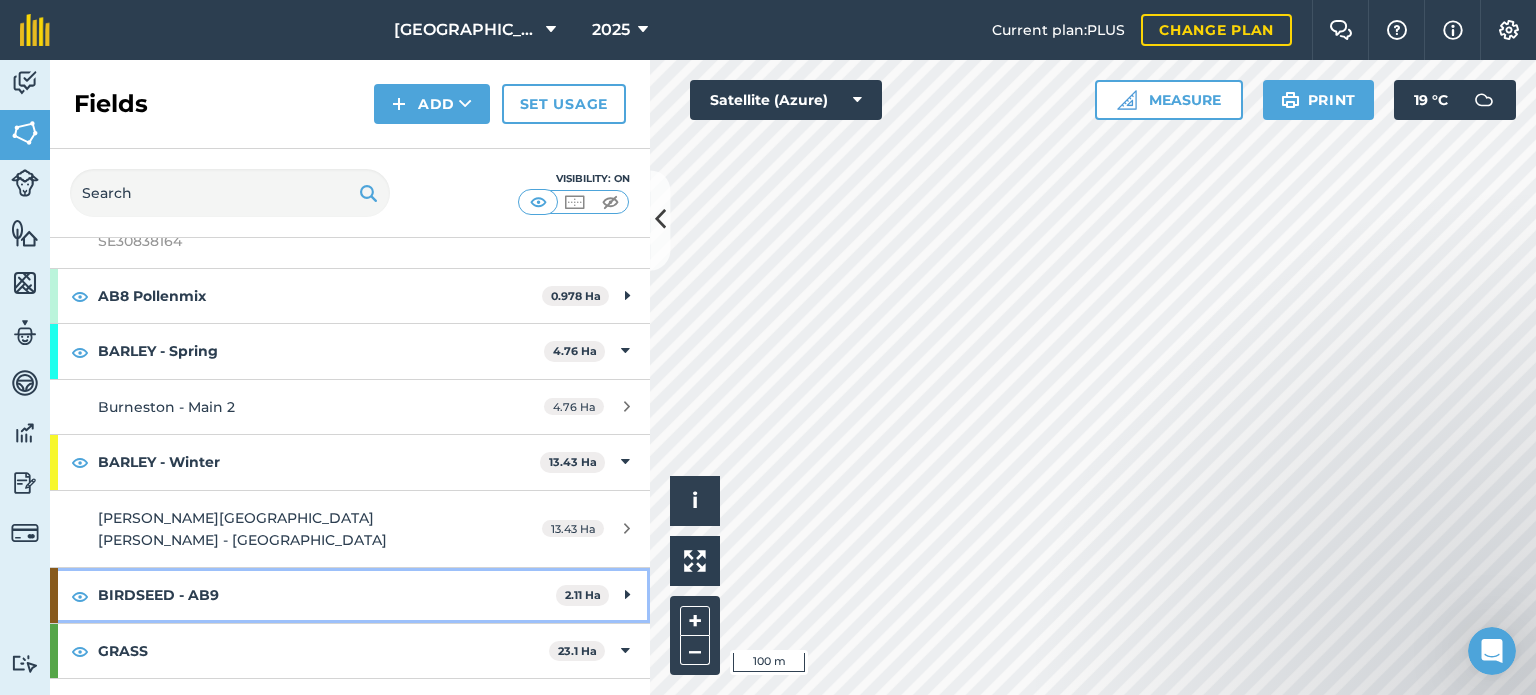 click on "BIRDSEED - AB9" at bounding box center (327, 595) 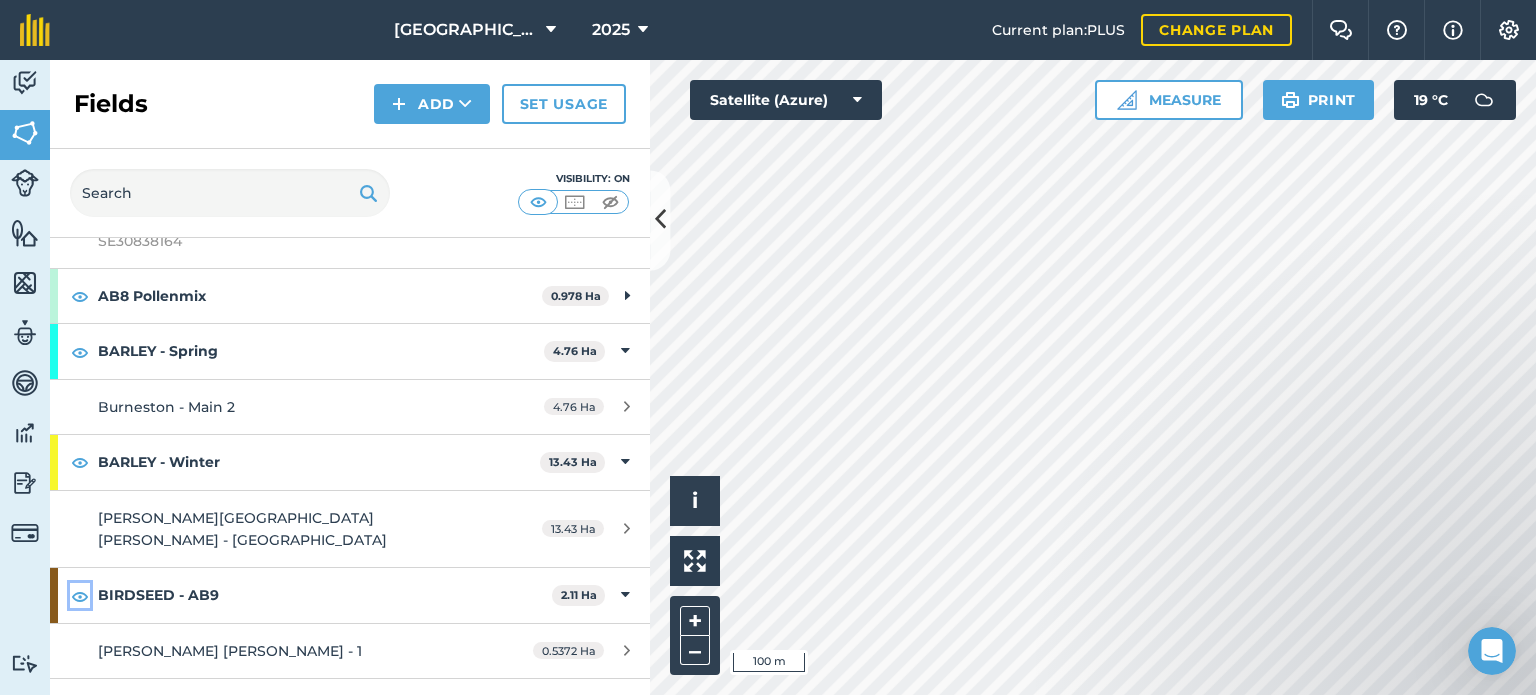 click at bounding box center [80, 596] 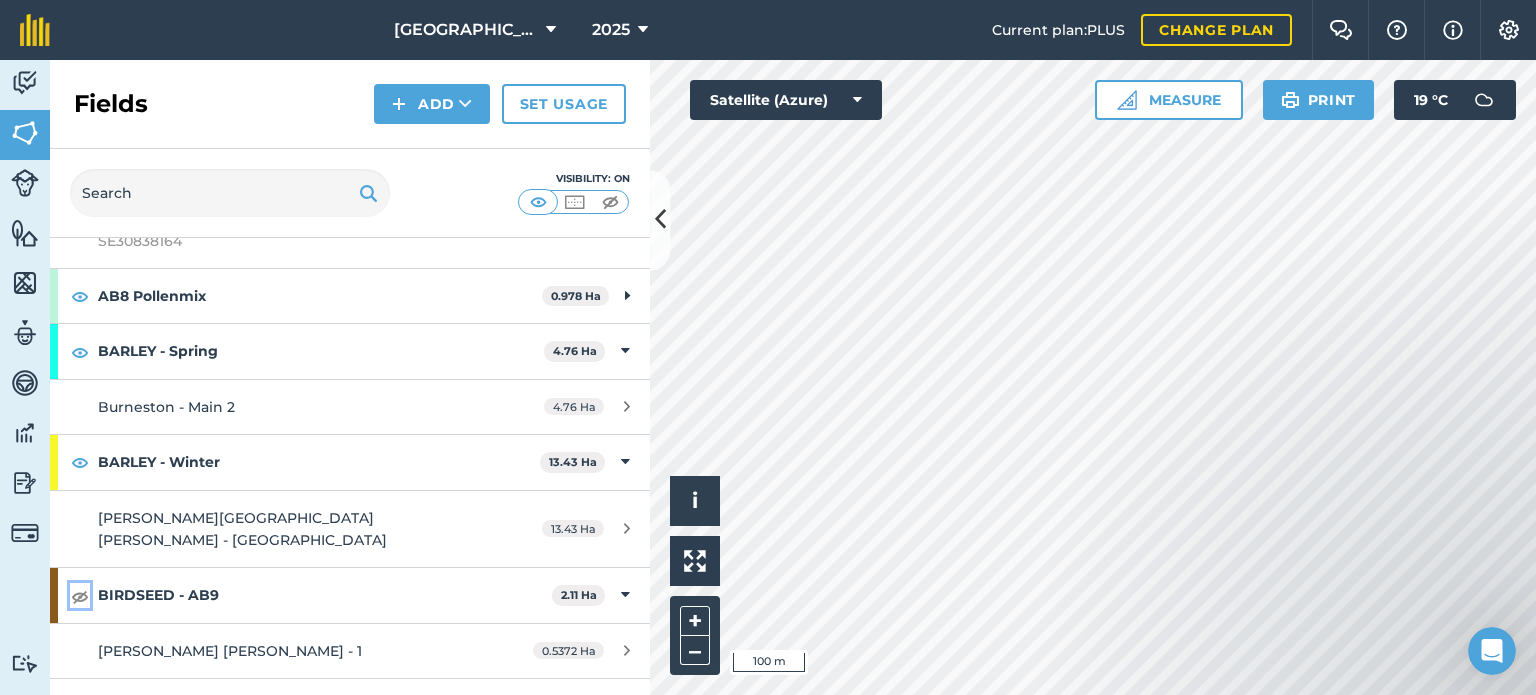 click at bounding box center [80, 596] 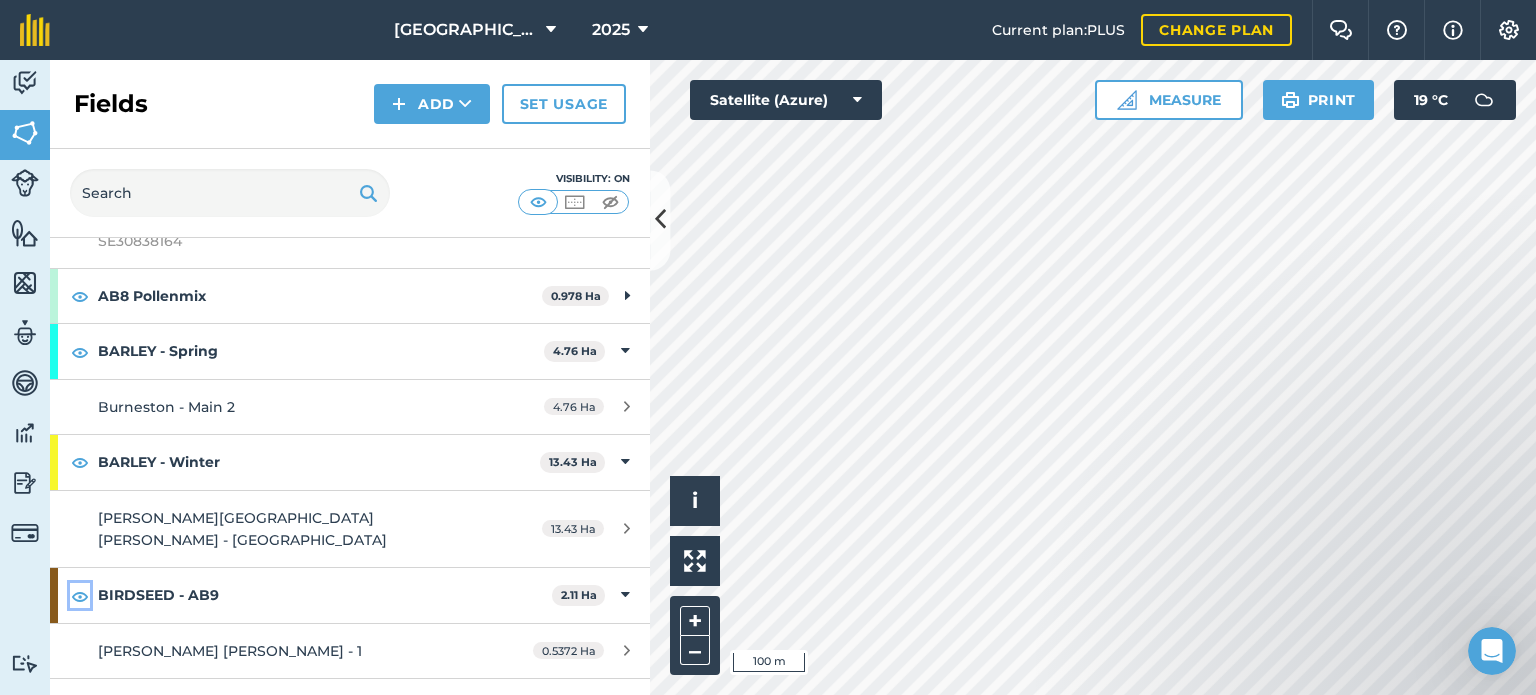 click at bounding box center (80, 596) 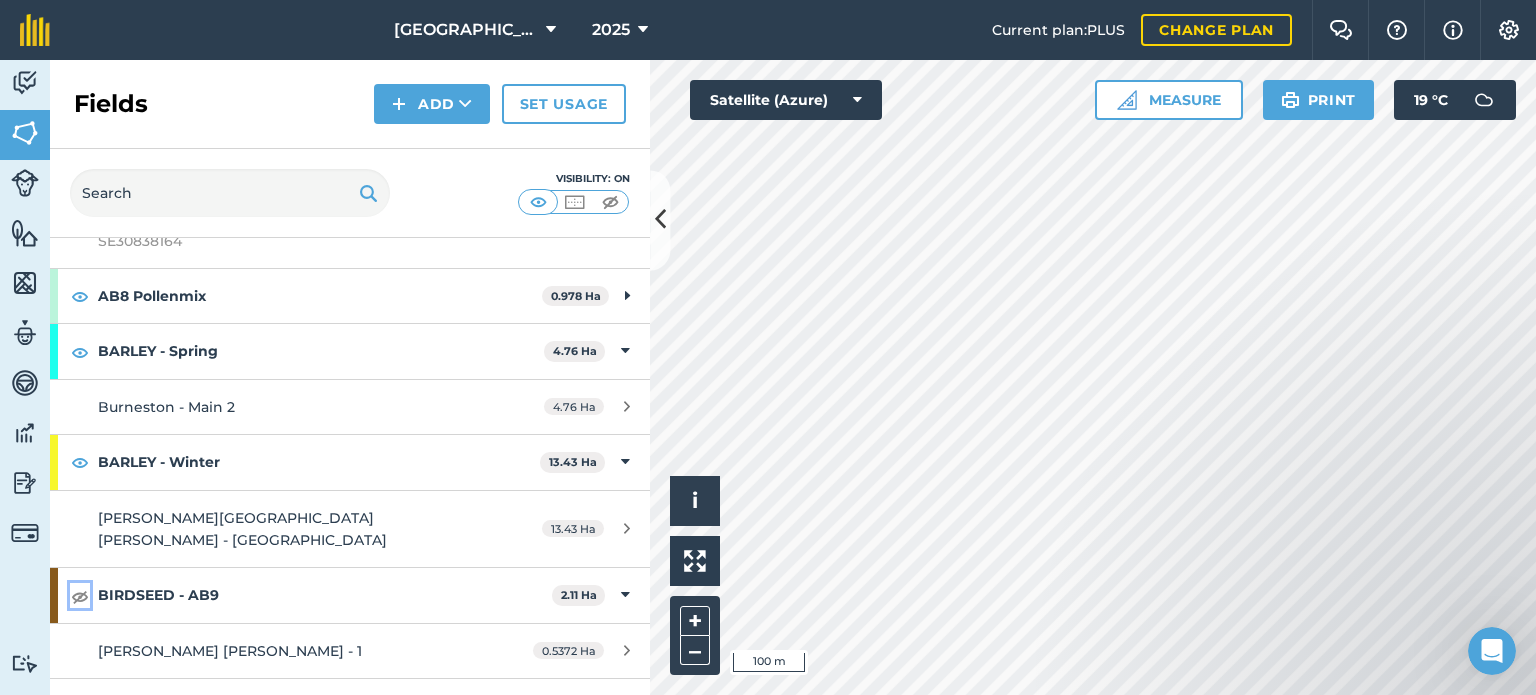 click at bounding box center [80, 596] 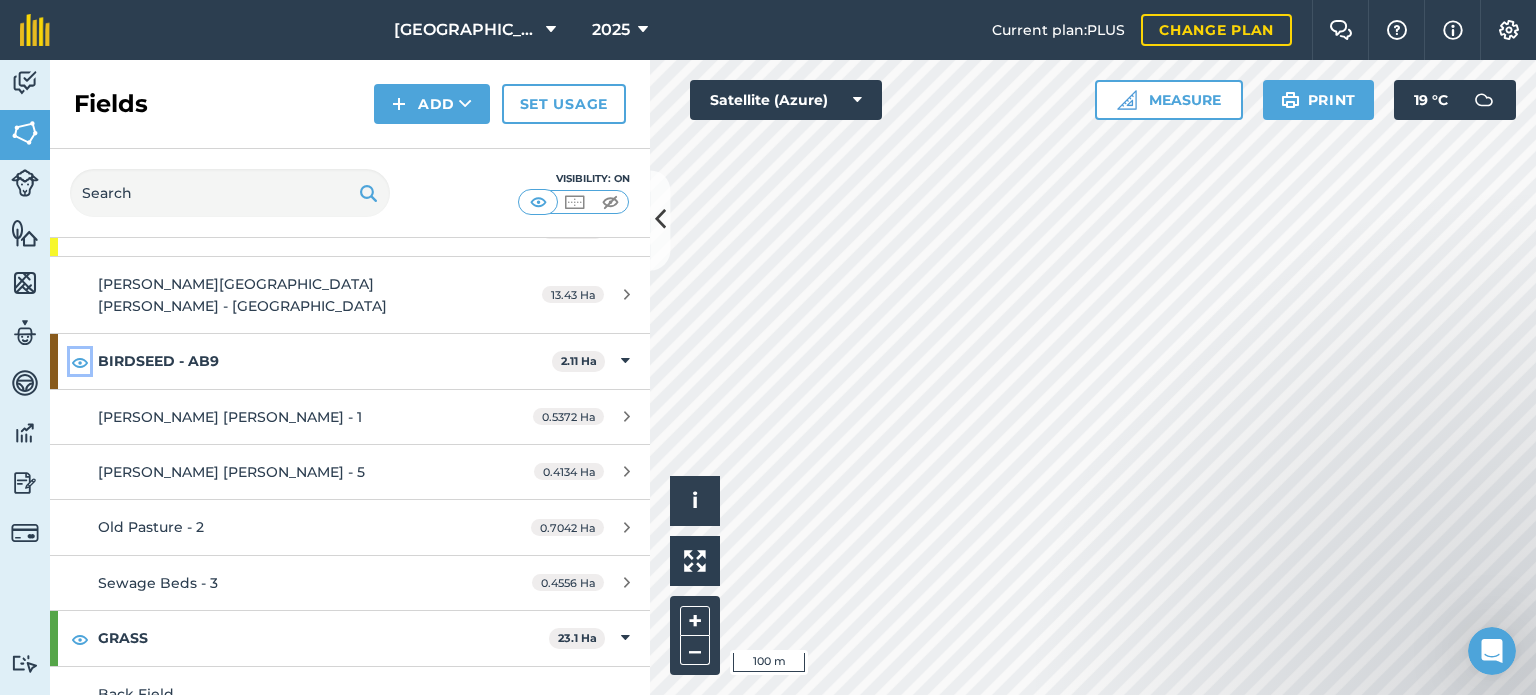 scroll, scrollTop: 400, scrollLeft: 0, axis: vertical 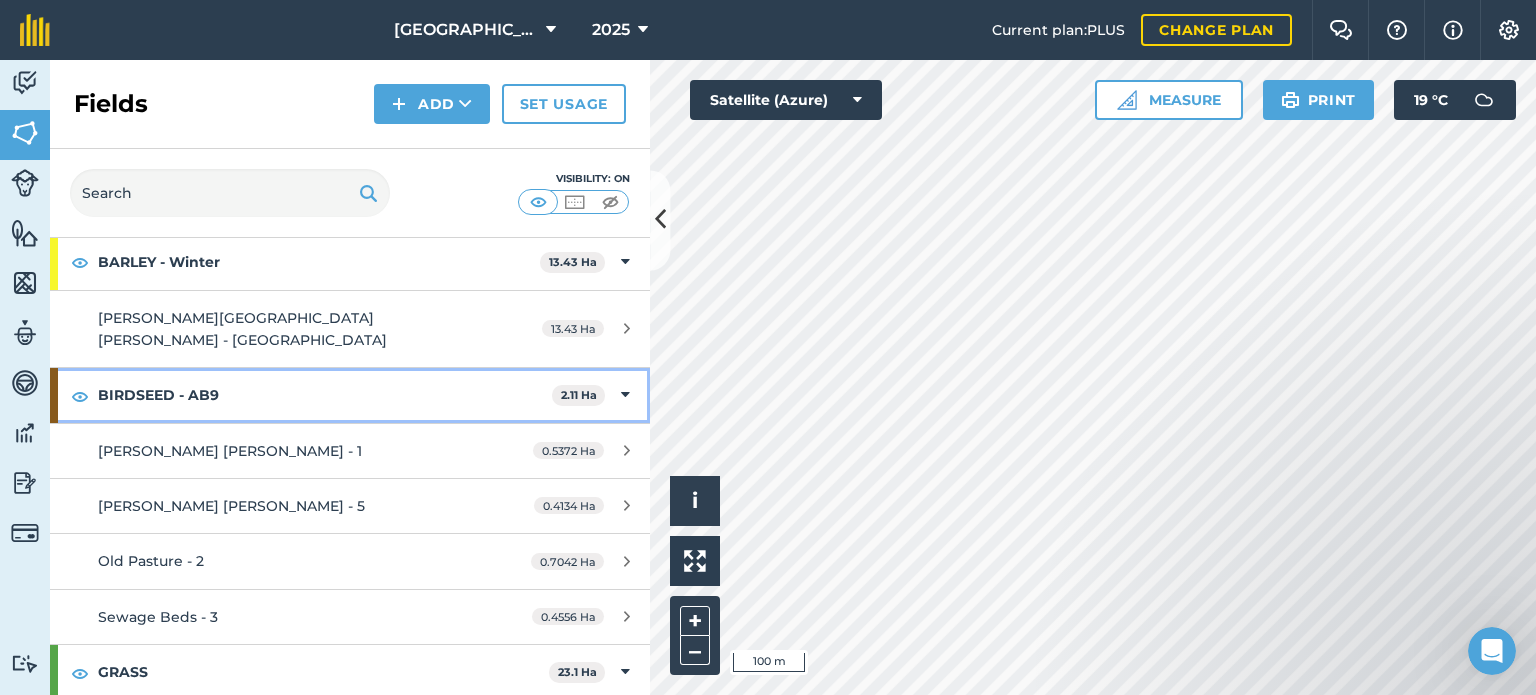 click on "BIRDSEED - AB9" at bounding box center (325, 395) 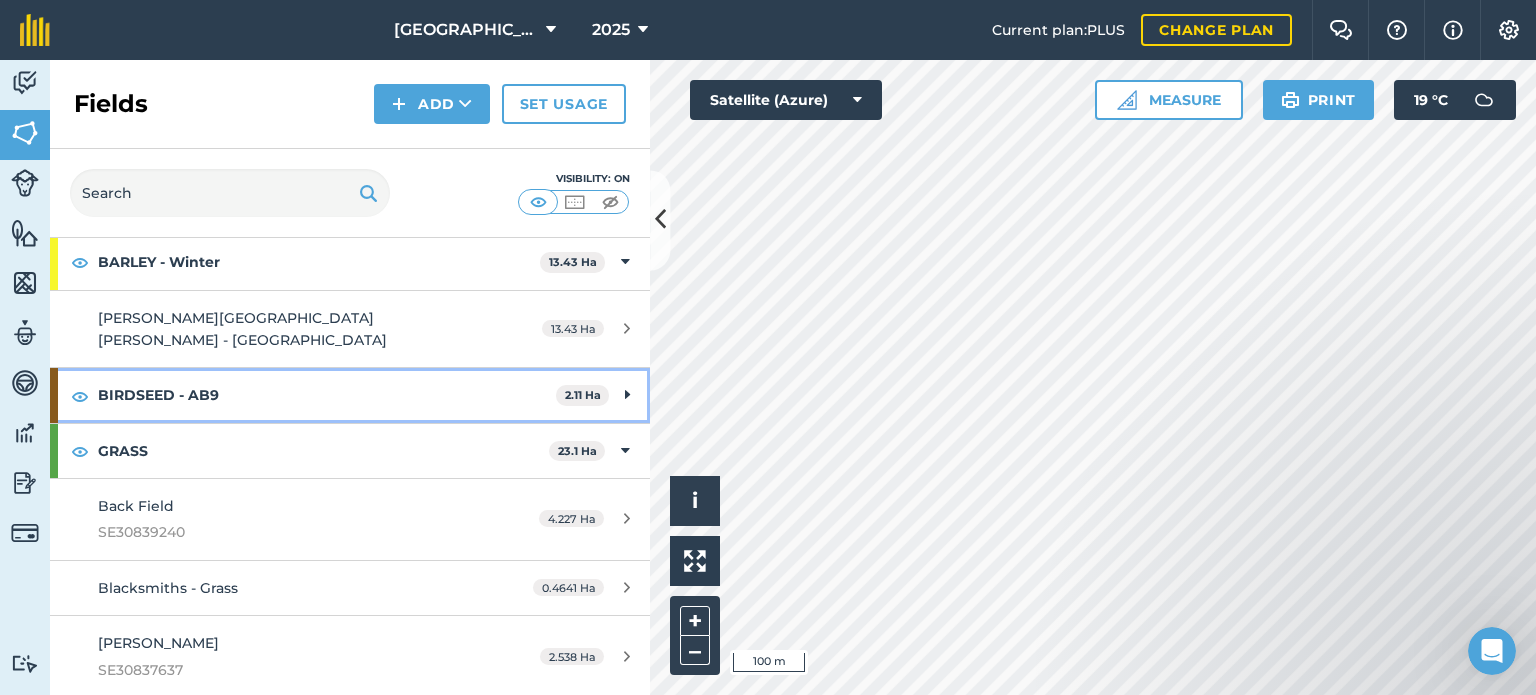 click on "BIRDSEED - AB9" at bounding box center (327, 395) 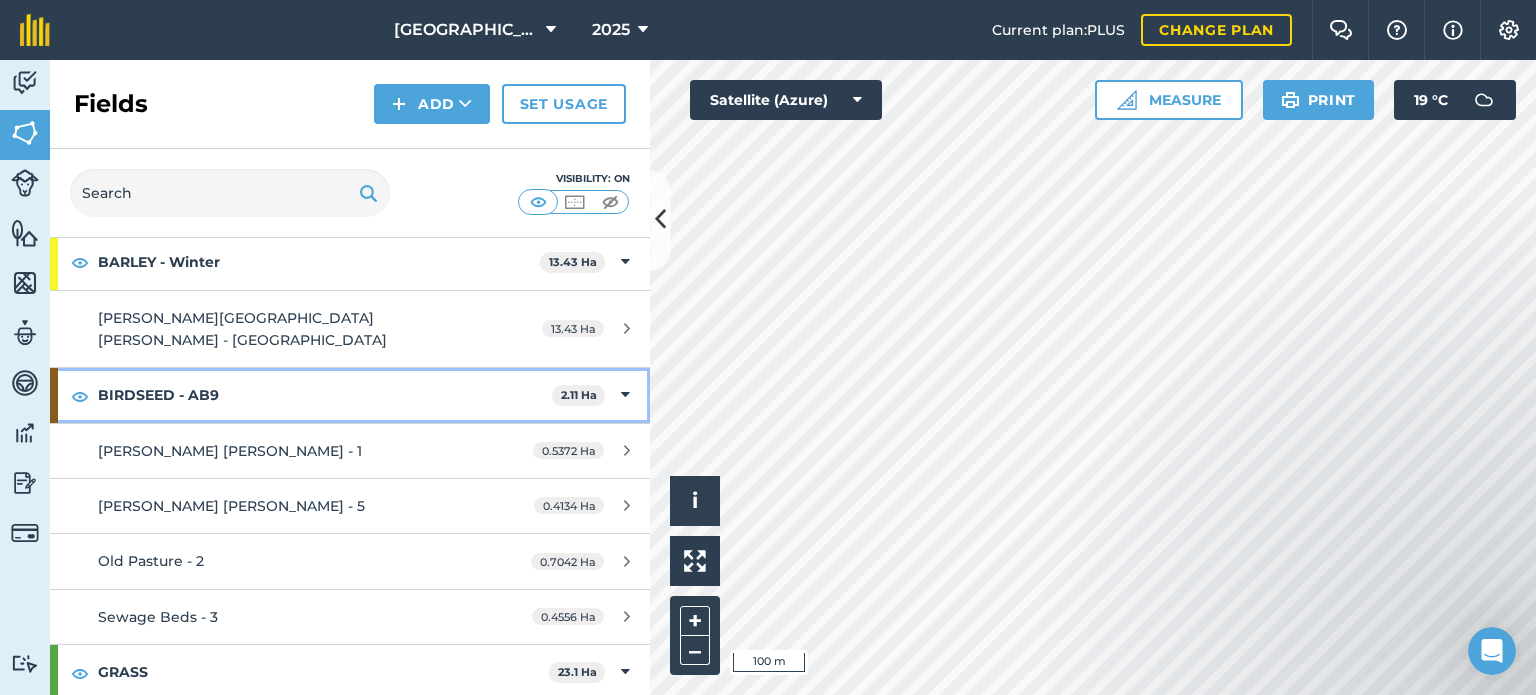 drag, startPoint x: 172, startPoint y: 371, endPoint x: 143, endPoint y: 365, distance: 29.614185 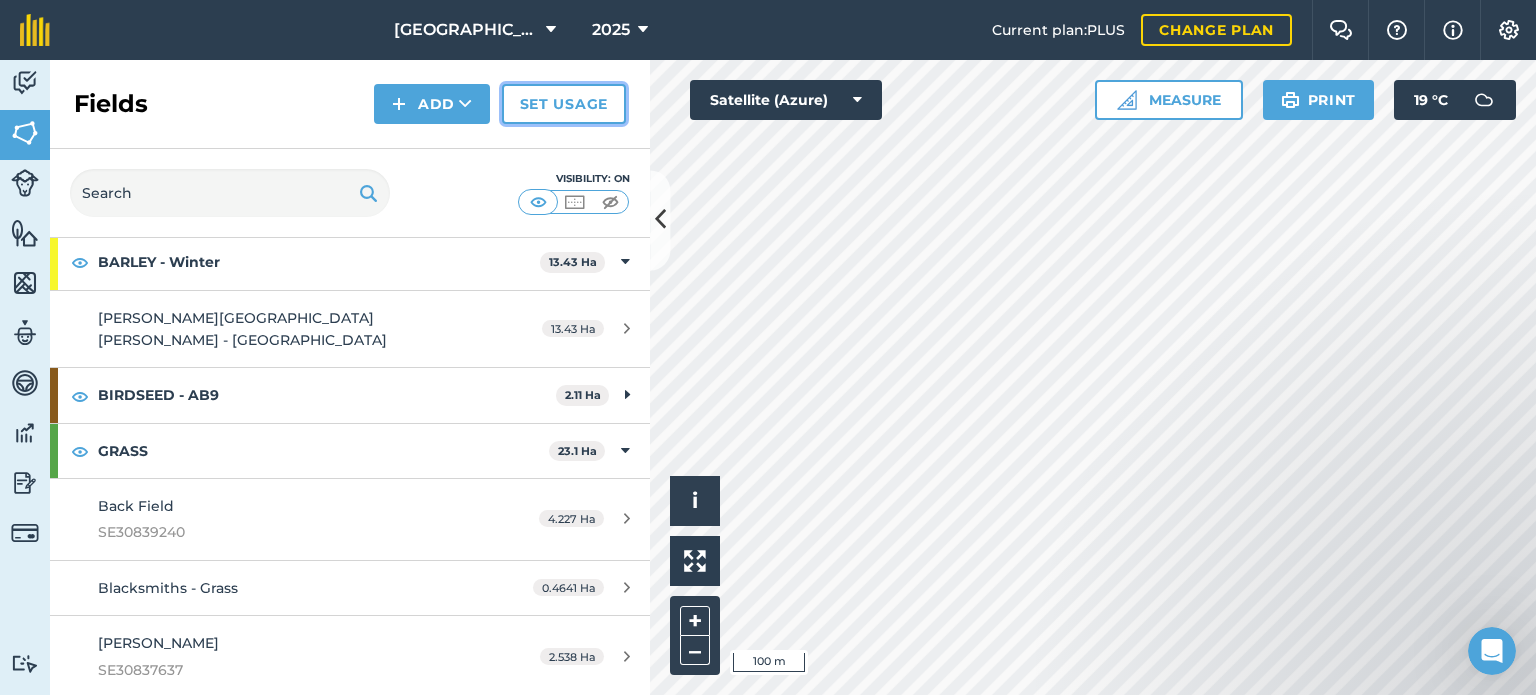 click on "Set usage" at bounding box center [564, 104] 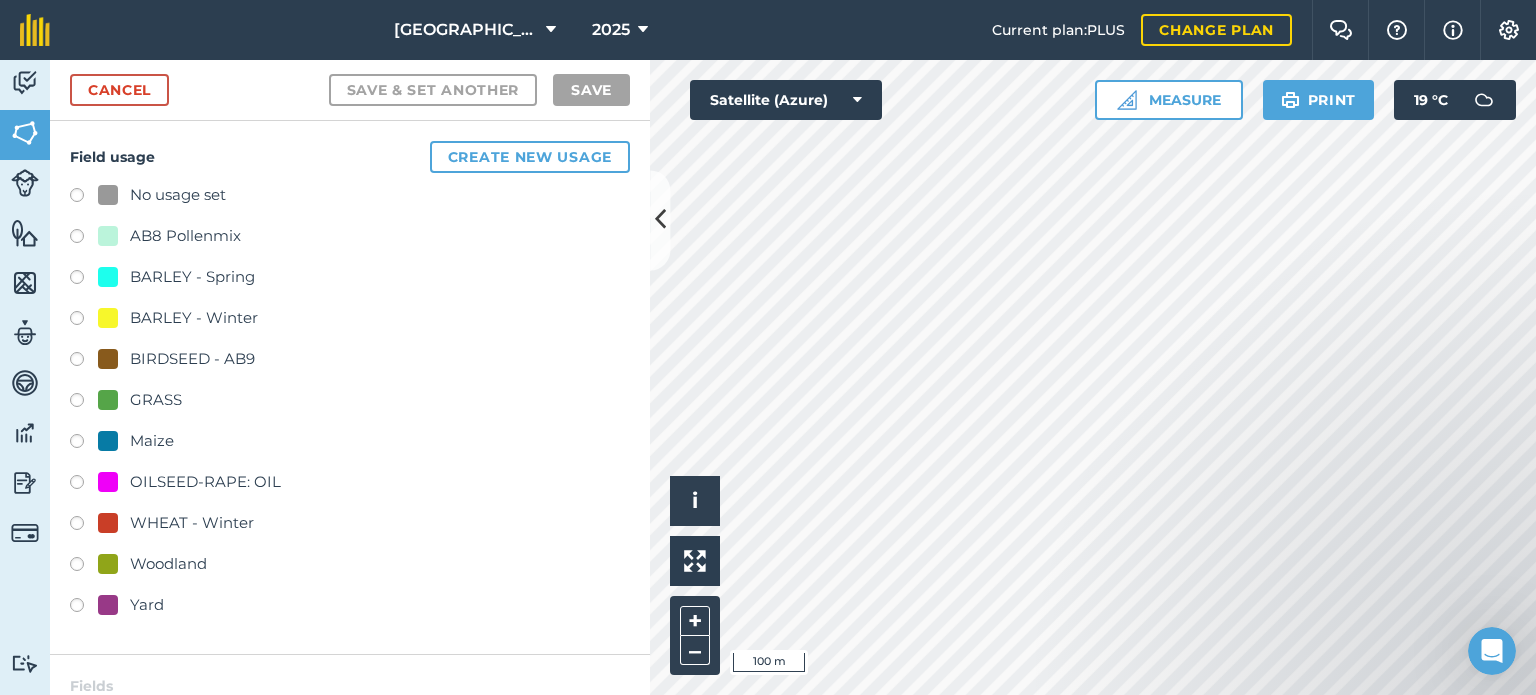 click on "BIRDSEED - AB9" at bounding box center [192, 359] 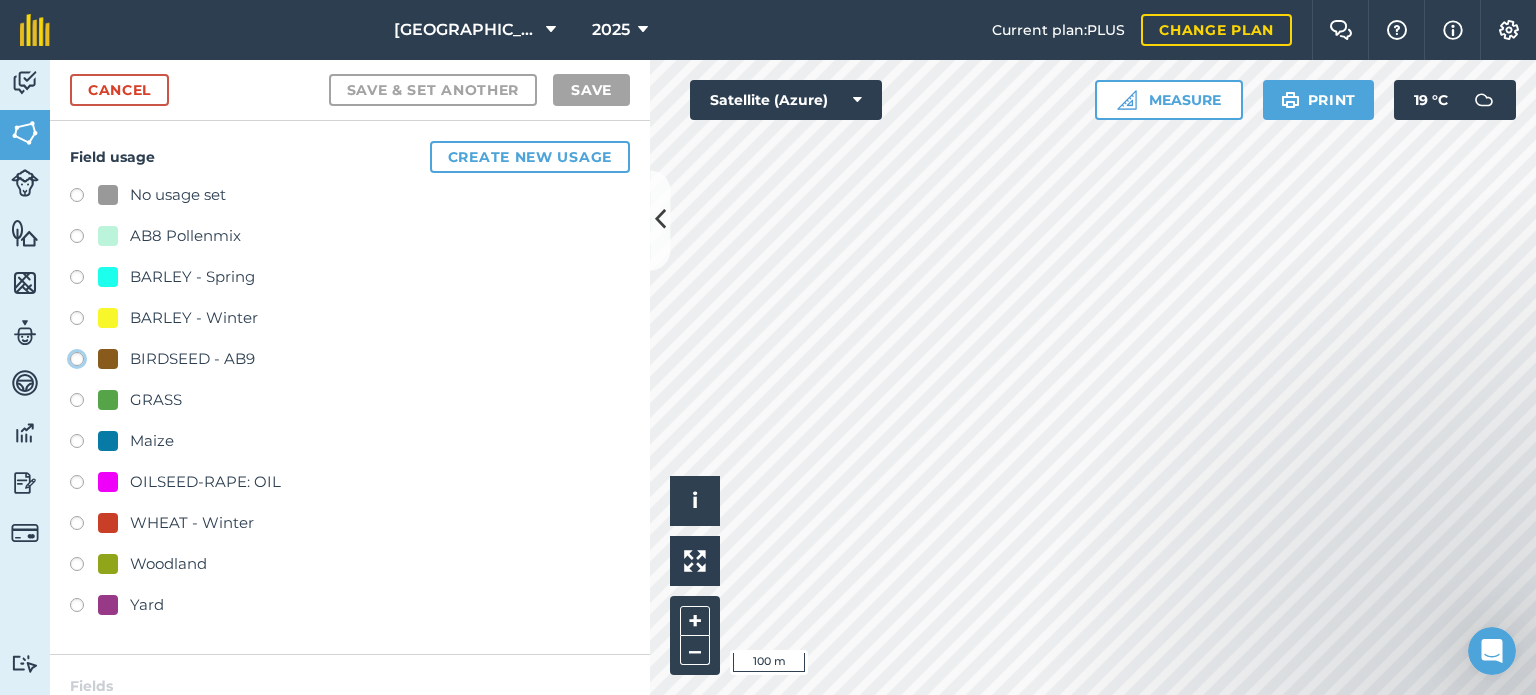 click on "BIRDSEED - AB9" at bounding box center (-9923, 358) 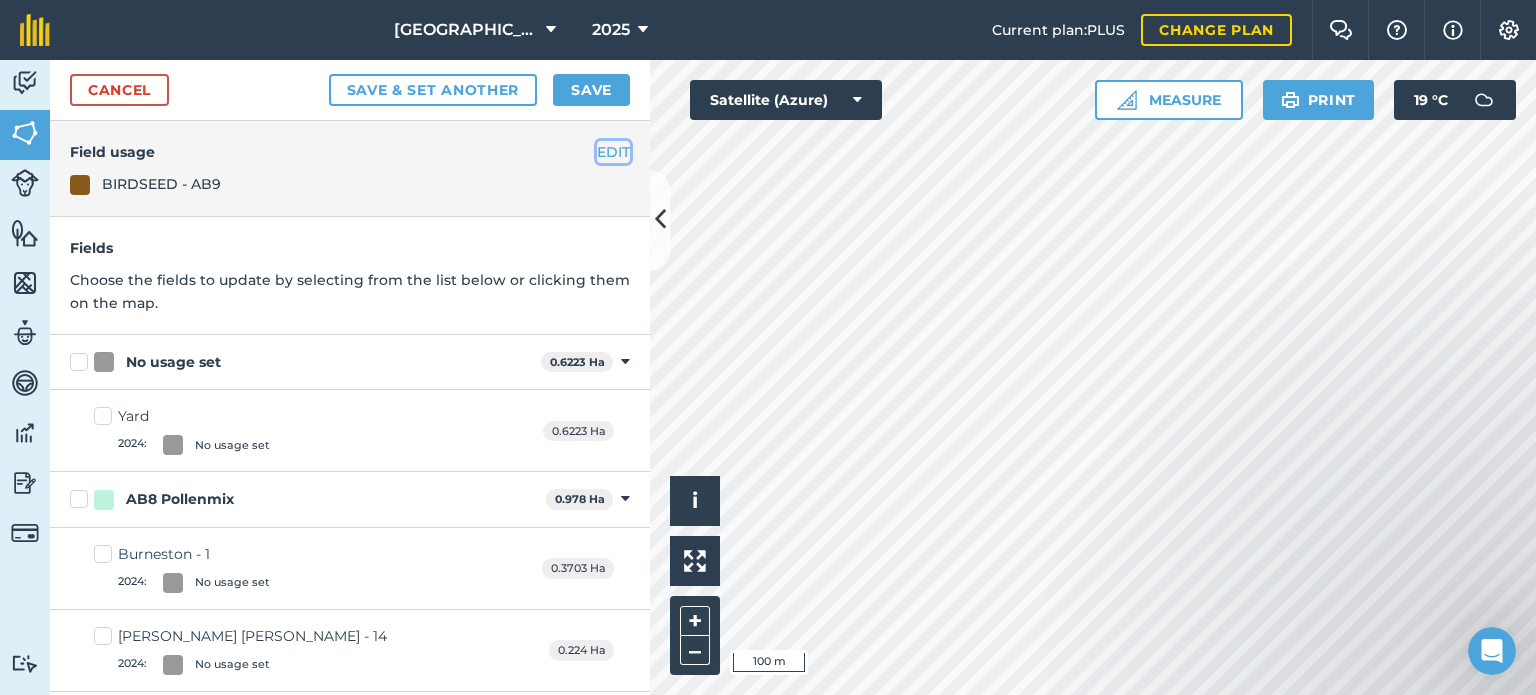 click on "EDIT" at bounding box center [613, 152] 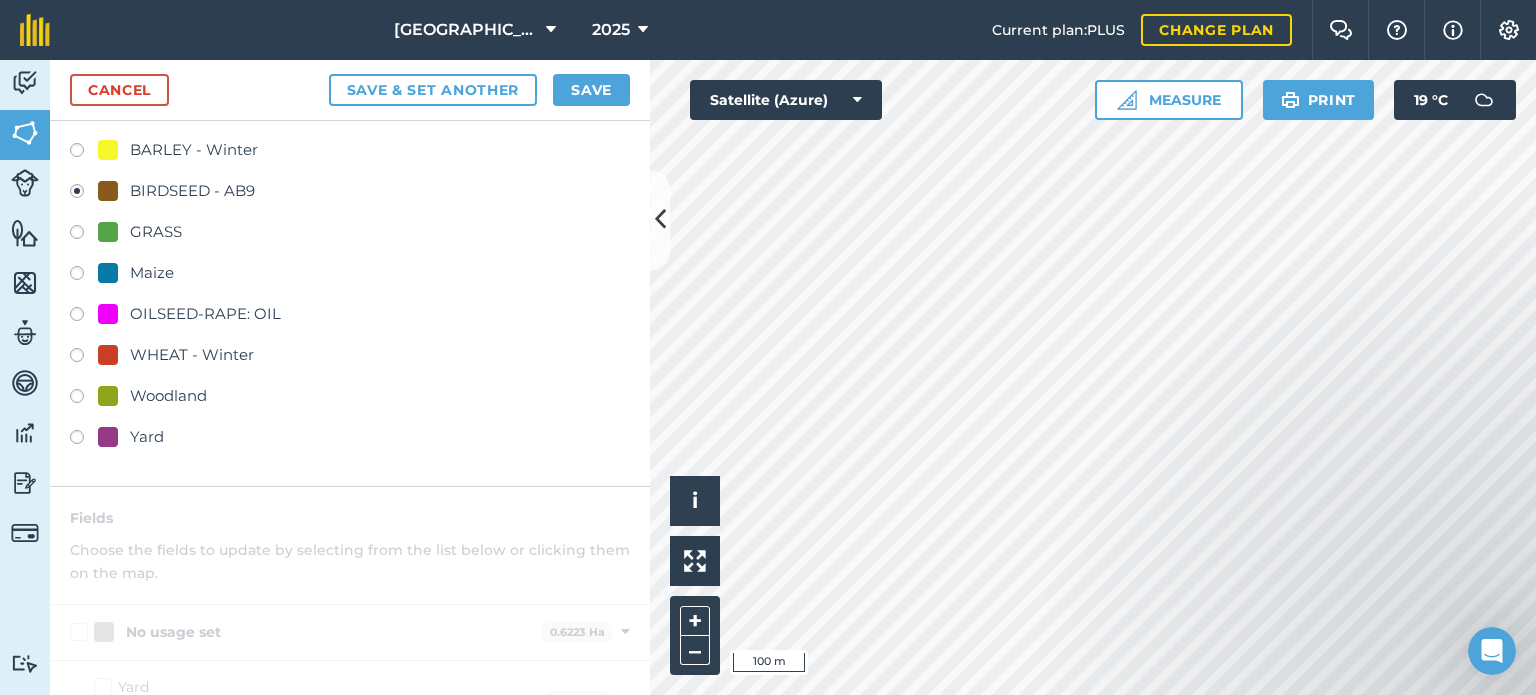 scroll, scrollTop: 0, scrollLeft: 0, axis: both 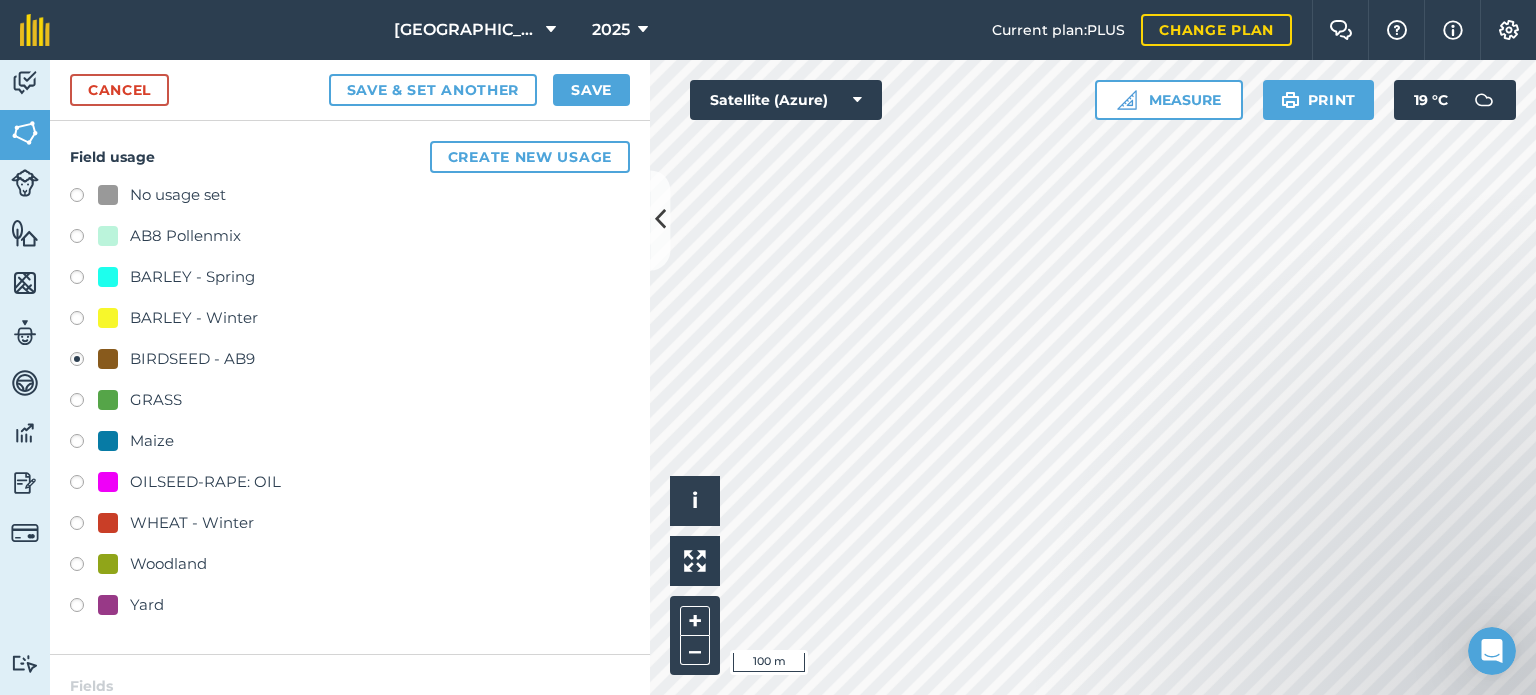 click on "BIRDSEED - AB9" at bounding box center (192, 359) 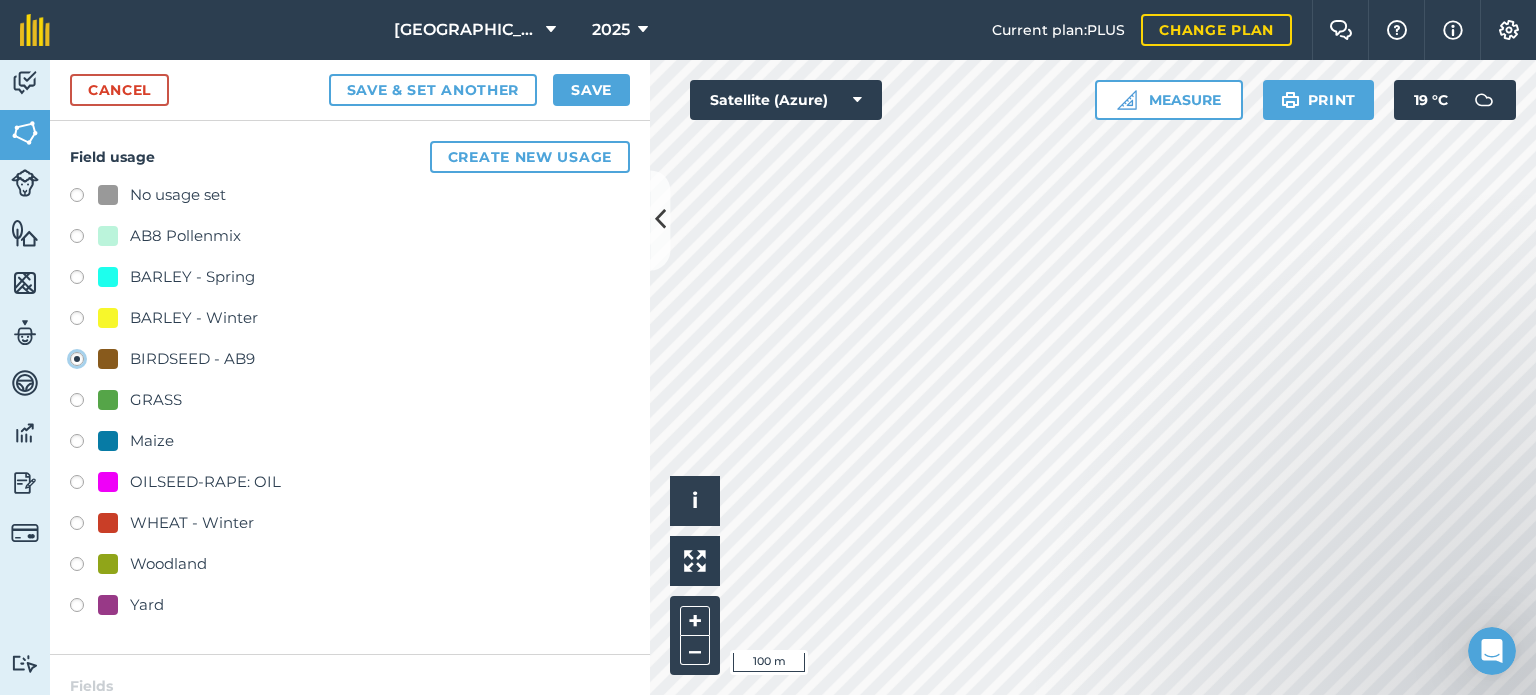 click on "BIRDSEED - AB9" at bounding box center [-9923, 358] 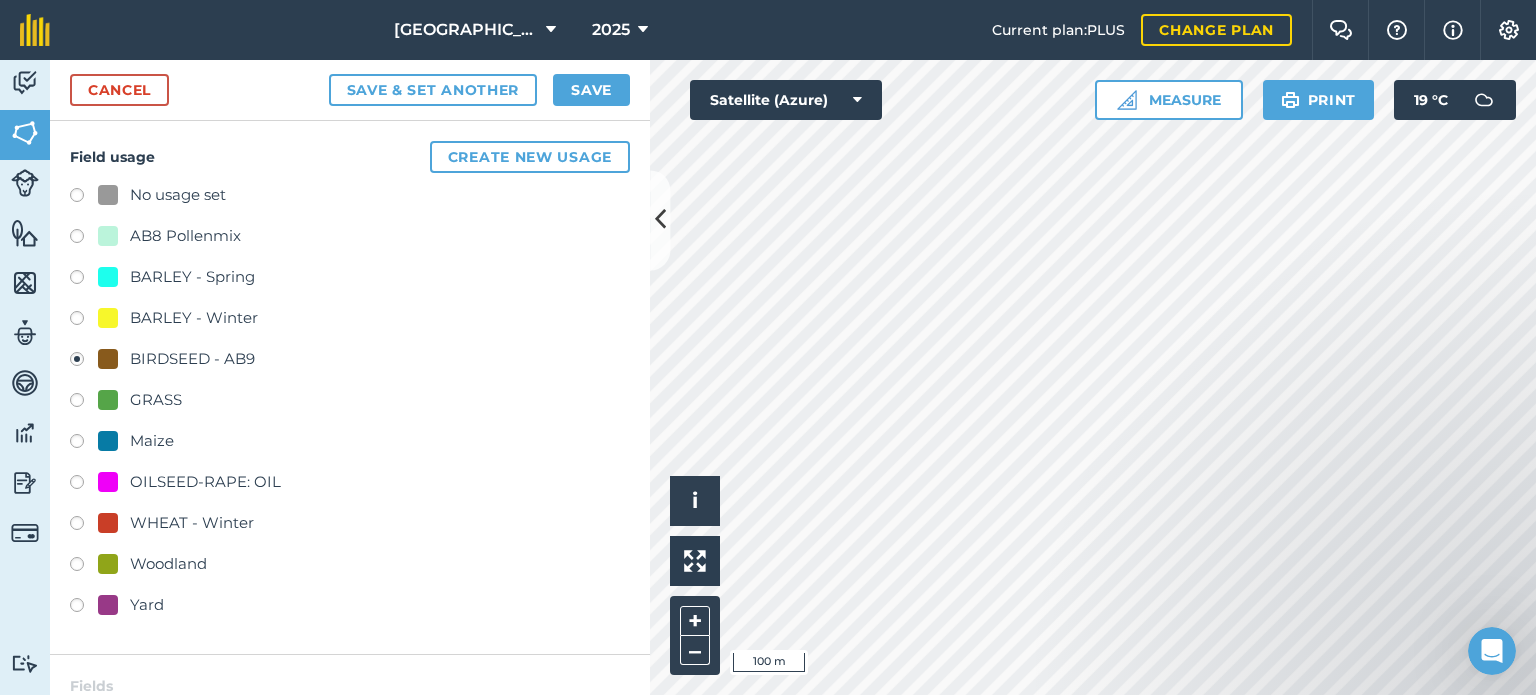 click on "BIRDSEED - AB9" at bounding box center [192, 359] 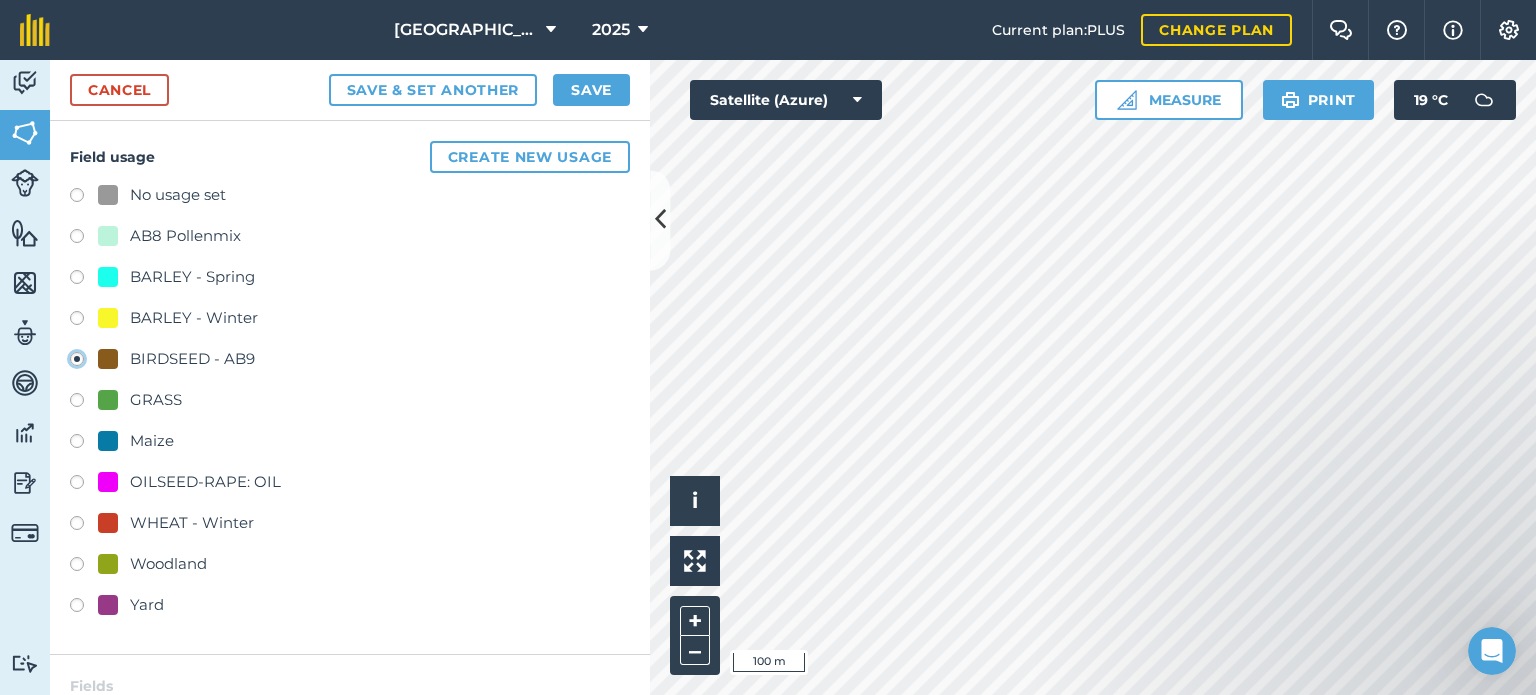 click on "BIRDSEED - AB9" at bounding box center (-9923, 358) 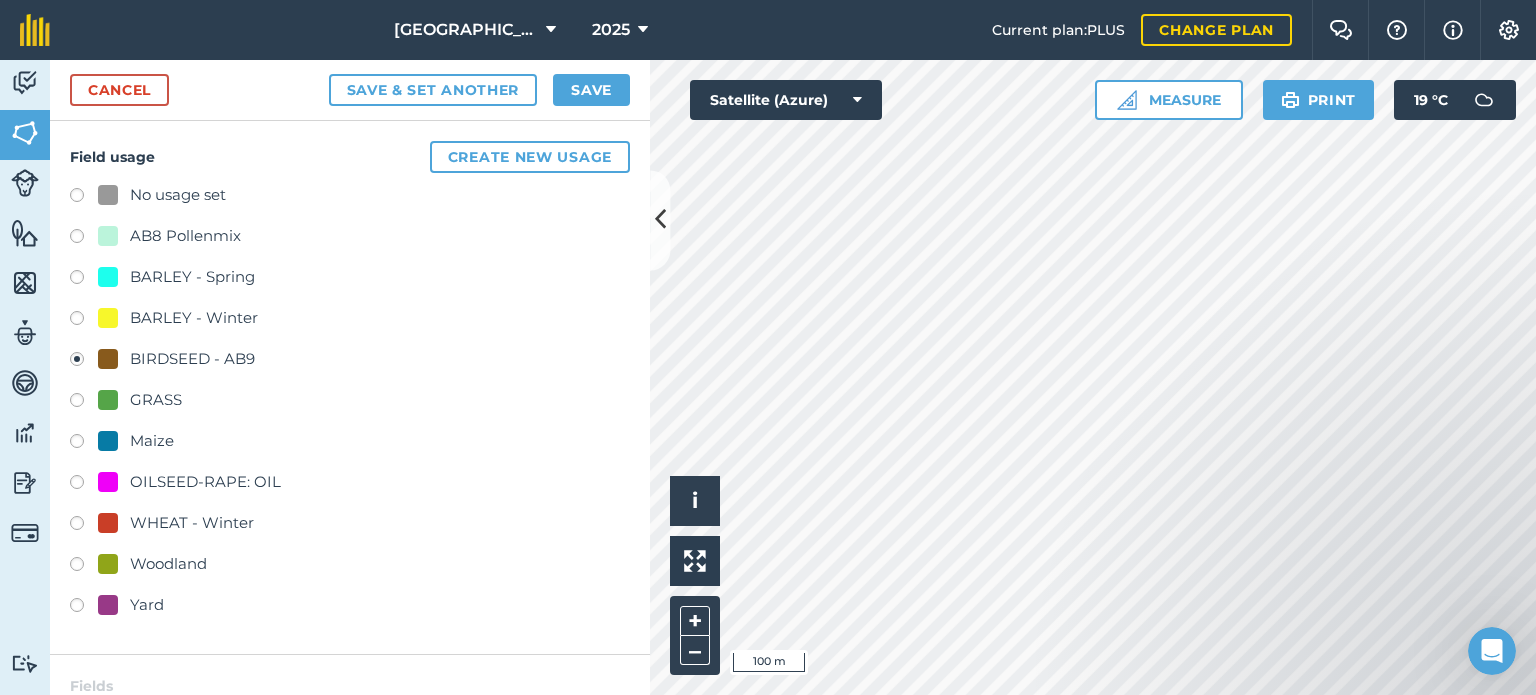 click on "BIRDSEED - AB9" at bounding box center [192, 359] 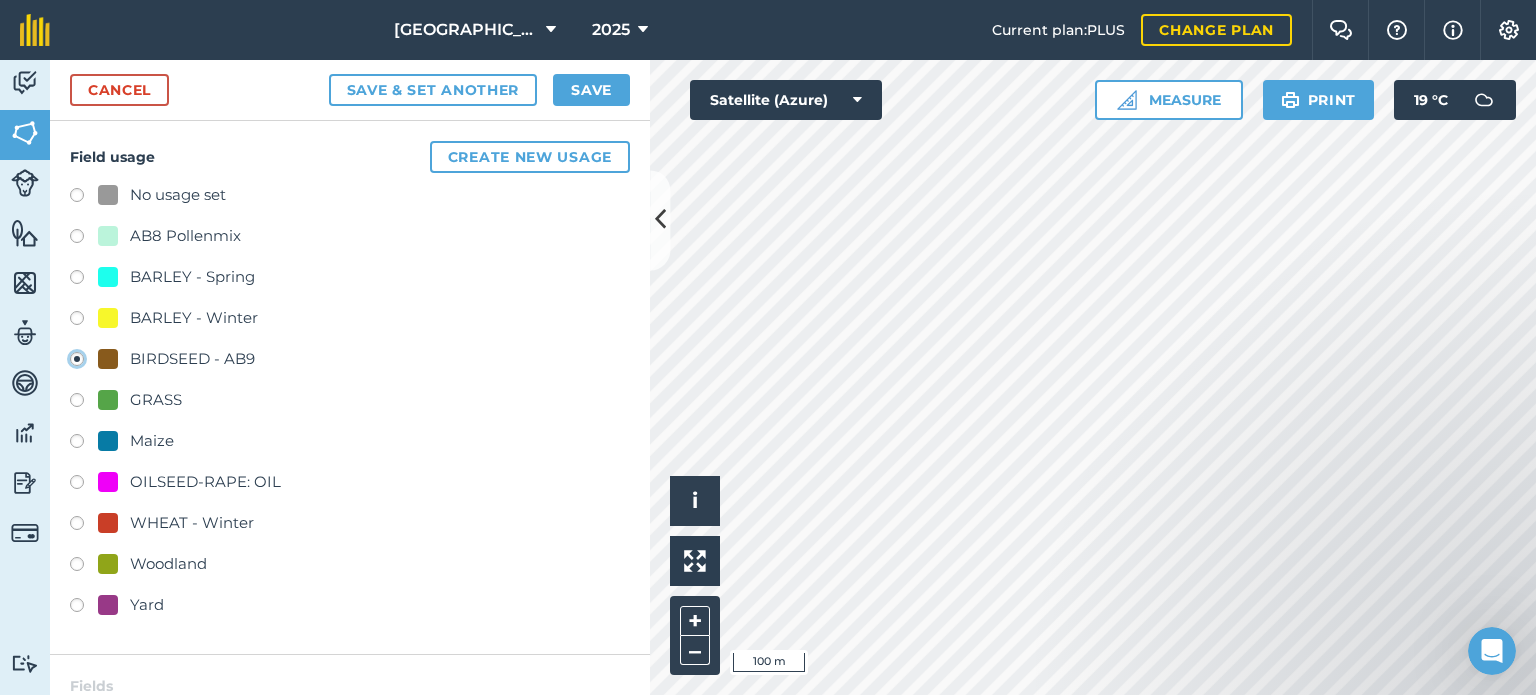 click on "BIRDSEED - AB9" at bounding box center [-9923, 358] 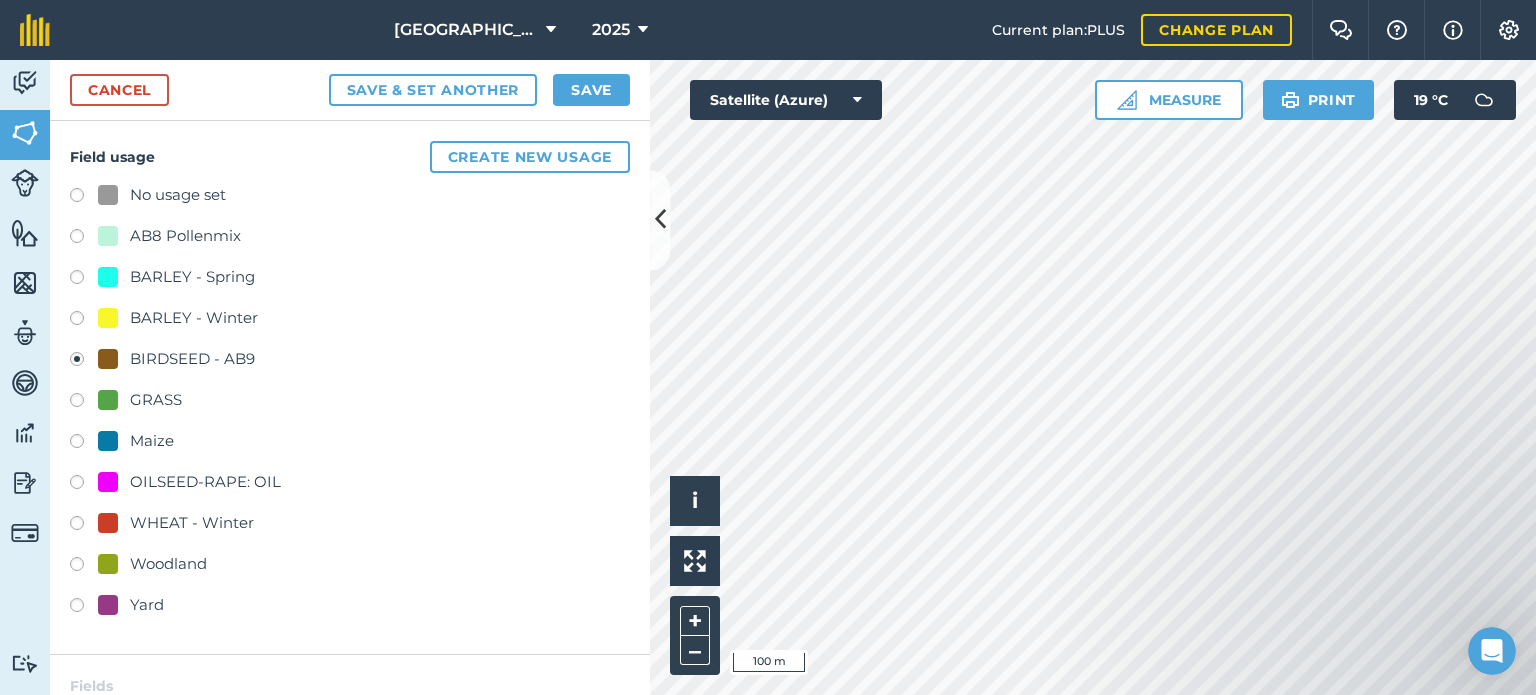 drag, startPoint x: 200, startPoint y: 359, endPoint x: 164, endPoint y: 356, distance: 36.124783 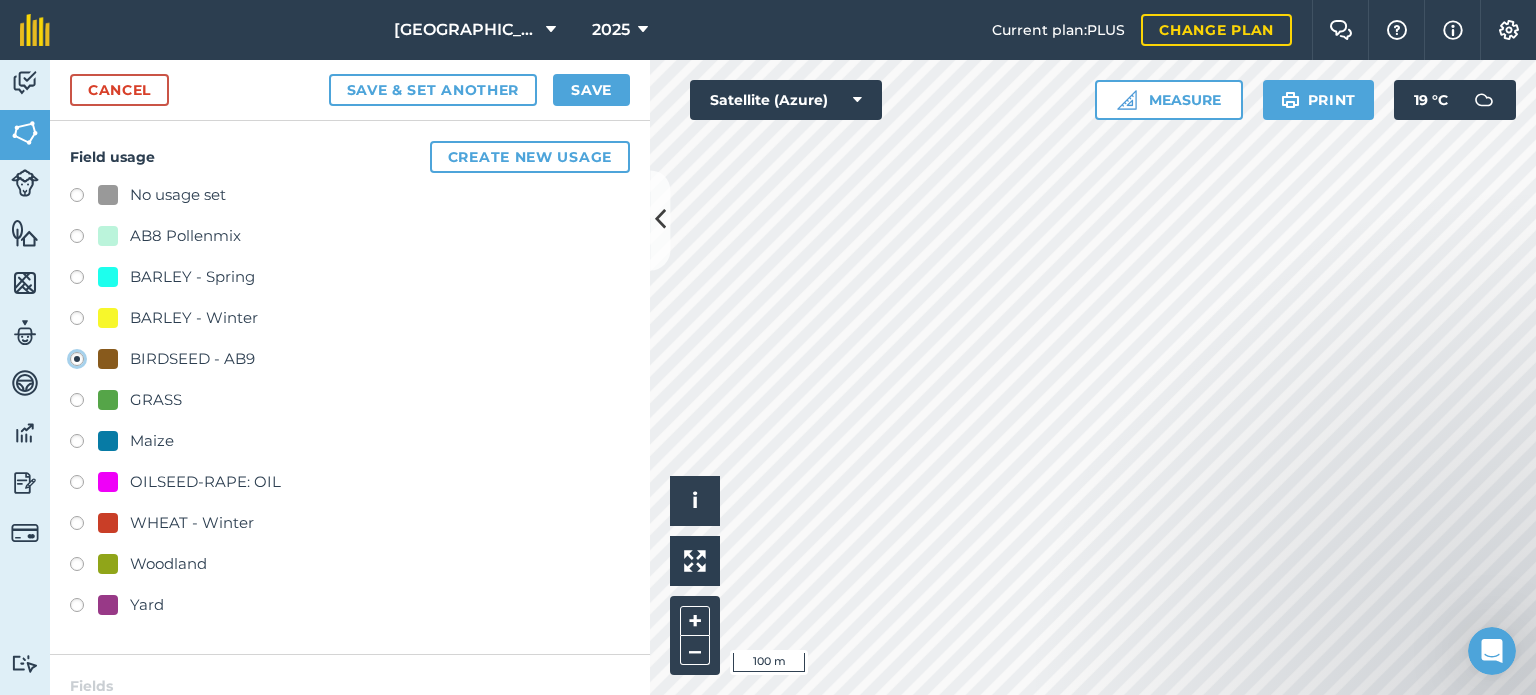 click on "BIRDSEED - AB9" at bounding box center [-9923, 358] 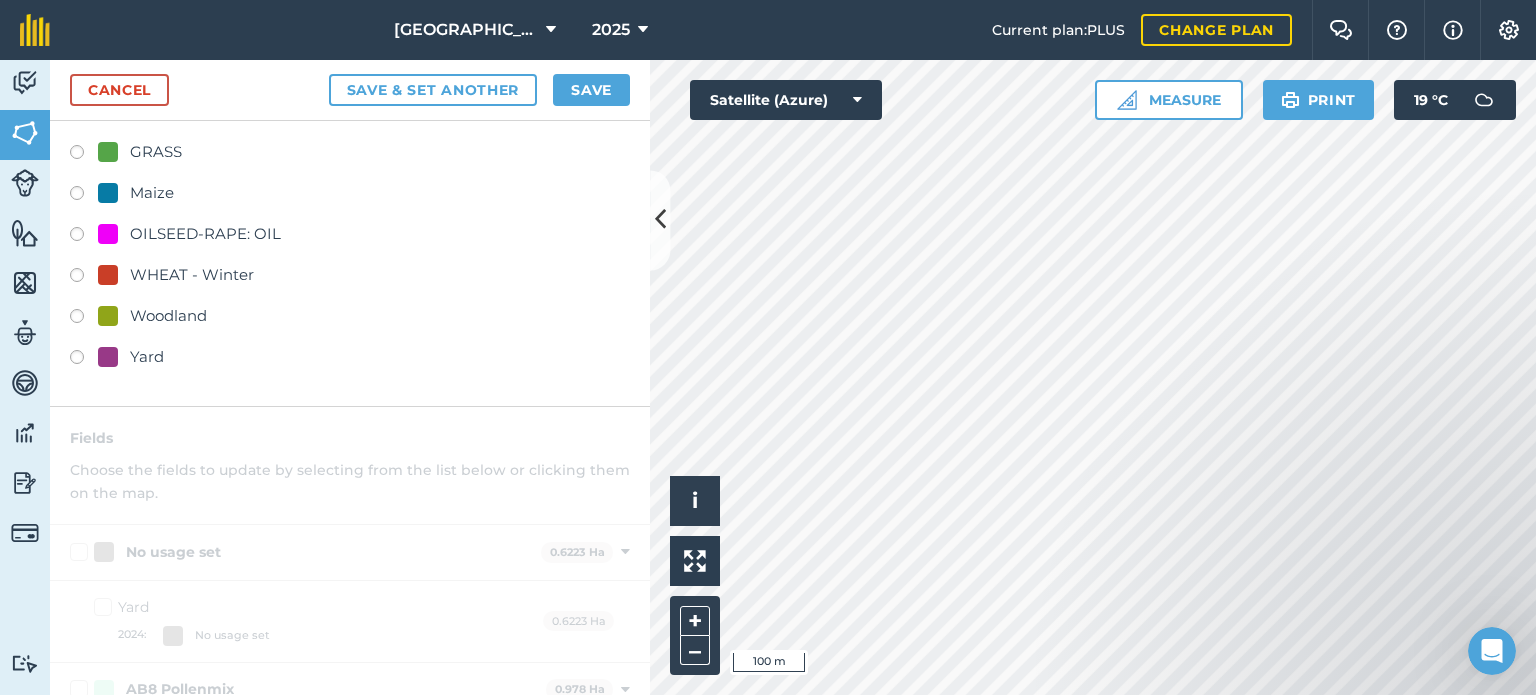 scroll, scrollTop: 100, scrollLeft: 0, axis: vertical 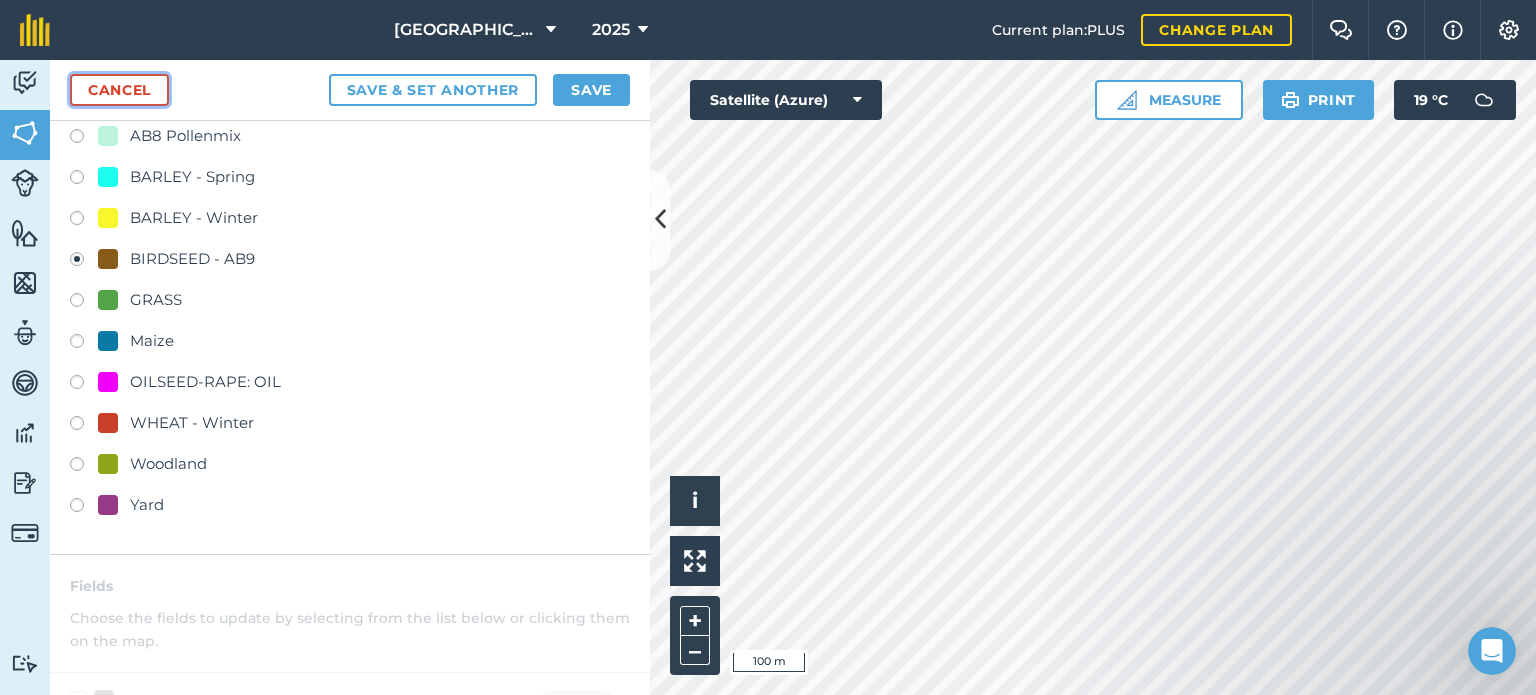 click on "Cancel" at bounding box center [119, 90] 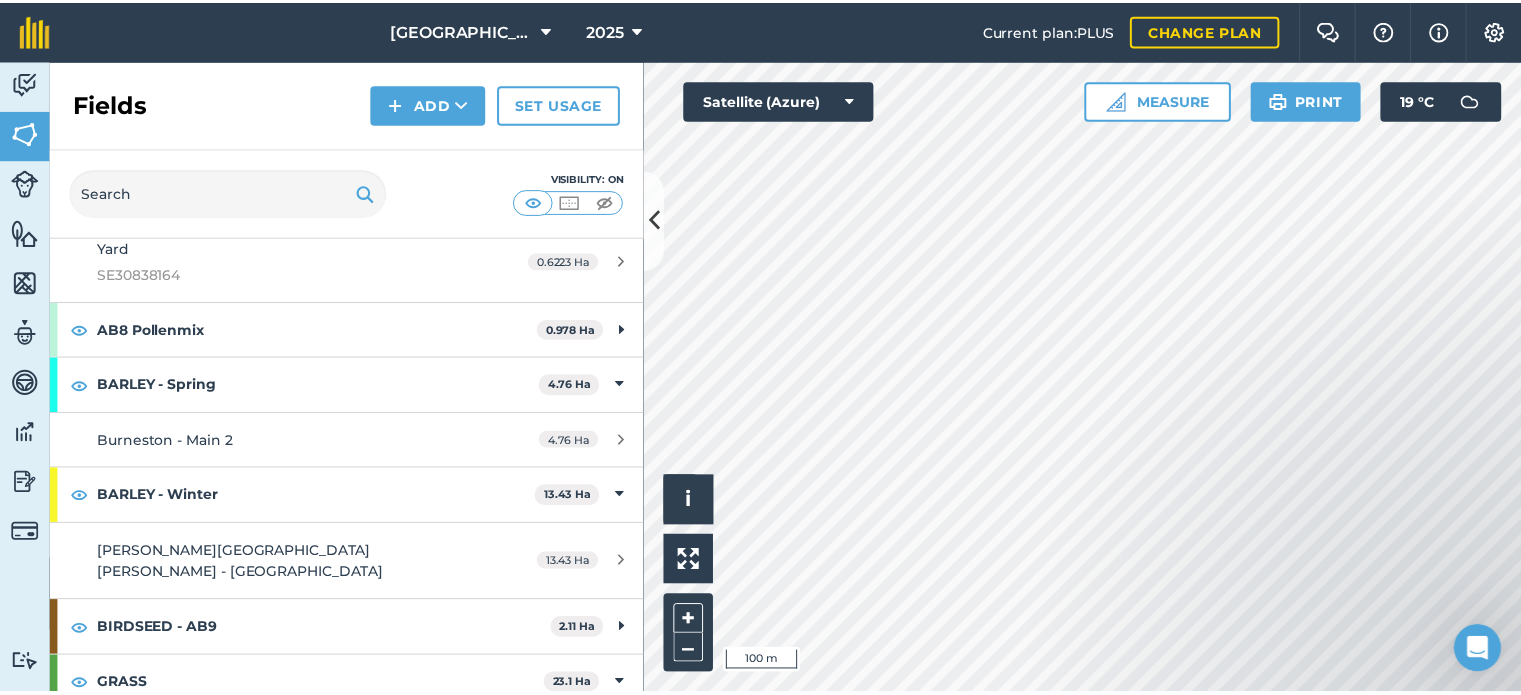 scroll, scrollTop: 200, scrollLeft: 0, axis: vertical 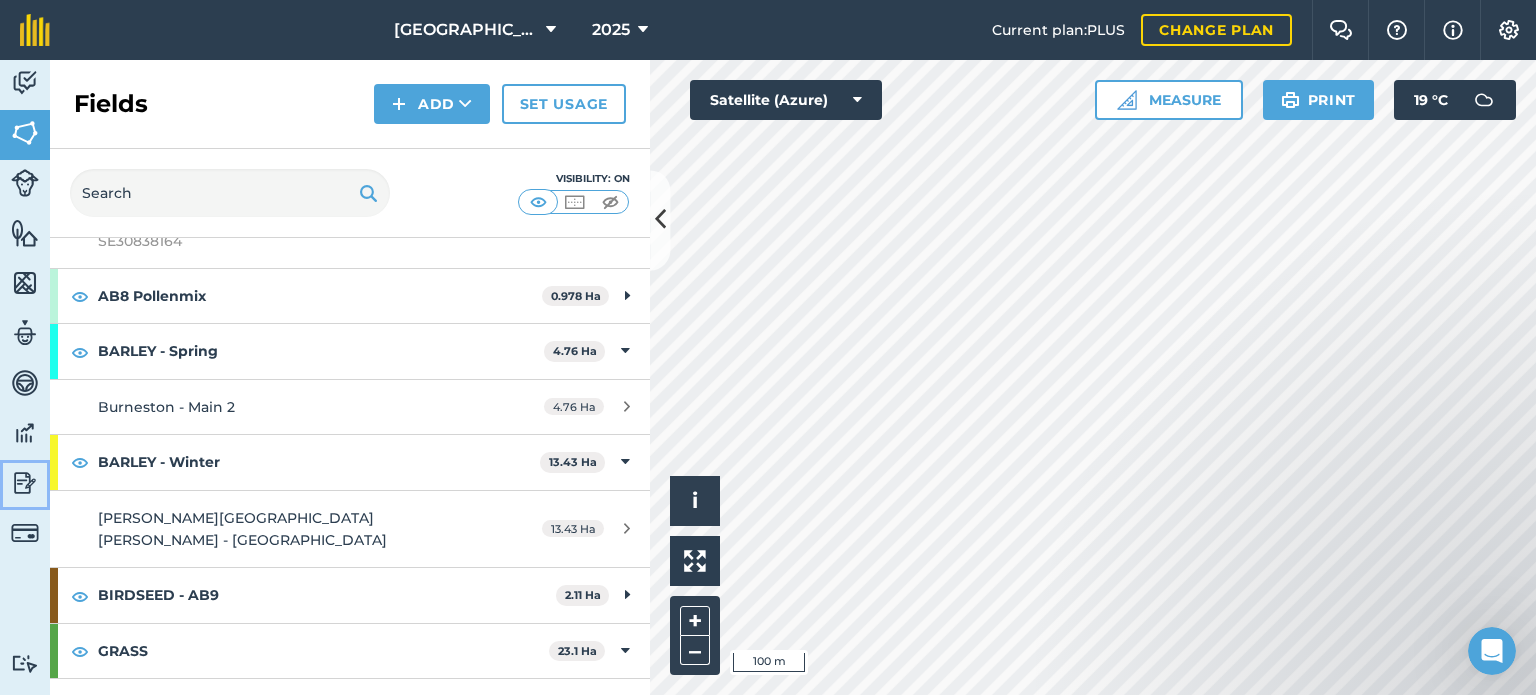 click at bounding box center (25, 483) 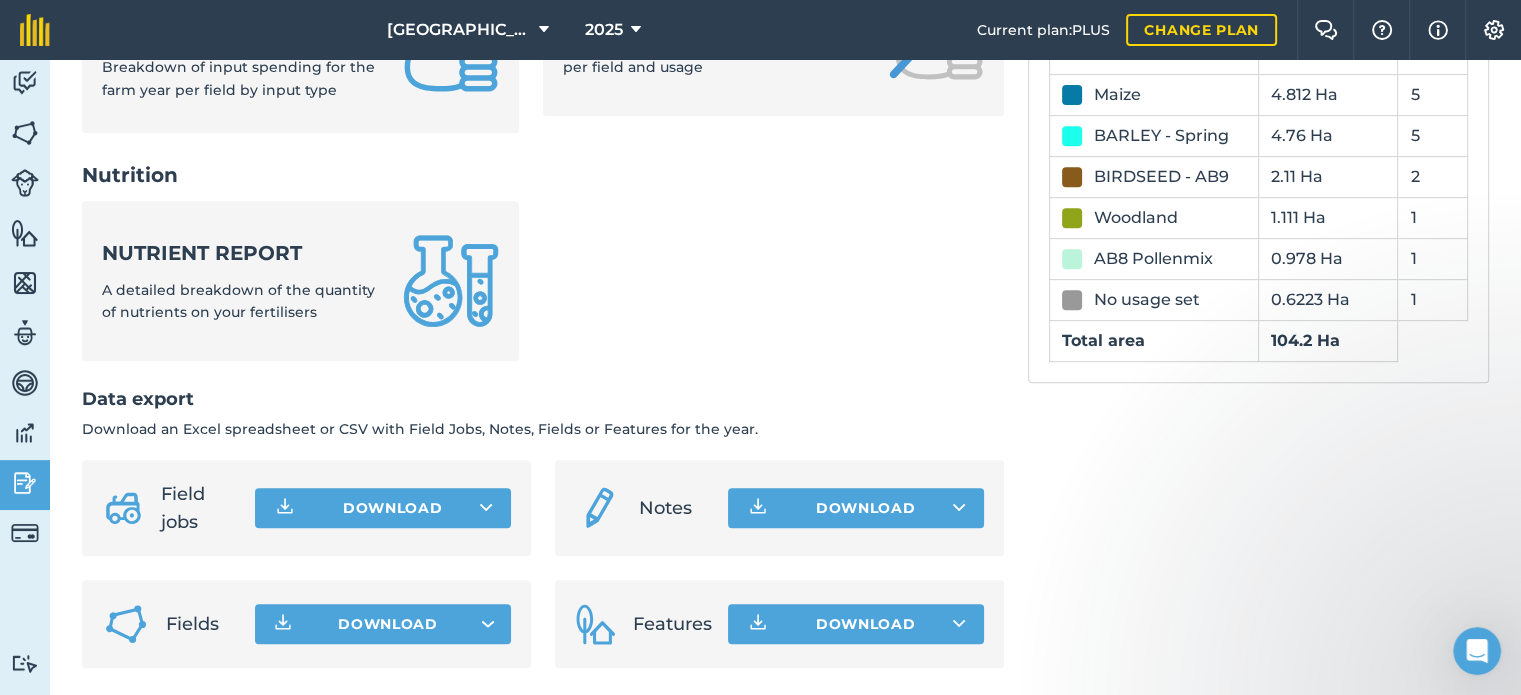 scroll, scrollTop: 904, scrollLeft: 0, axis: vertical 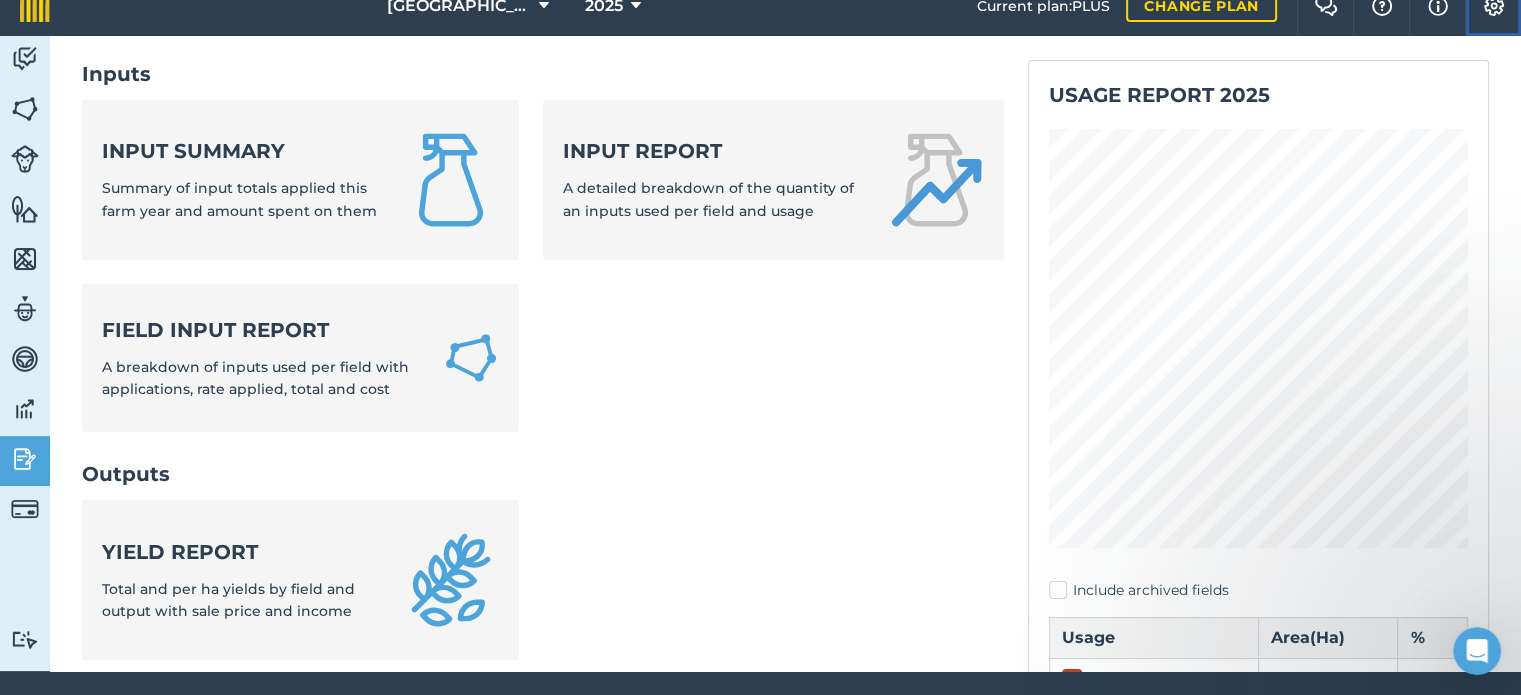 click at bounding box center (1494, 6) 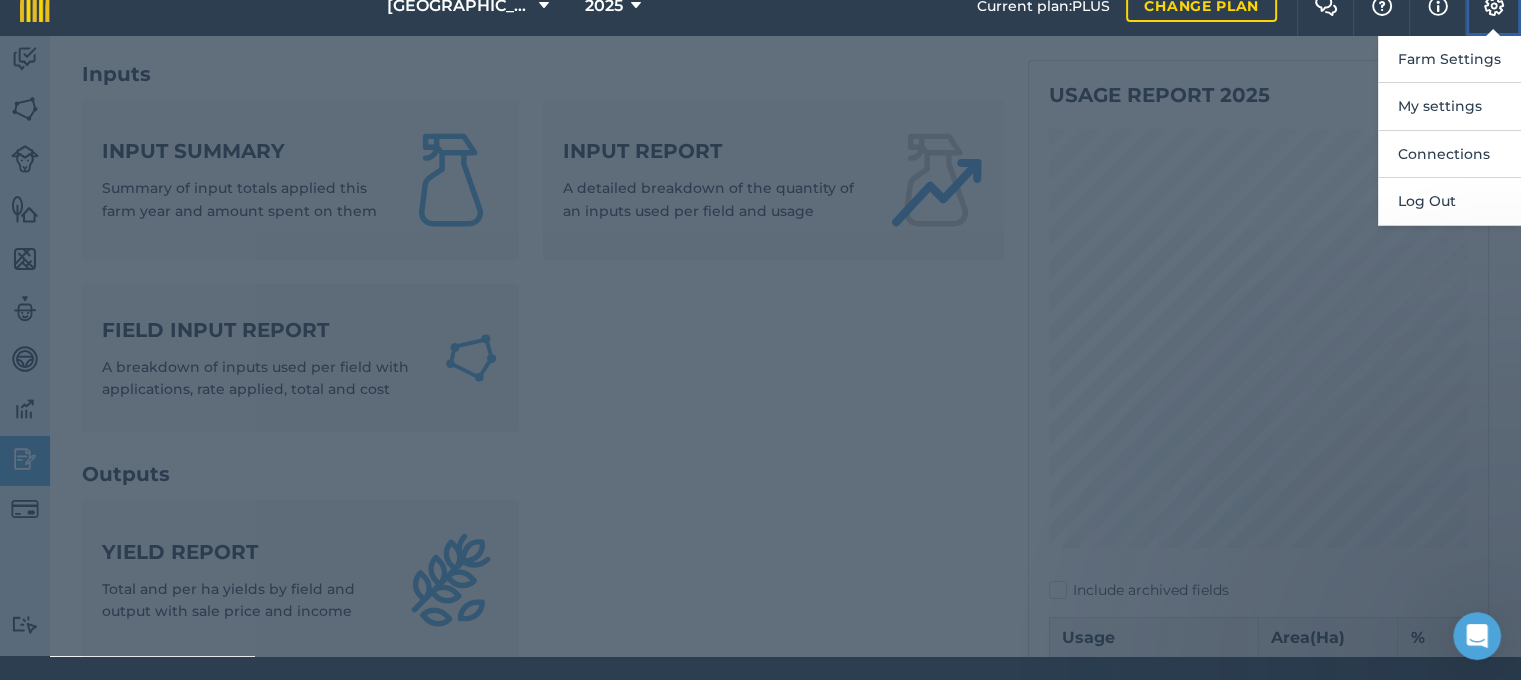scroll, scrollTop: 677, scrollLeft: 0, axis: vertical 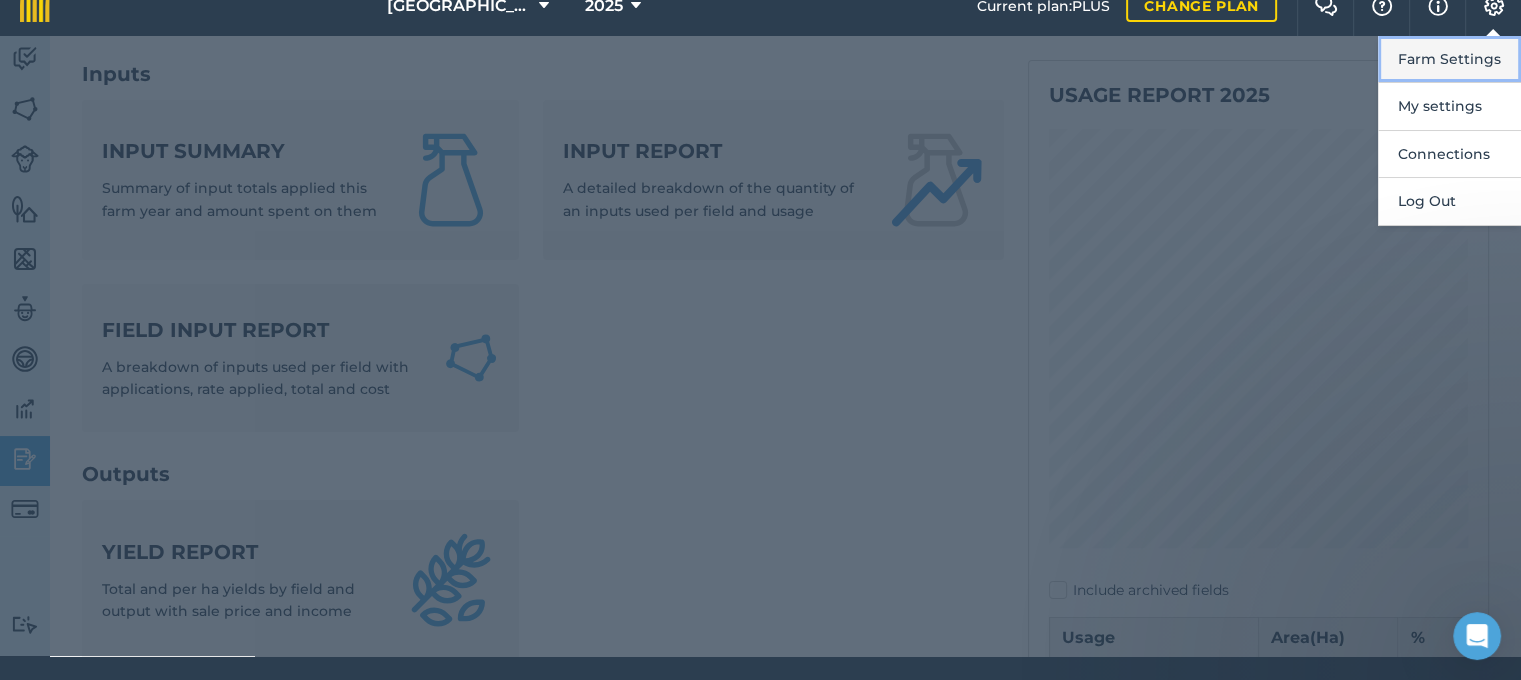 click on "Farm Settings" at bounding box center [1449, 59] 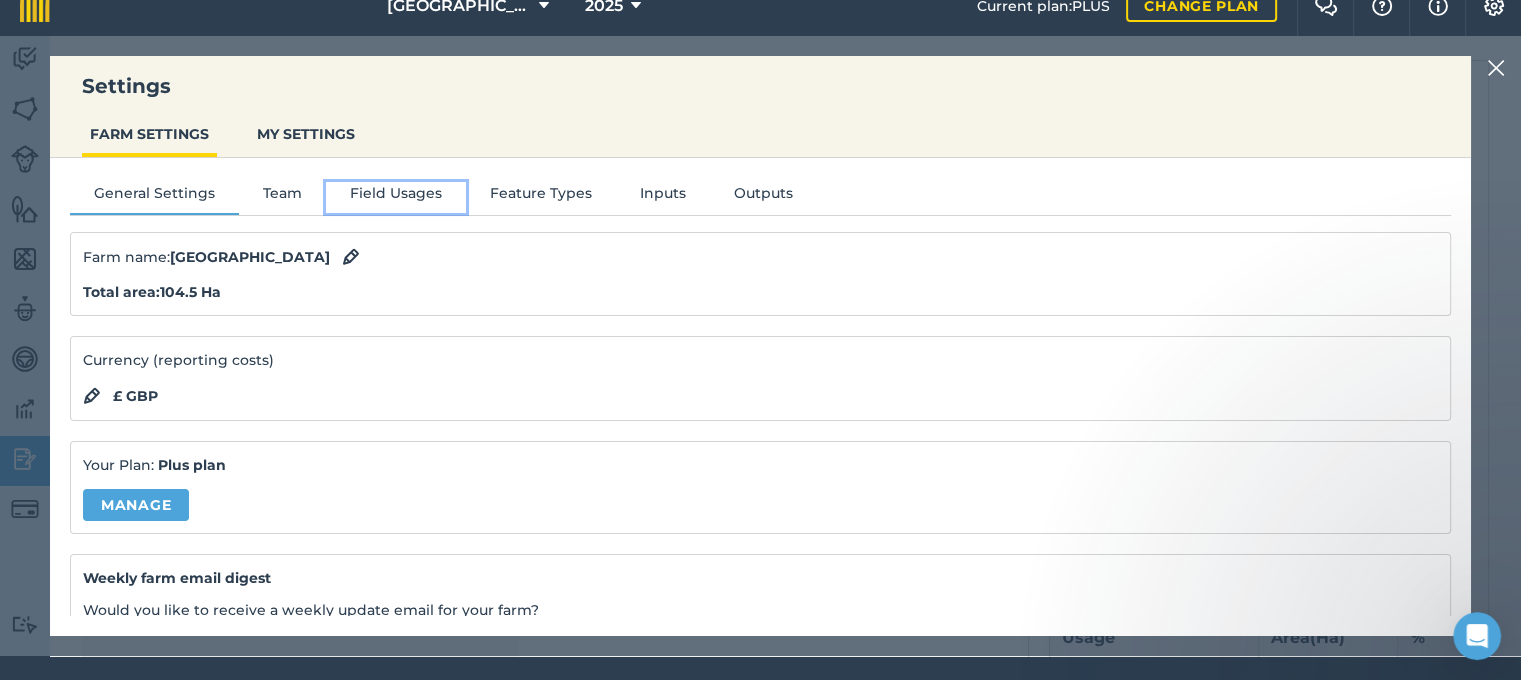 click on "Field Usages" at bounding box center [396, 197] 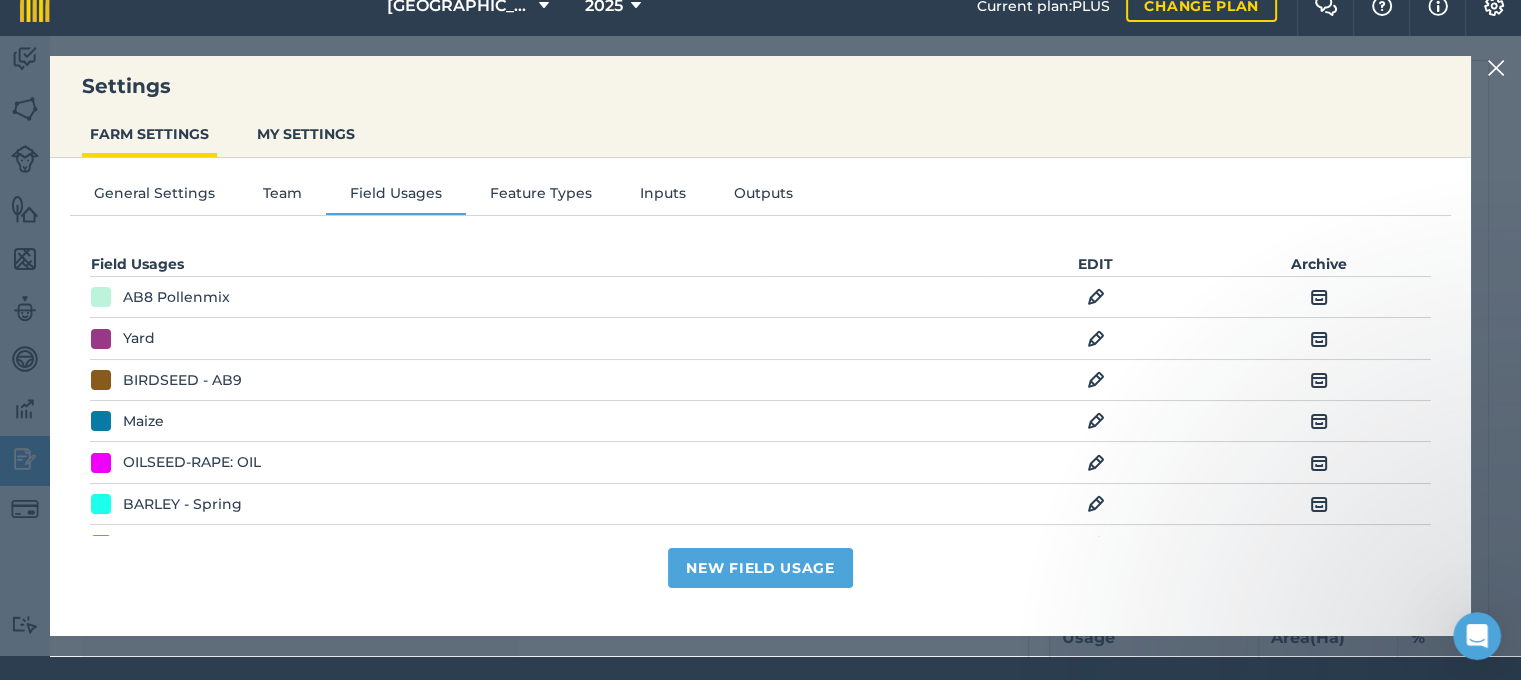 click at bounding box center [1096, 380] 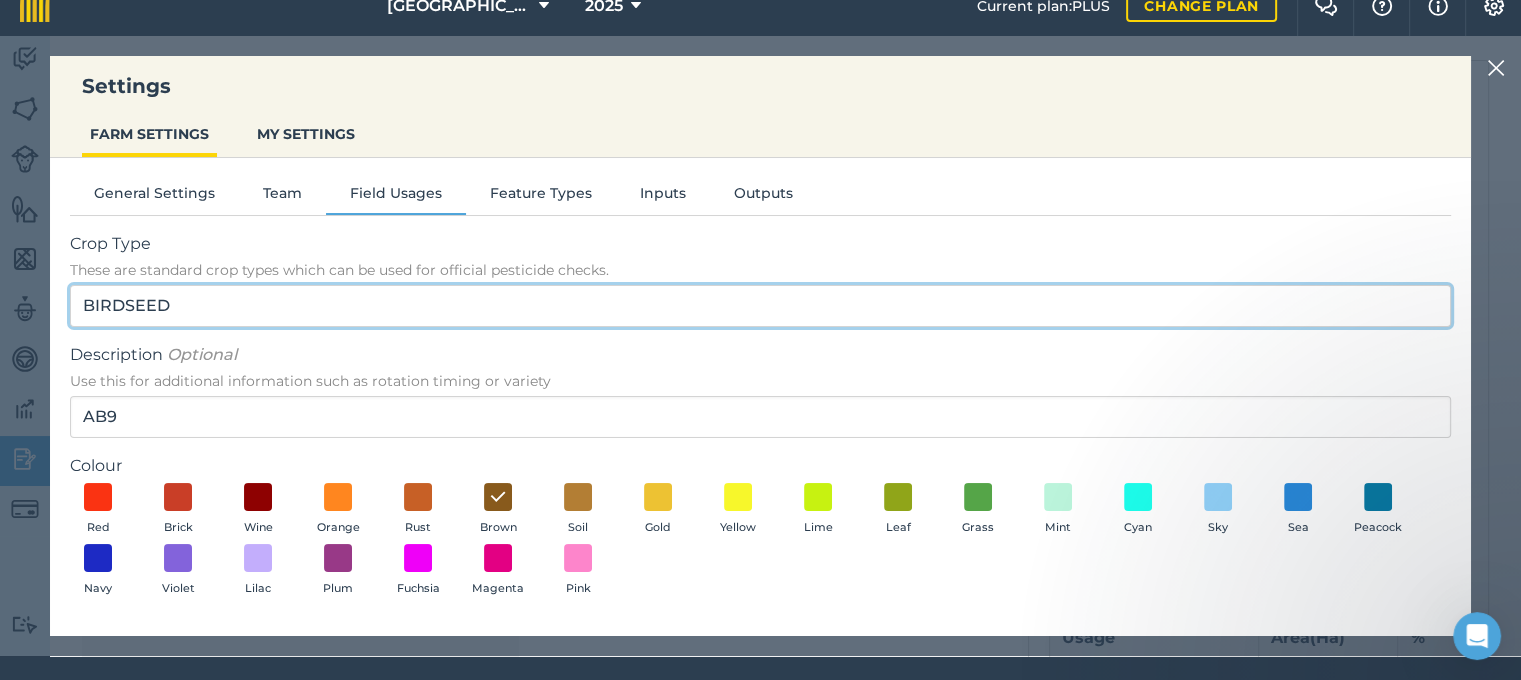 click on "BIRDSEED" at bounding box center [760, 306] 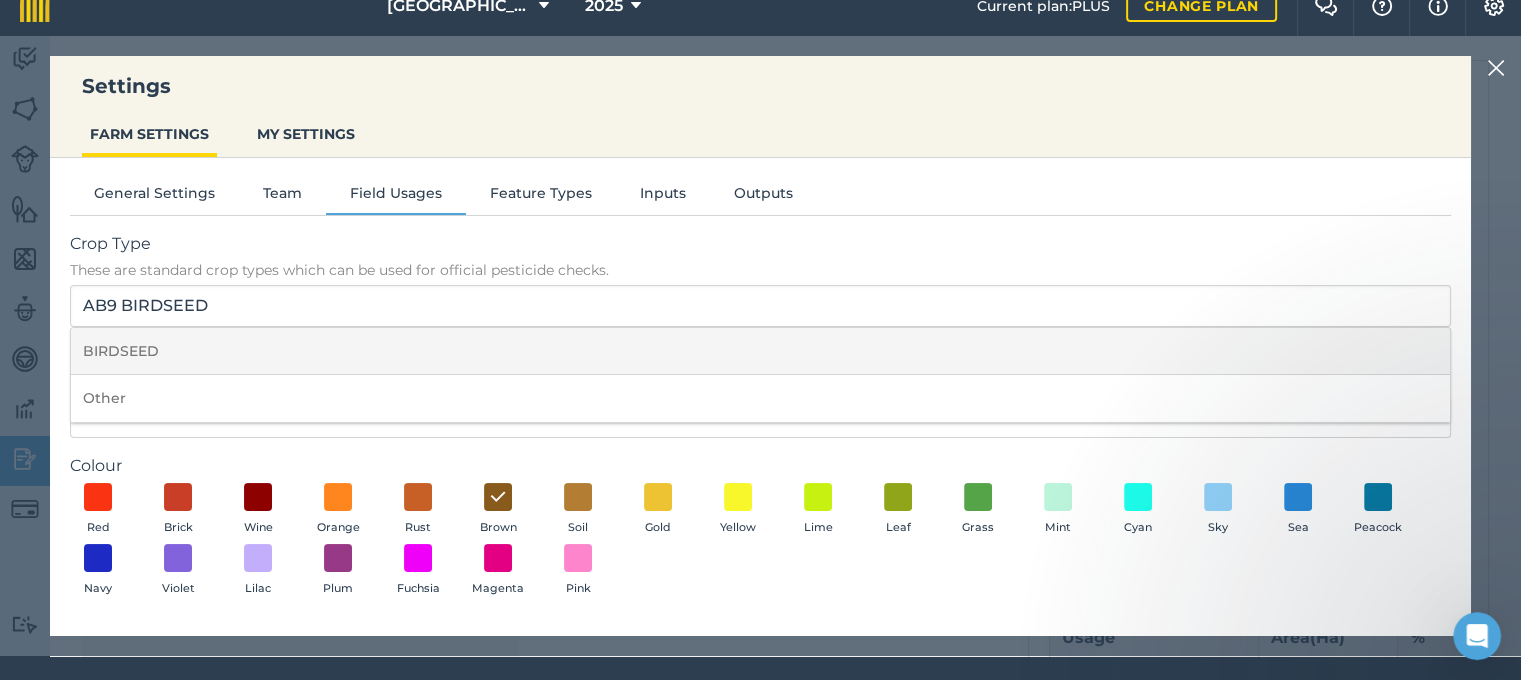 click on "BIRDSEED" at bounding box center (760, 351) 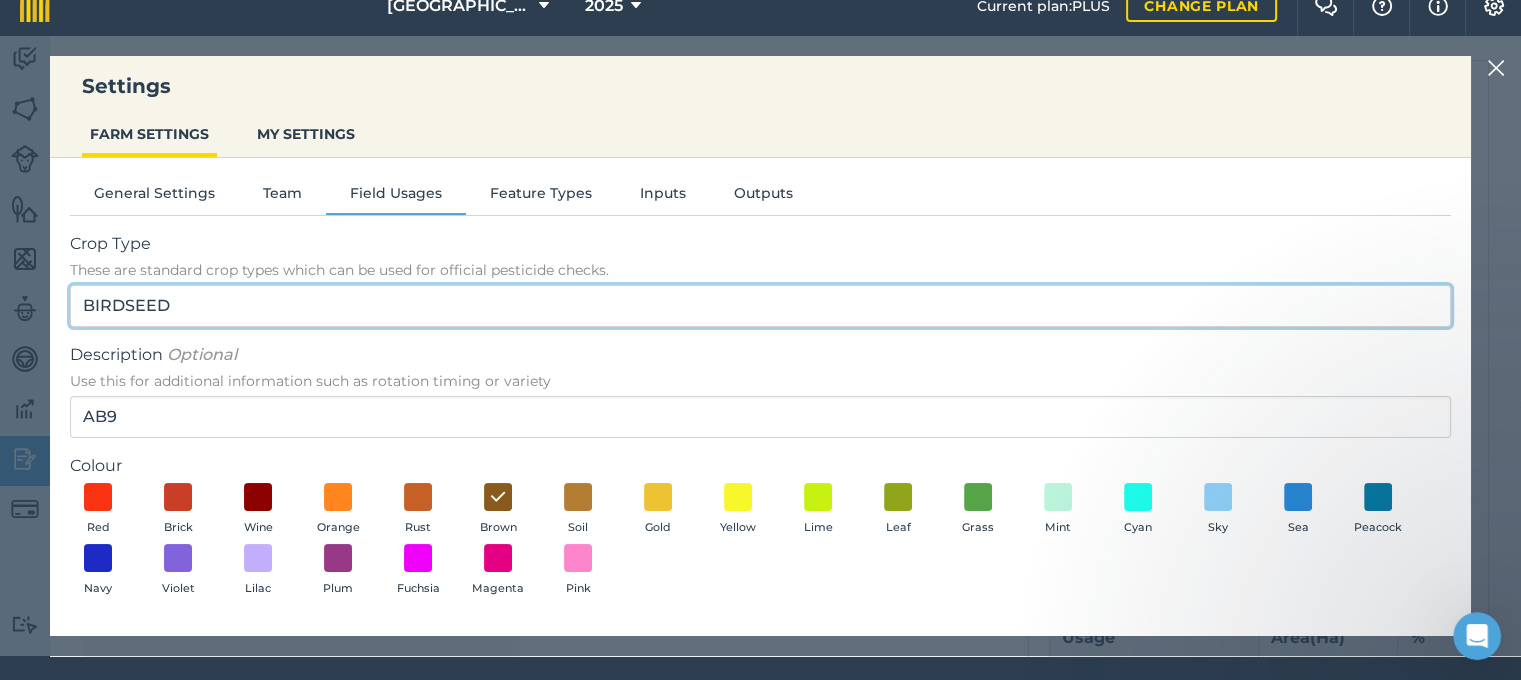 click on "BIRDSEED" at bounding box center [760, 306] 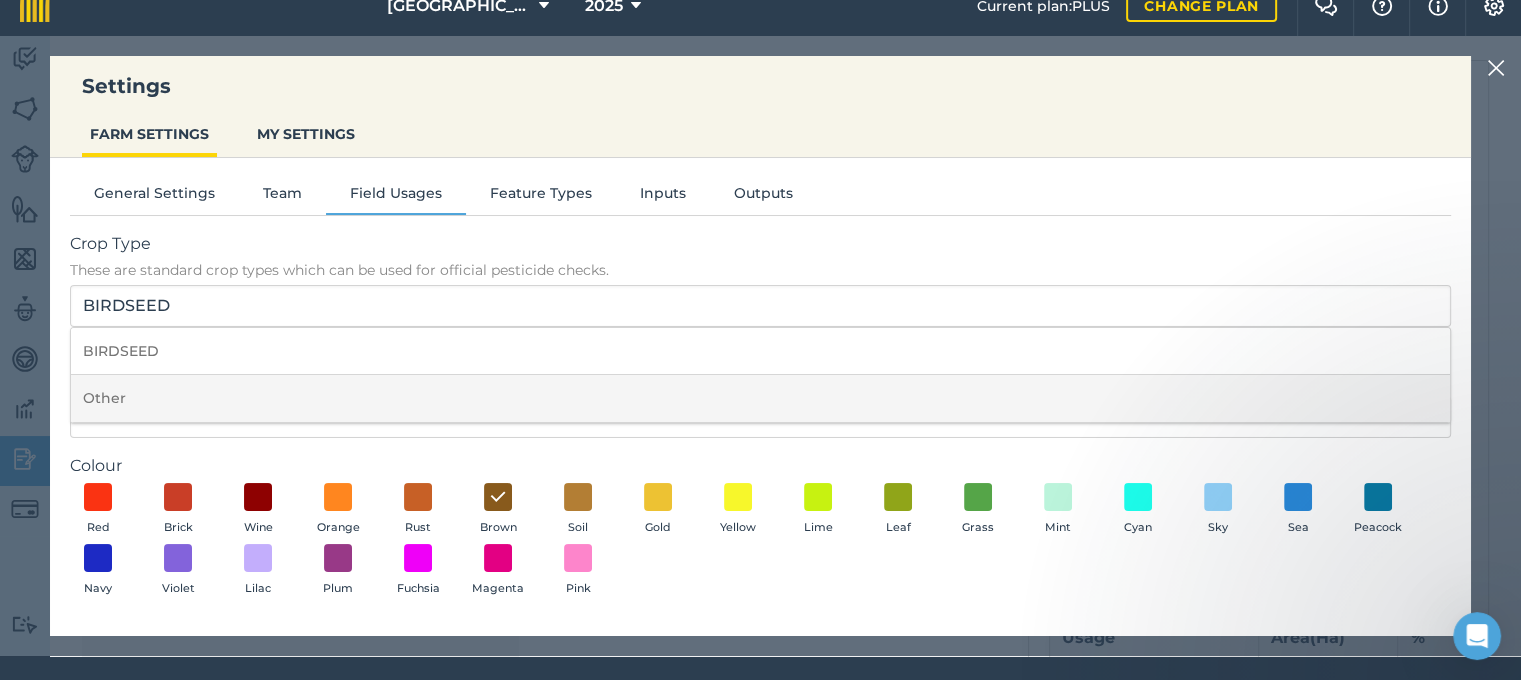 click on "Other" at bounding box center [760, 398] 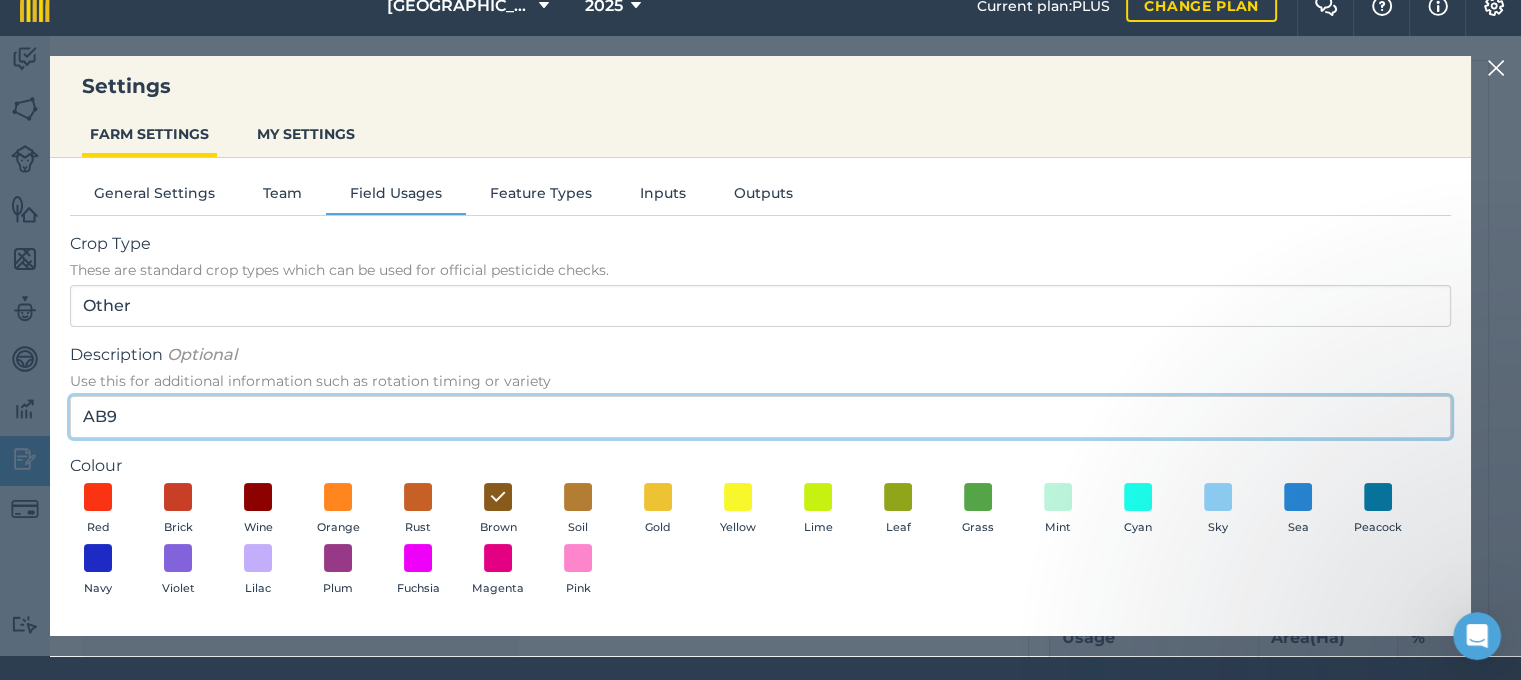 click on "AB9" at bounding box center (760, 417) 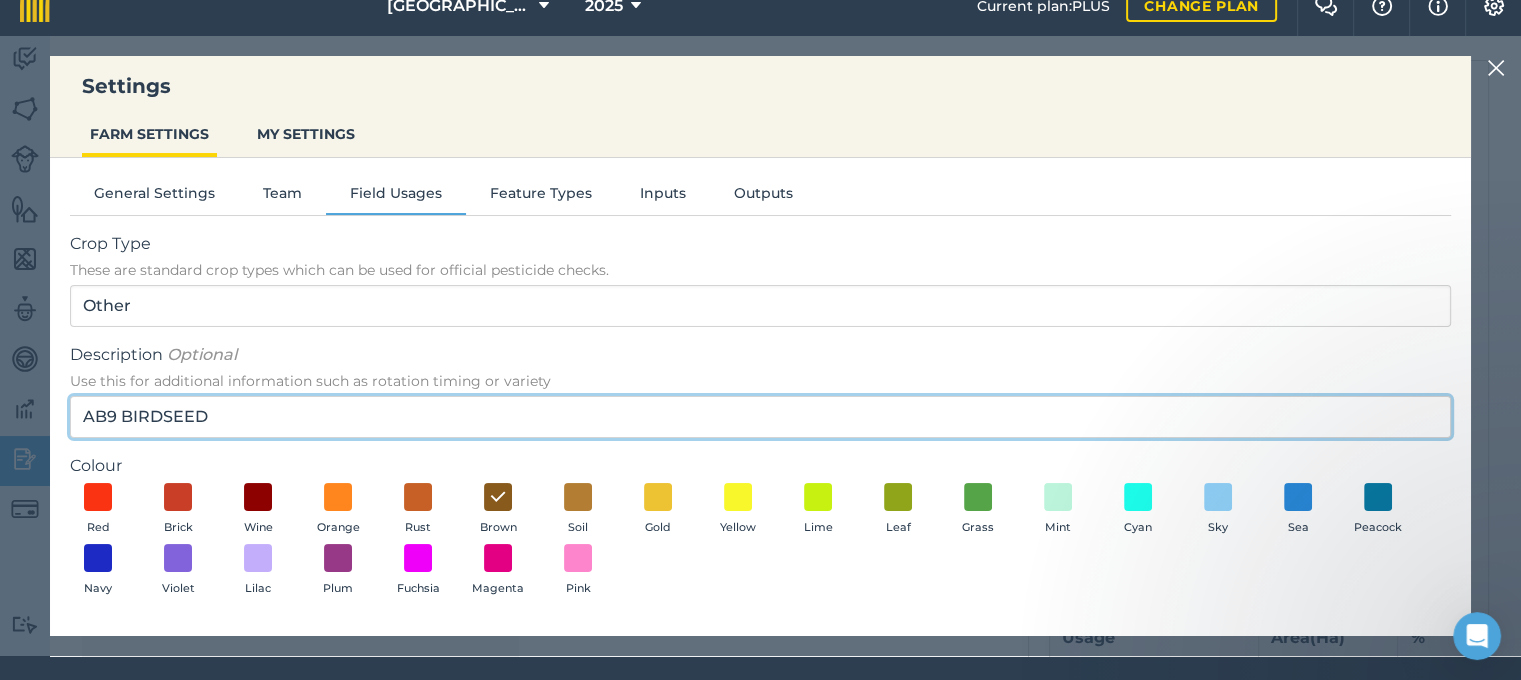 scroll, scrollTop: 49, scrollLeft: 0, axis: vertical 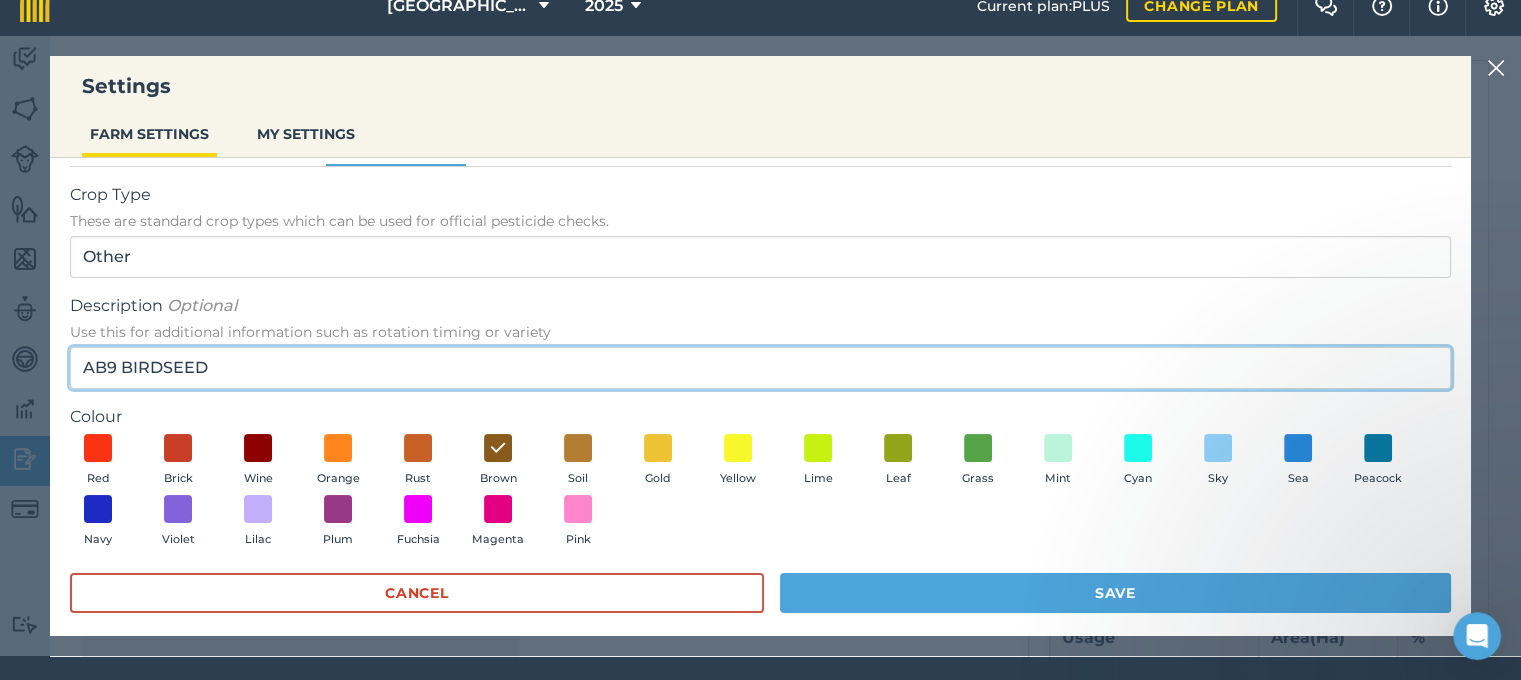 type on "AB9 BIRDSEED" 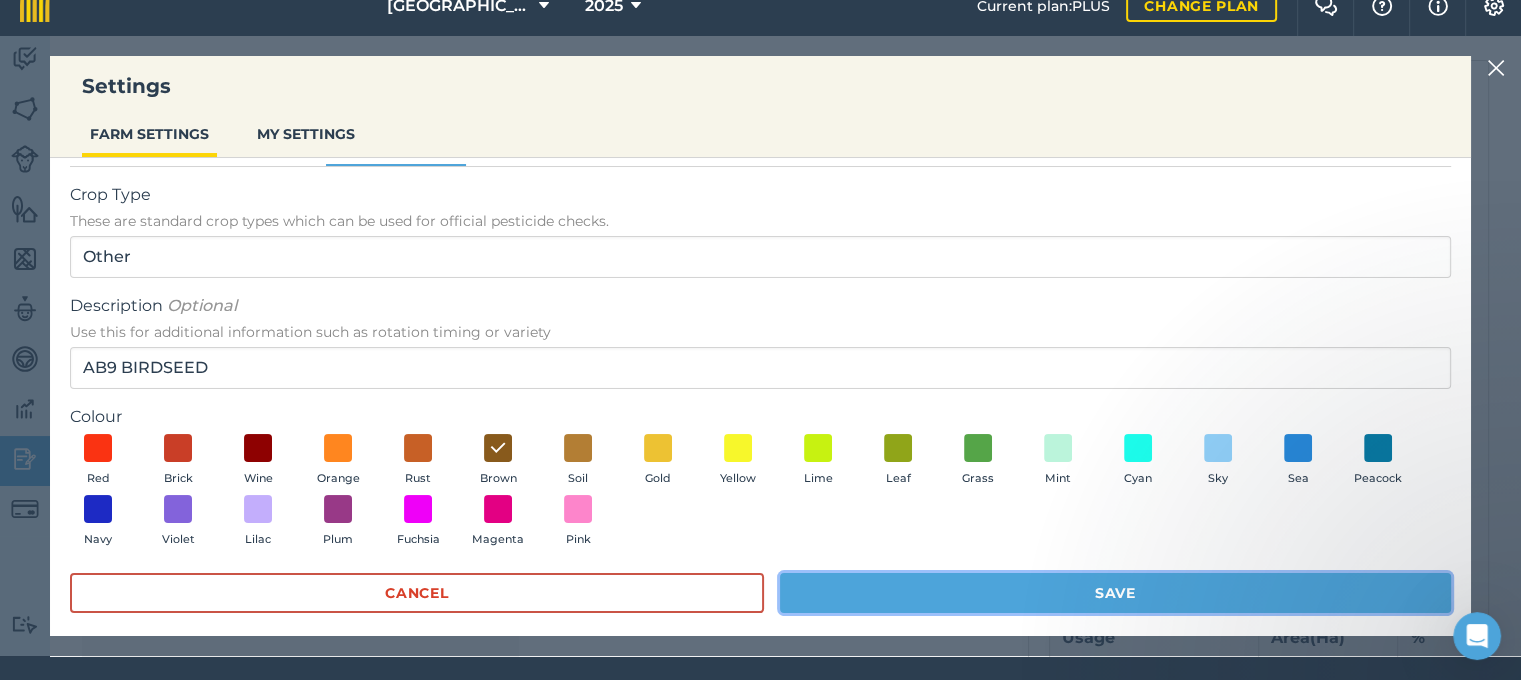 click on "Save" at bounding box center [1115, 593] 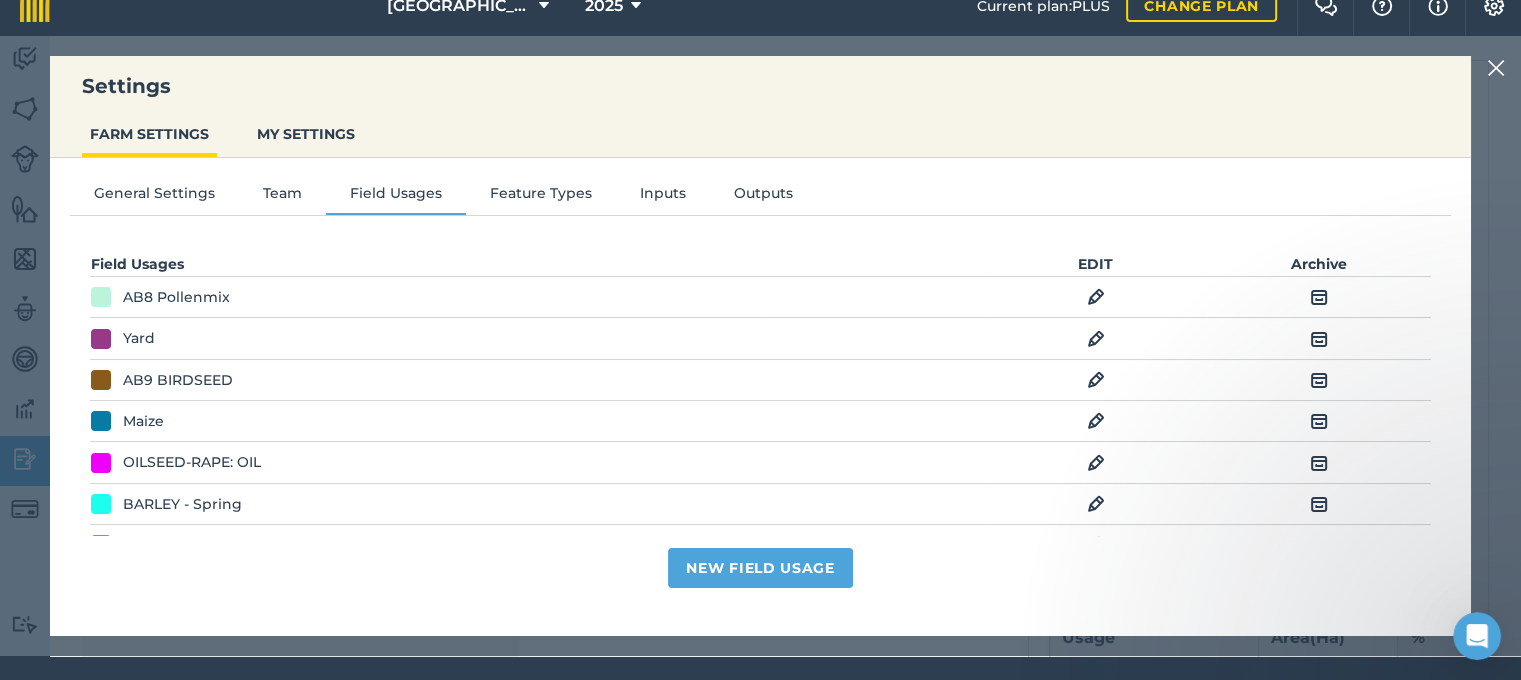 scroll, scrollTop: 0, scrollLeft: 0, axis: both 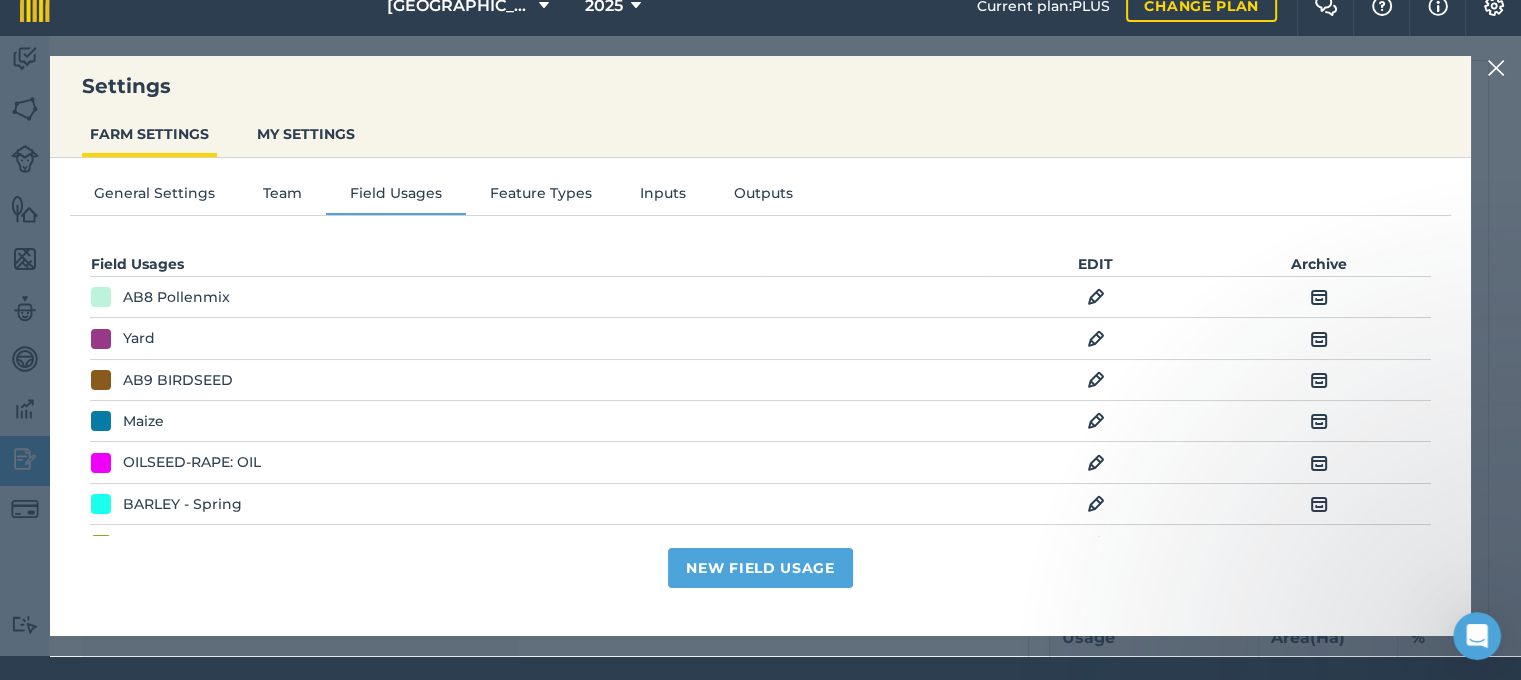 click on "EDIT" at bounding box center (1095, 379) 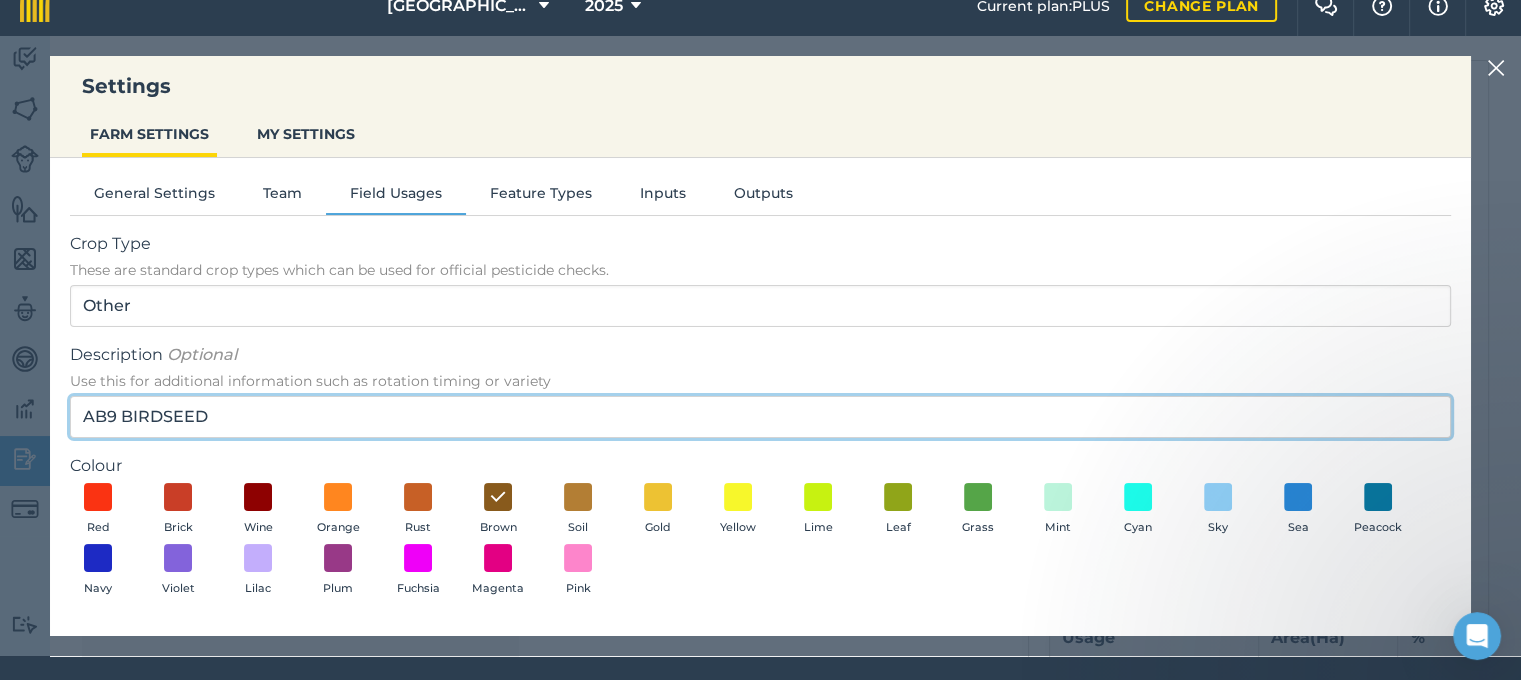 click on "AB9 BIRDSEED" at bounding box center [760, 417] 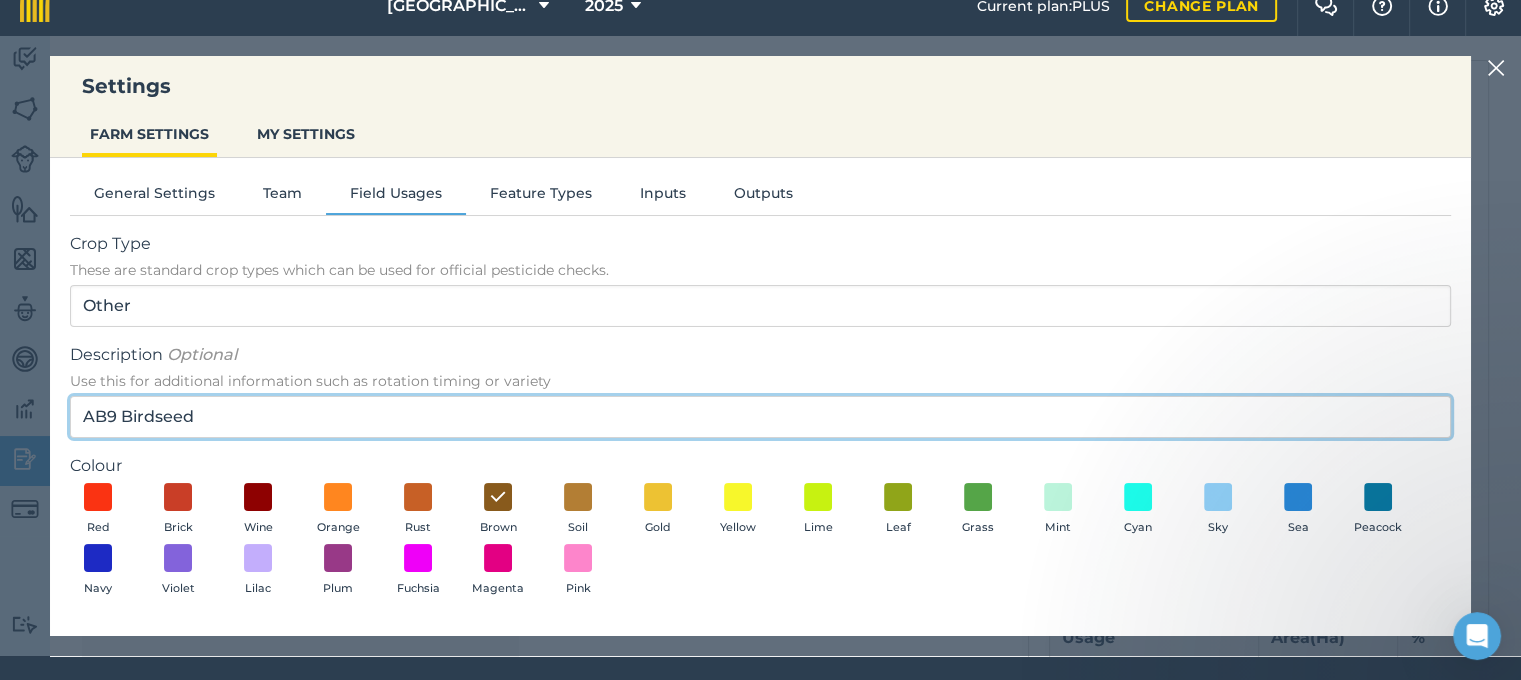 scroll, scrollTop: 49, scrollLeft: 0, axis: vertical 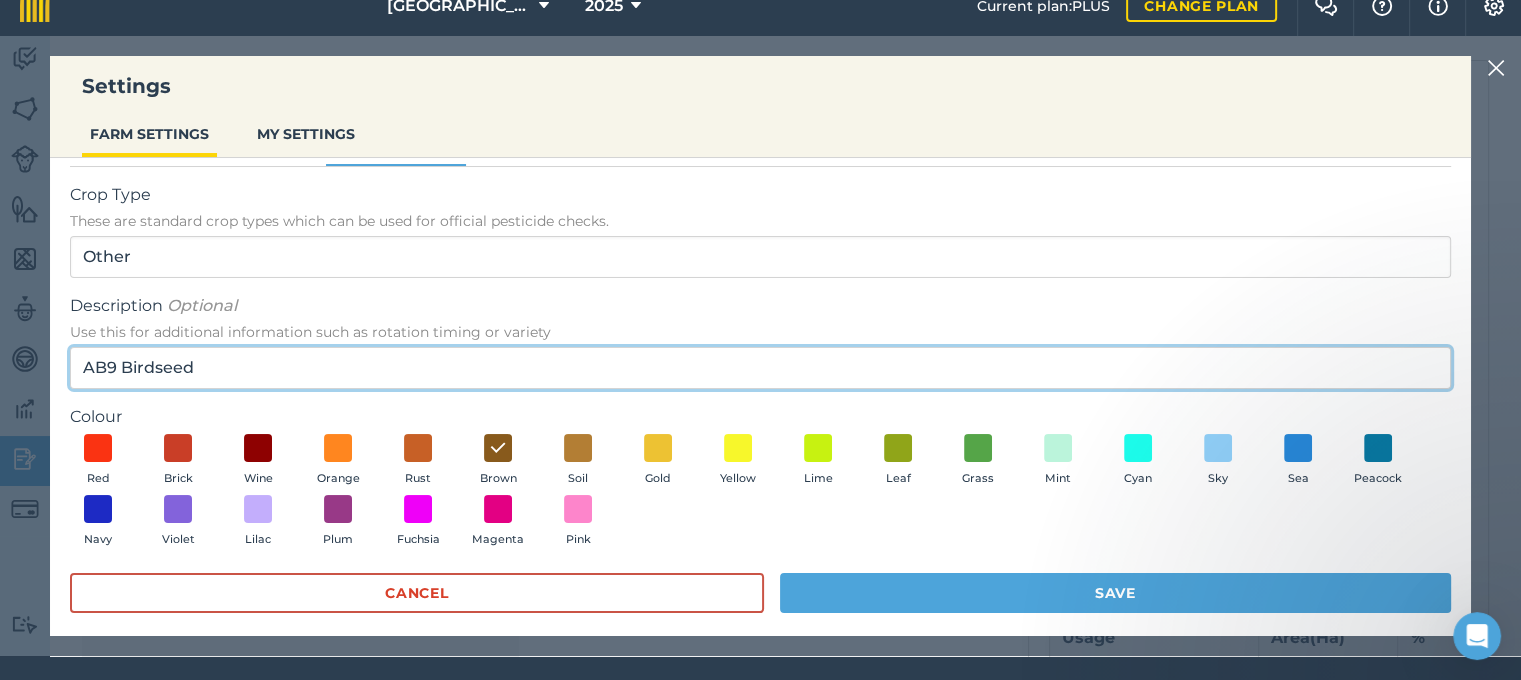 type on "AB9 Birdseed" 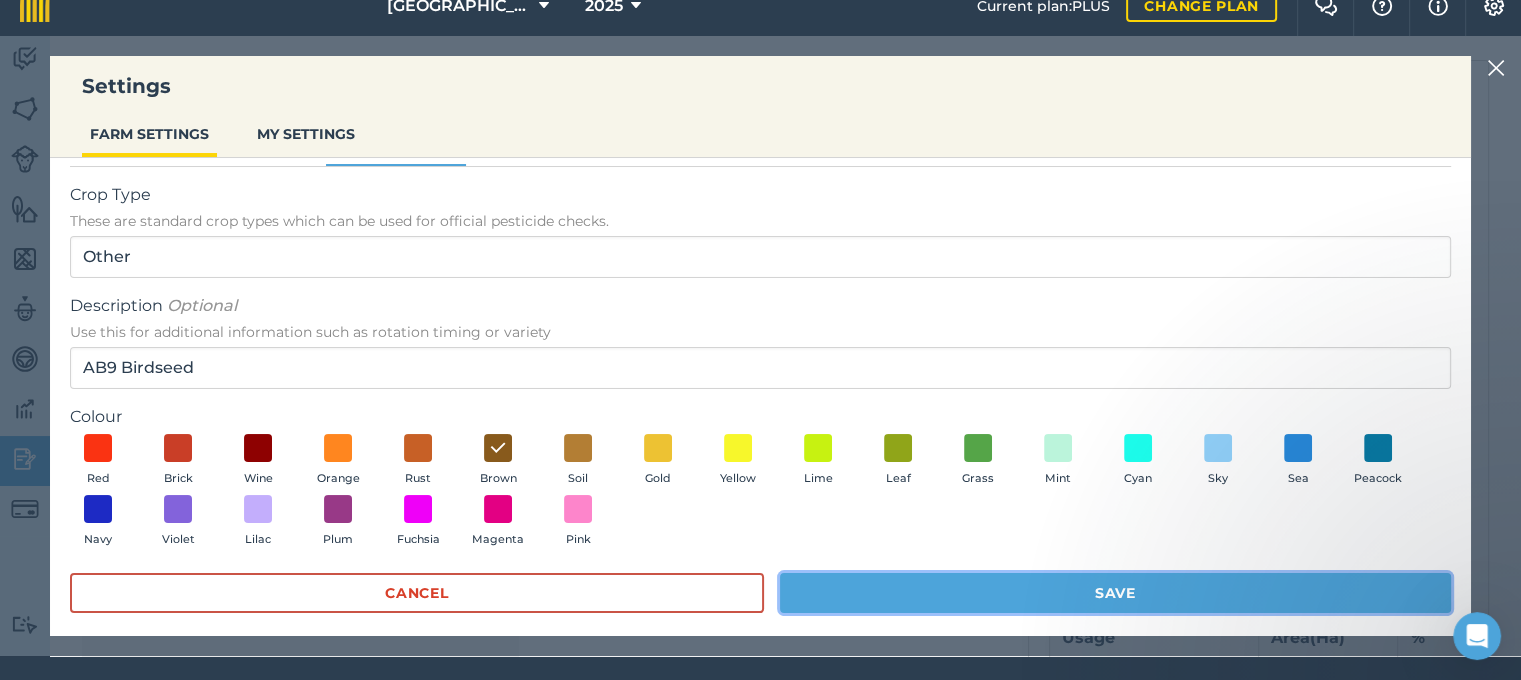 click on "Save" at bounding box center (1115, 593) 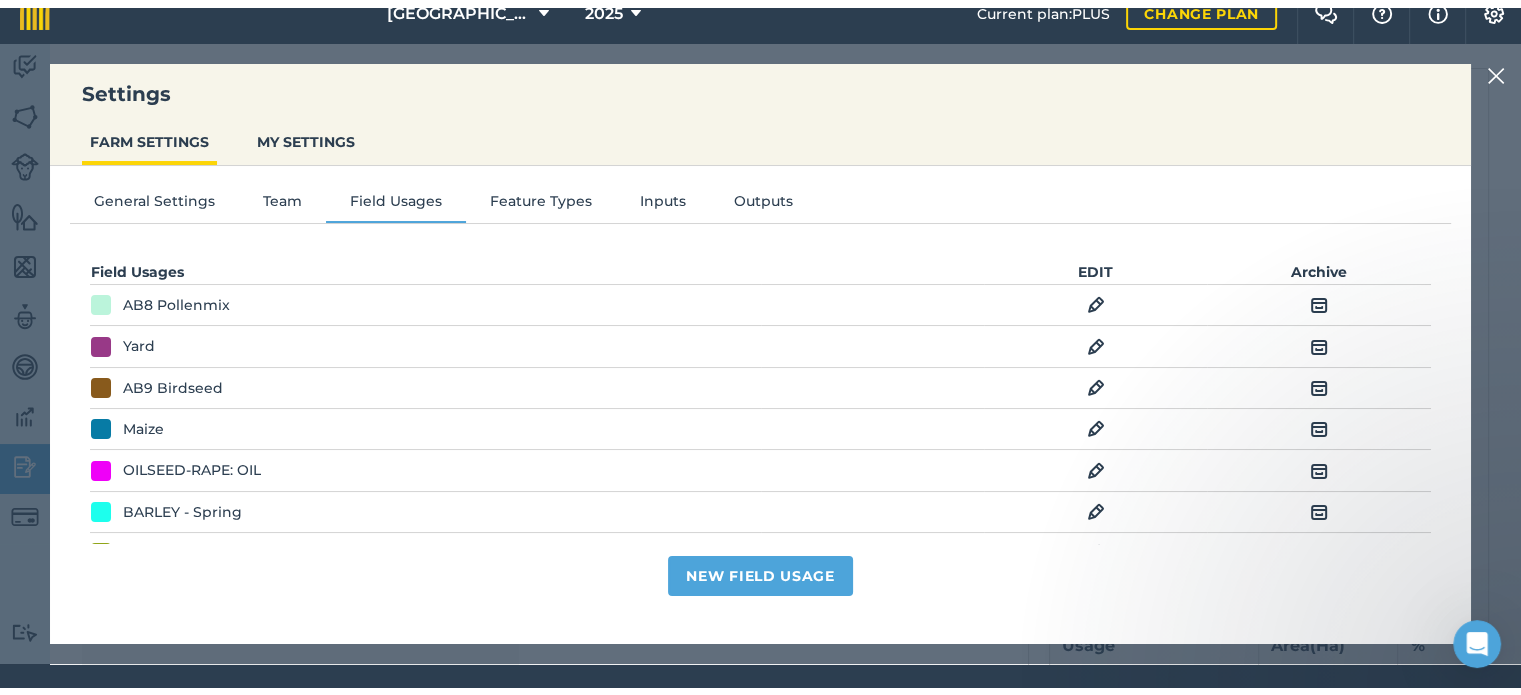 scroll, scrollTop: 0, scrollLeft: 0, axis: both 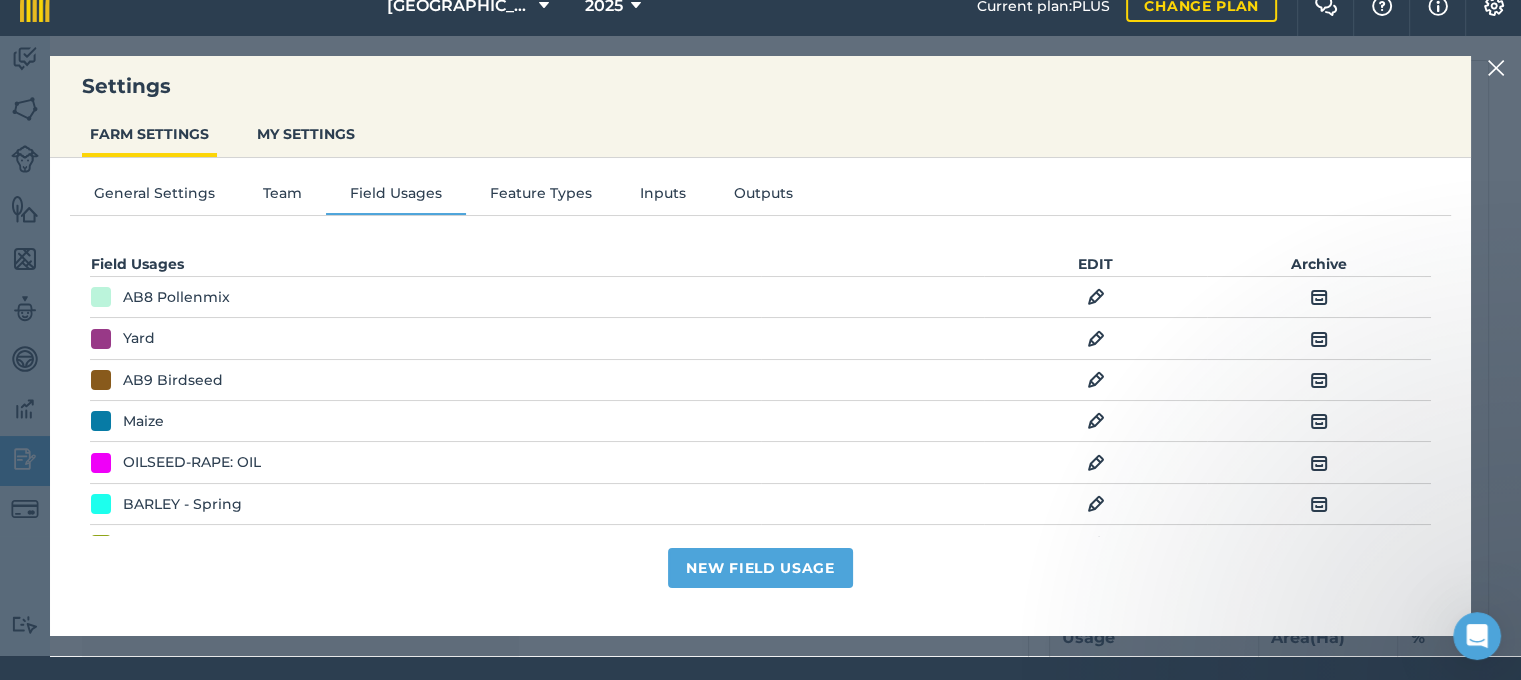 click at bounding box center (1496, 68) 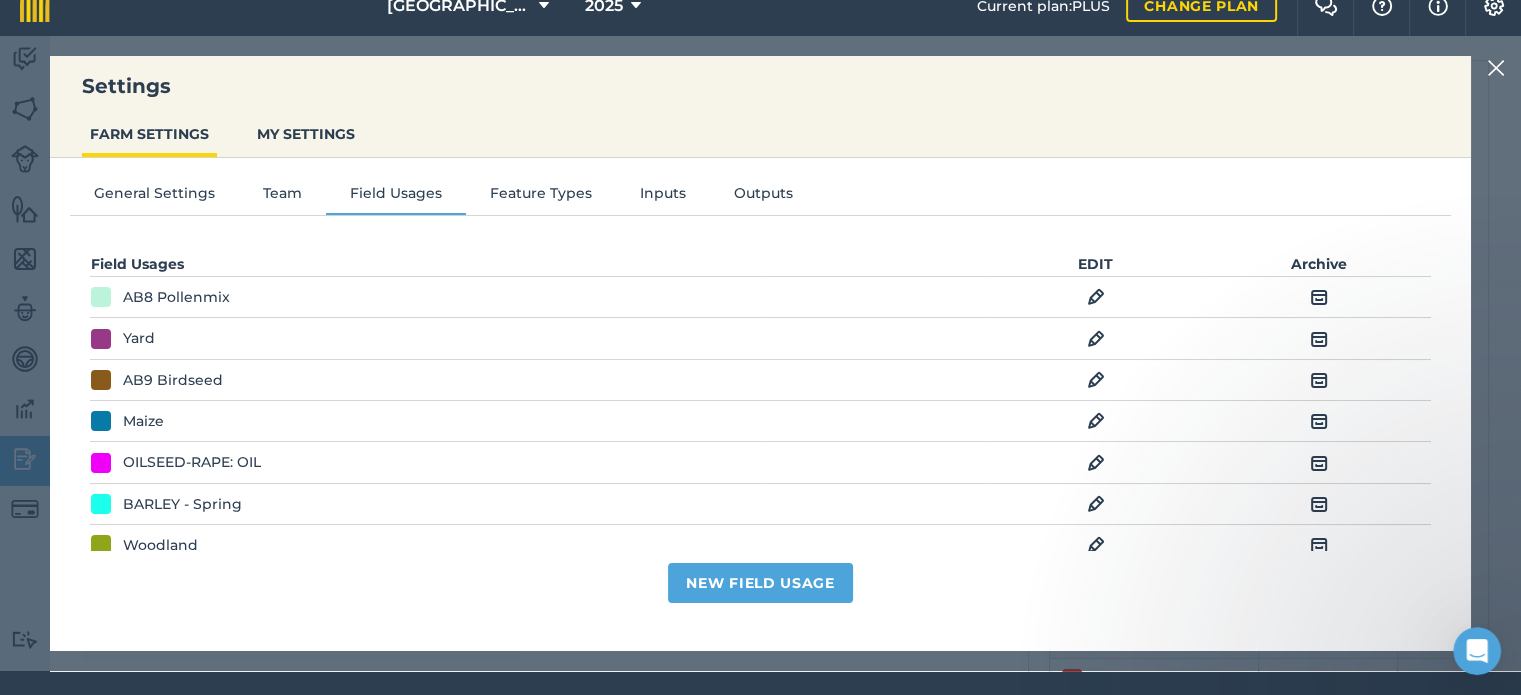 scroll, scrollTop: 662, scrollLeft: 0, axis: vertical 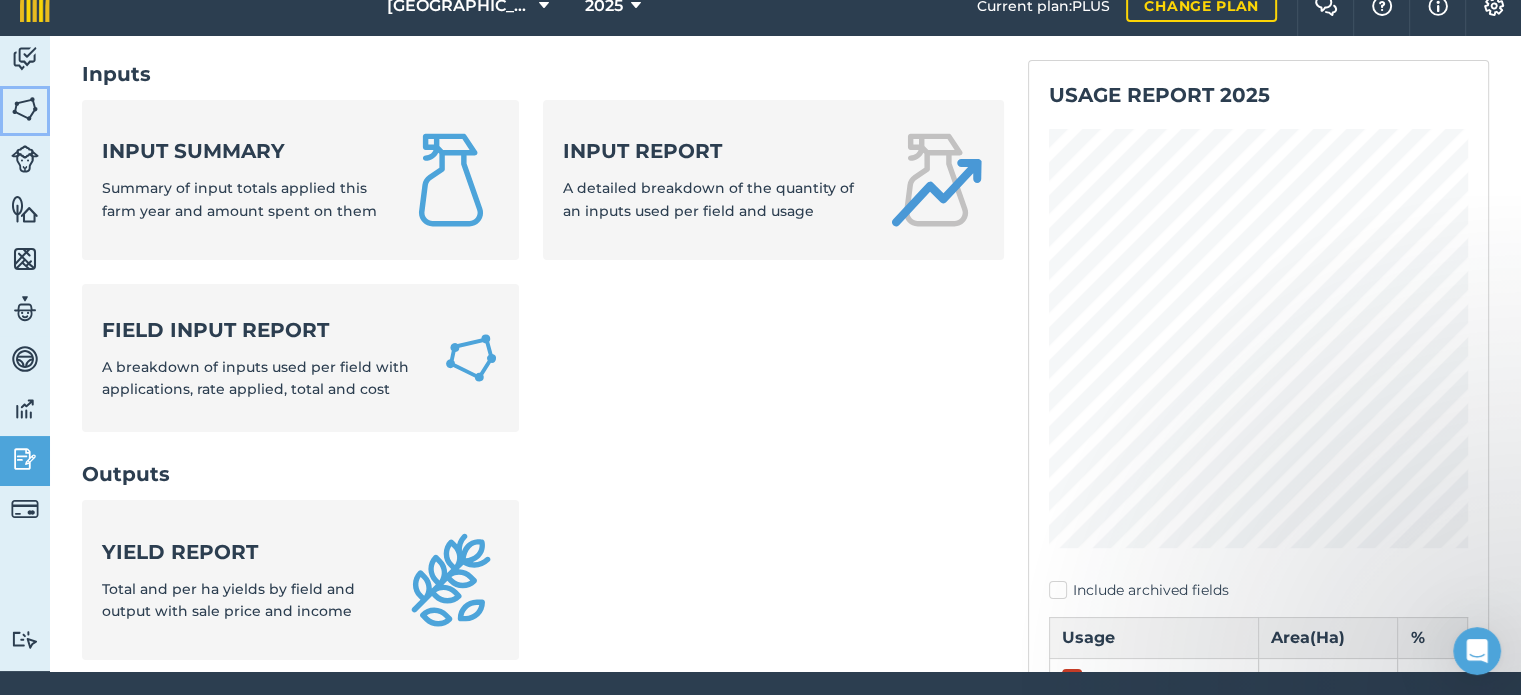 click at bounding box center [25, 109] 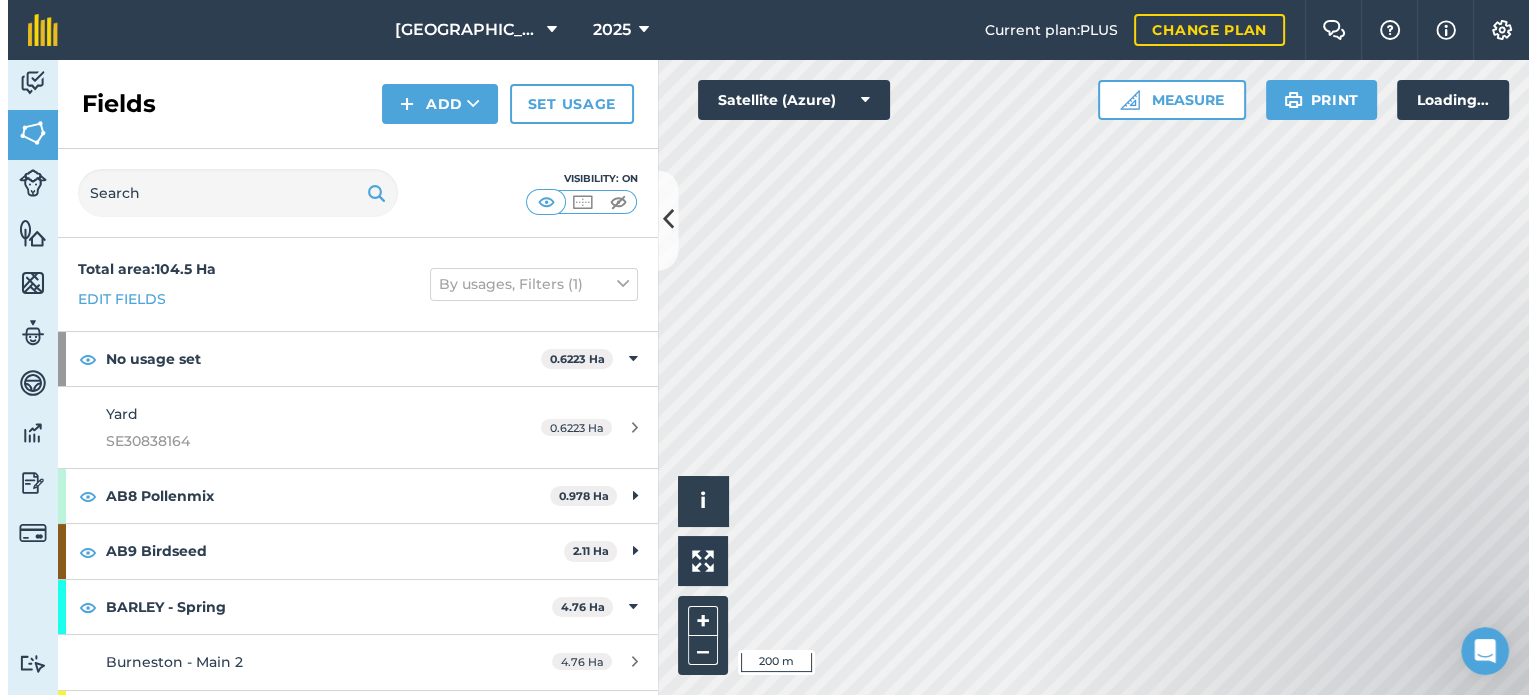 scroll, scrollTop: 0, scrollLeft: 0, axis: both 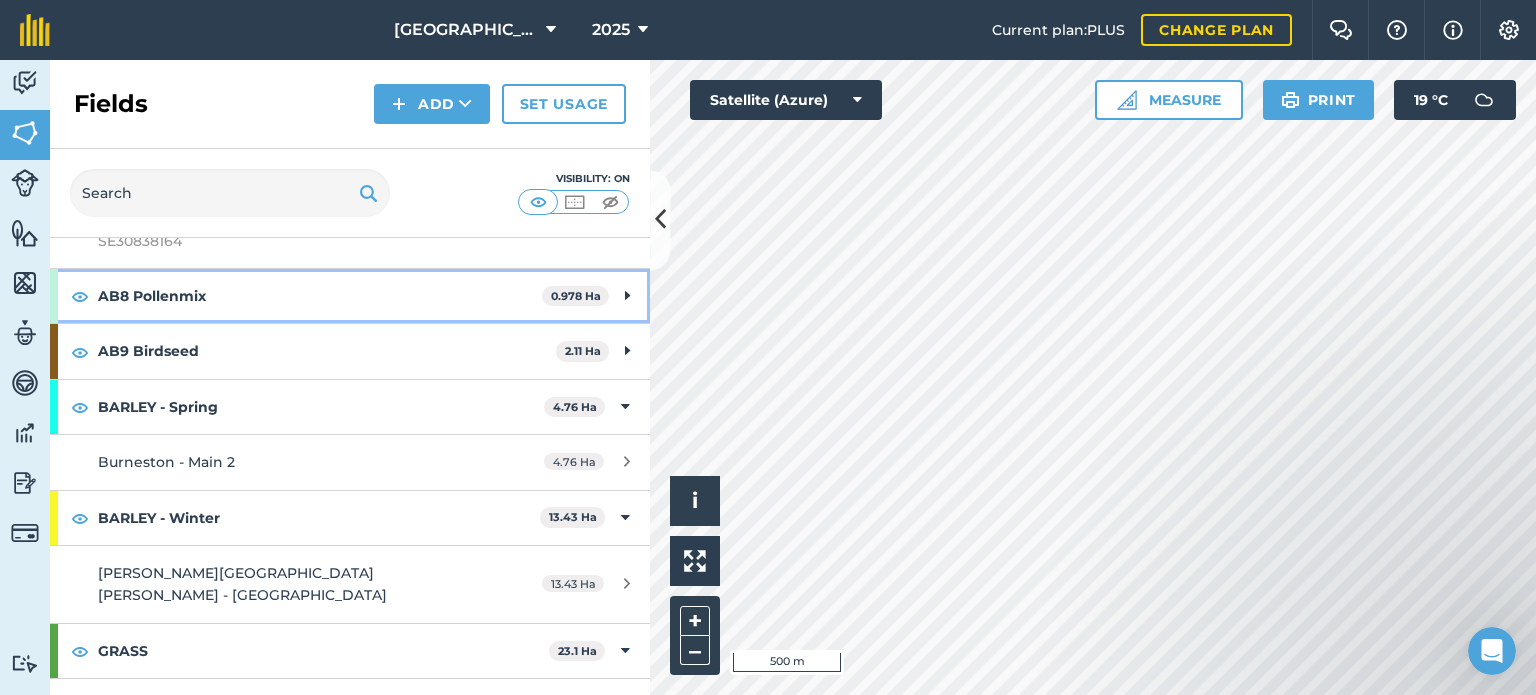 click on "AB8 Pollenmix" at bounding box center (320, 296) 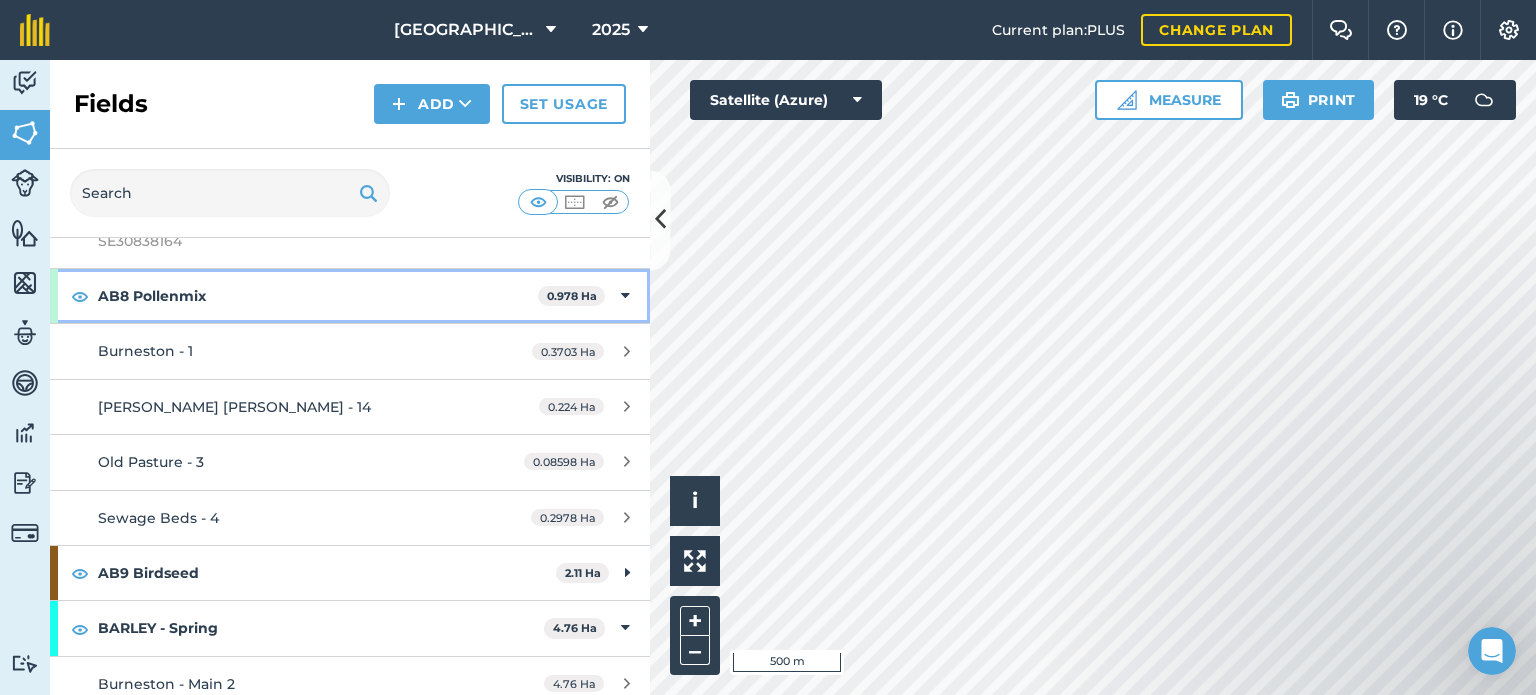 click on "AB8 Pollenmix" at bounding box center [318, 296] 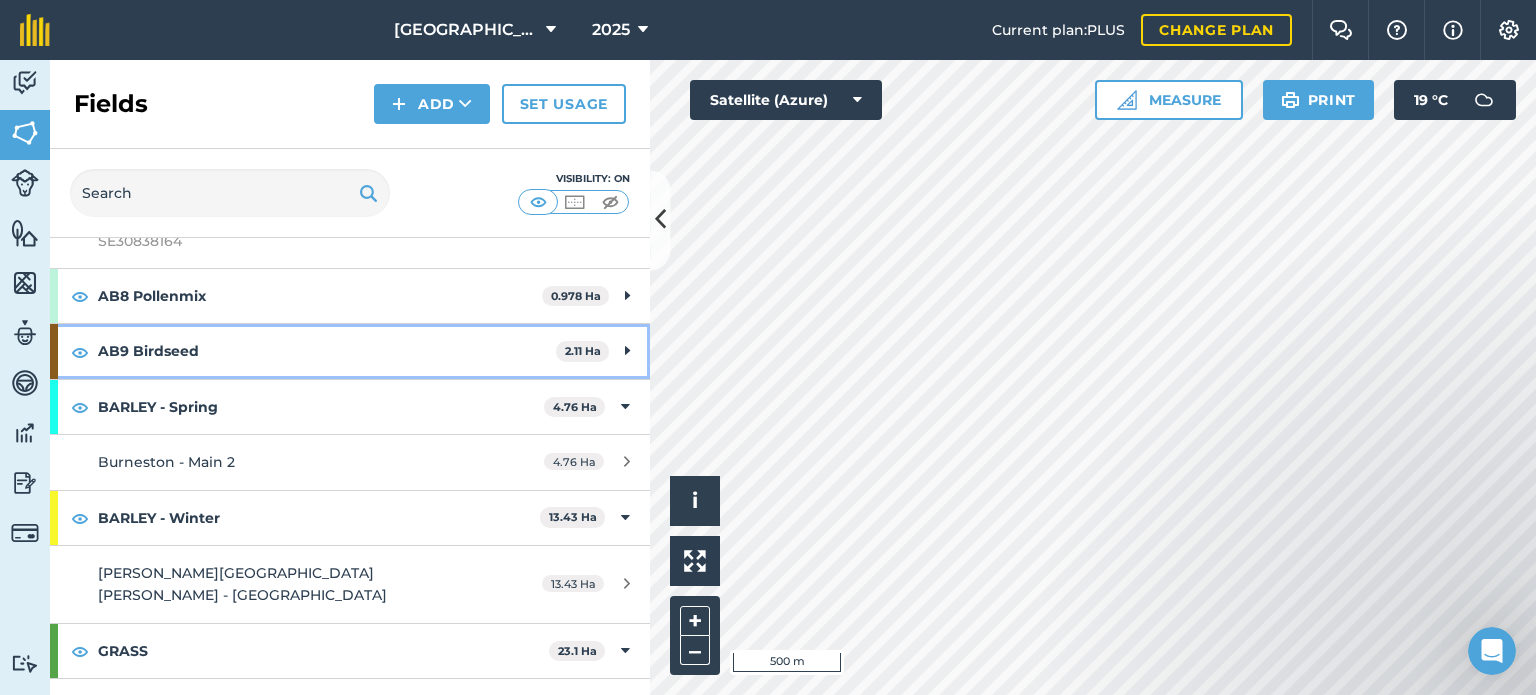click on "AB9 Birdseed" at bounding box center [327, 351] 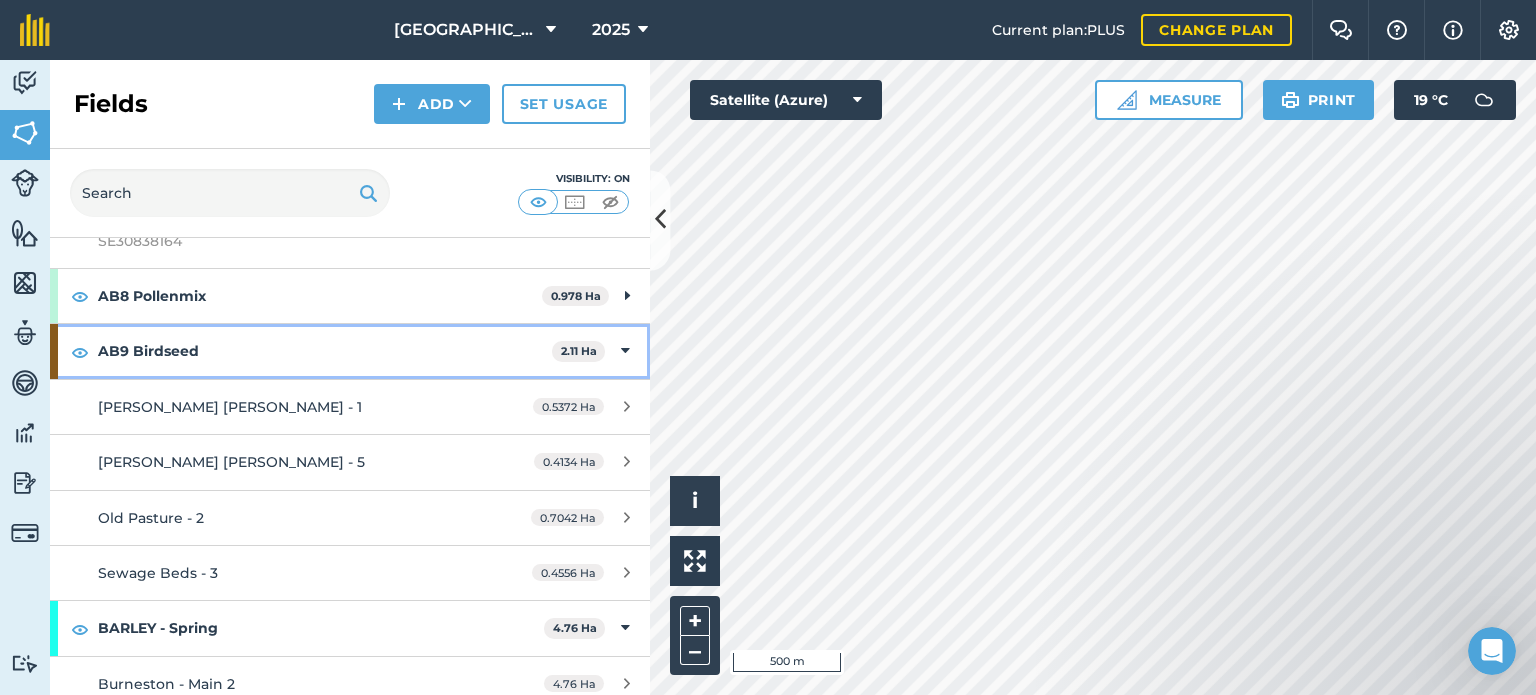 click on "AB9 Birdseed" at bounding box center [325, 351] 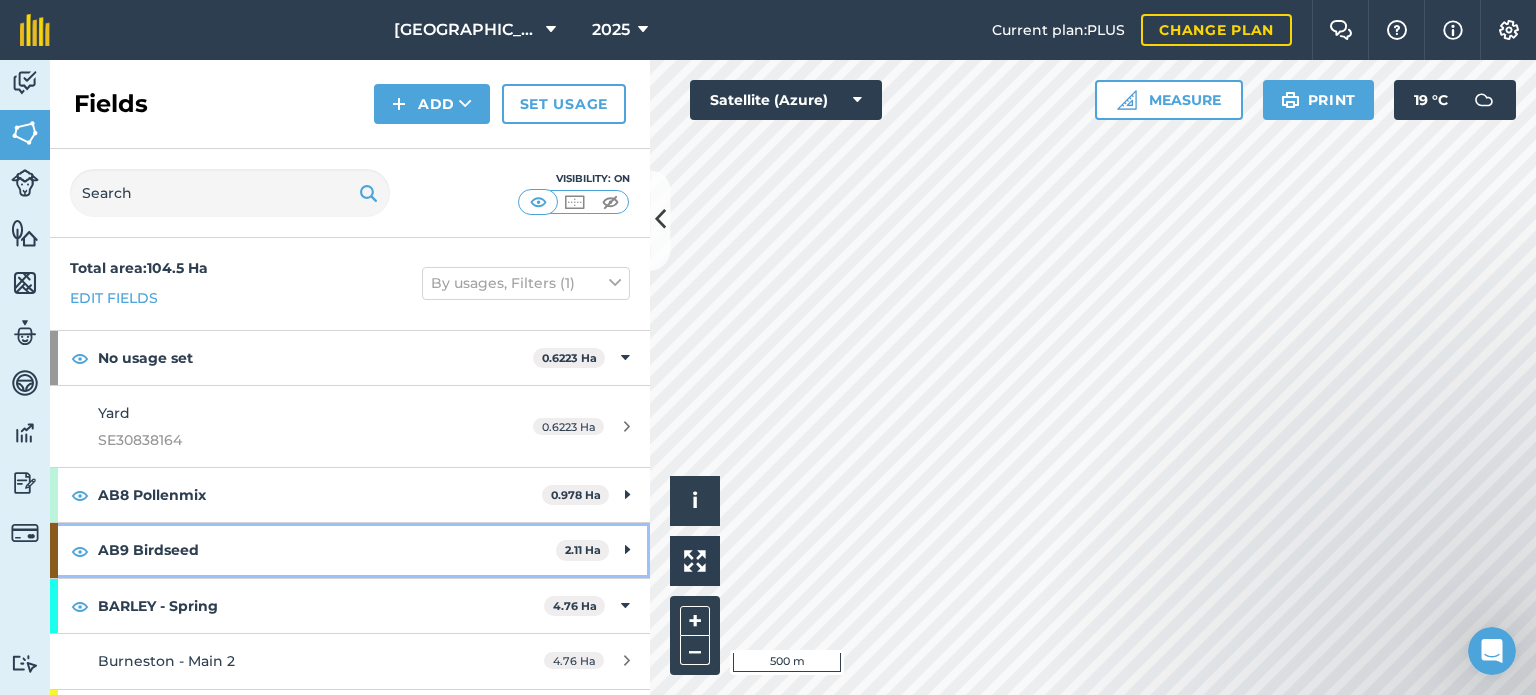 scroll, scrollTop: 0, scrollLeft: 0, axis: both 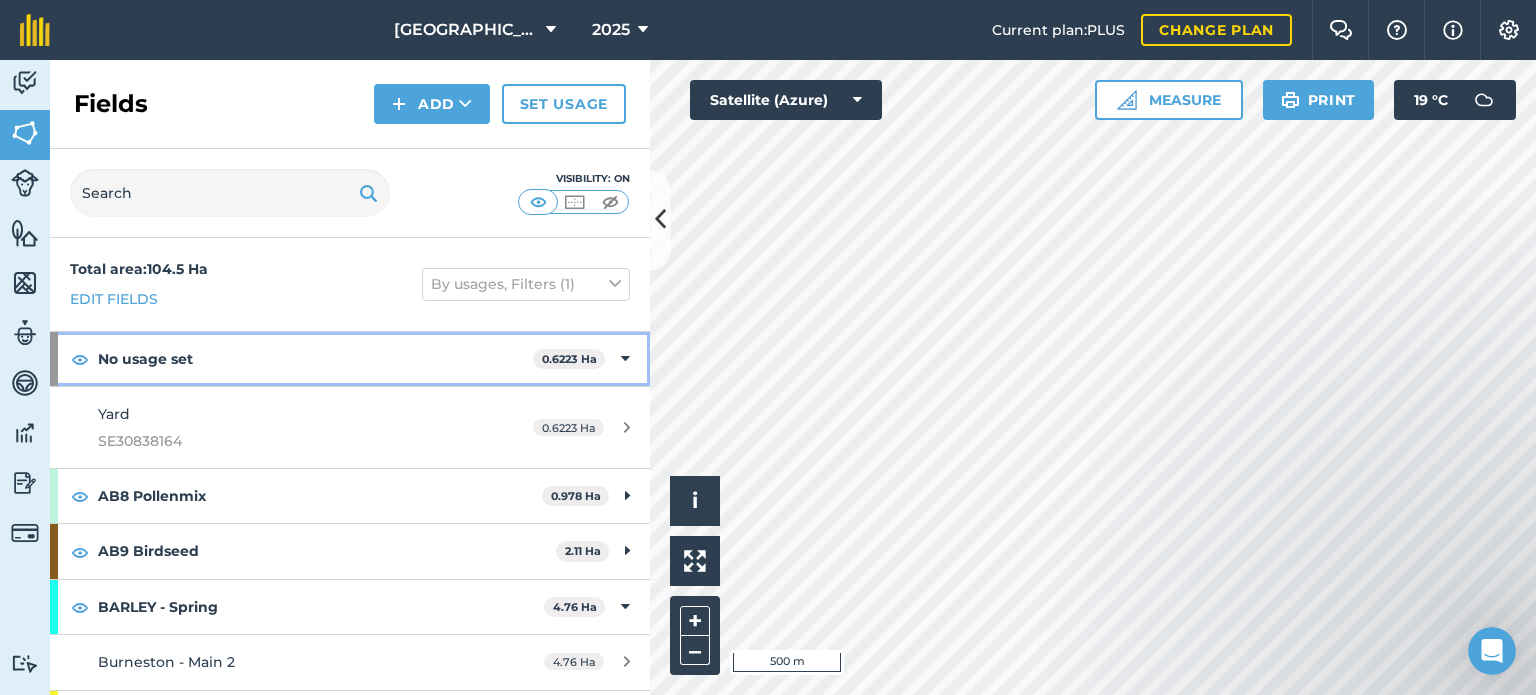 click on "No usage set" at bounding box center (315, 359) 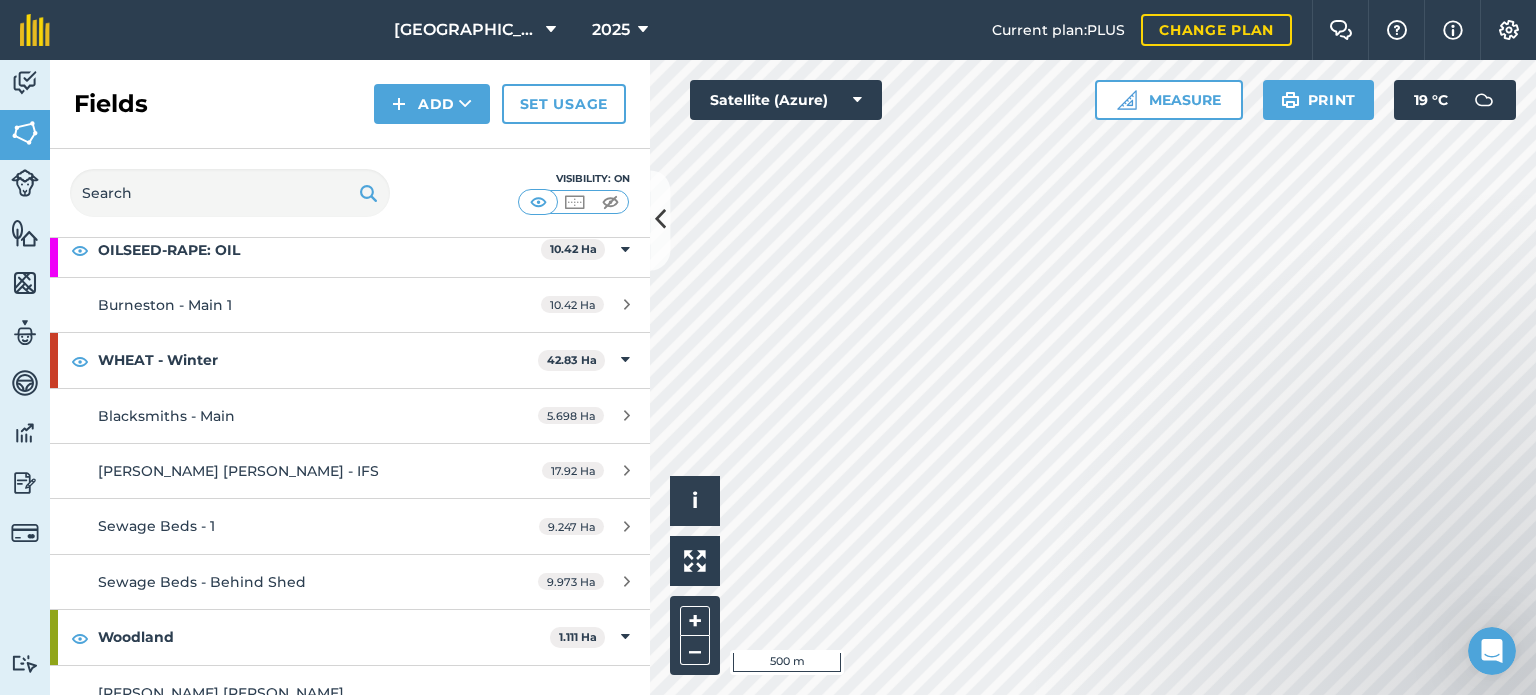 scroll, scrollTop: 1102, scrollLeft: 0, axis: vertical 